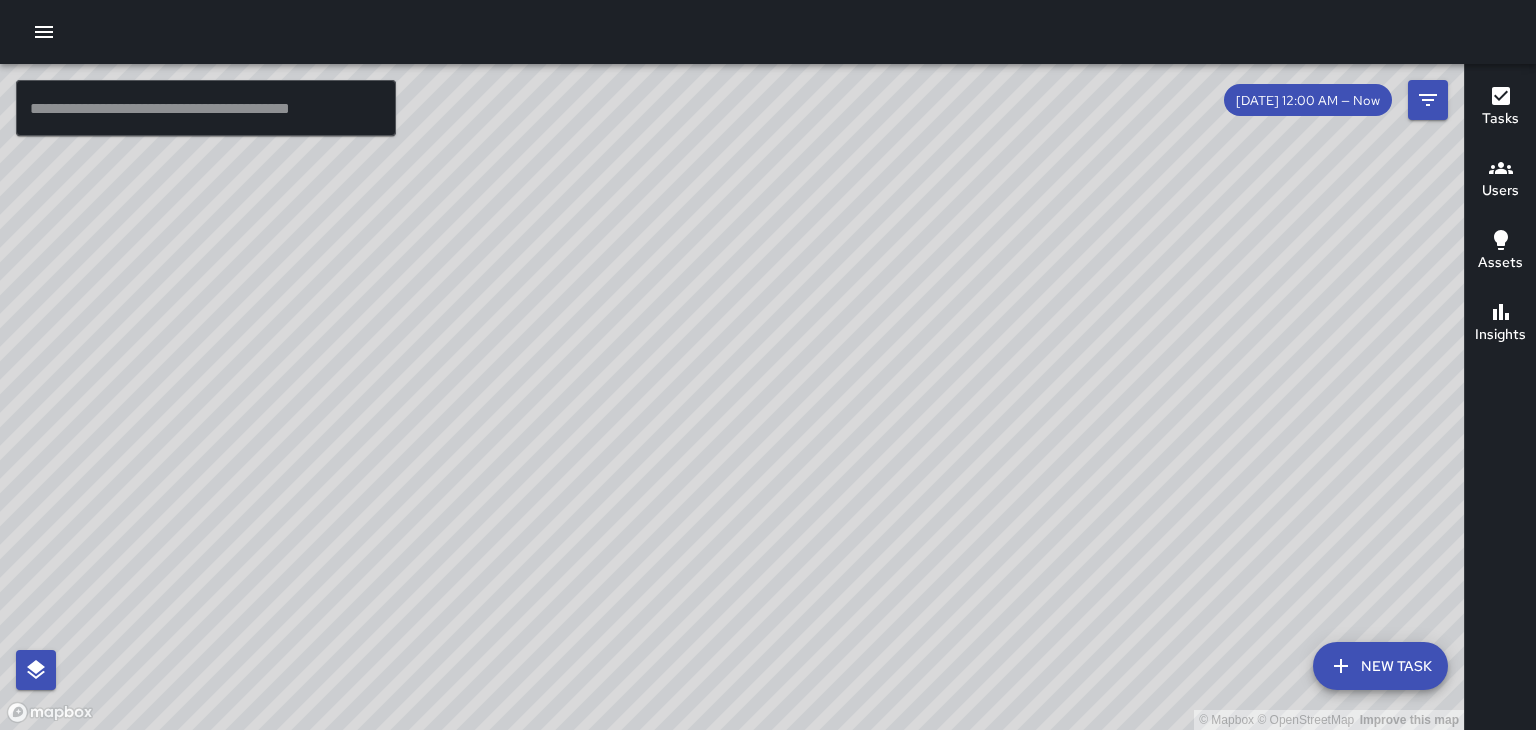 scroll, scrollTop: 0, scrollLeft: 0, axis: both 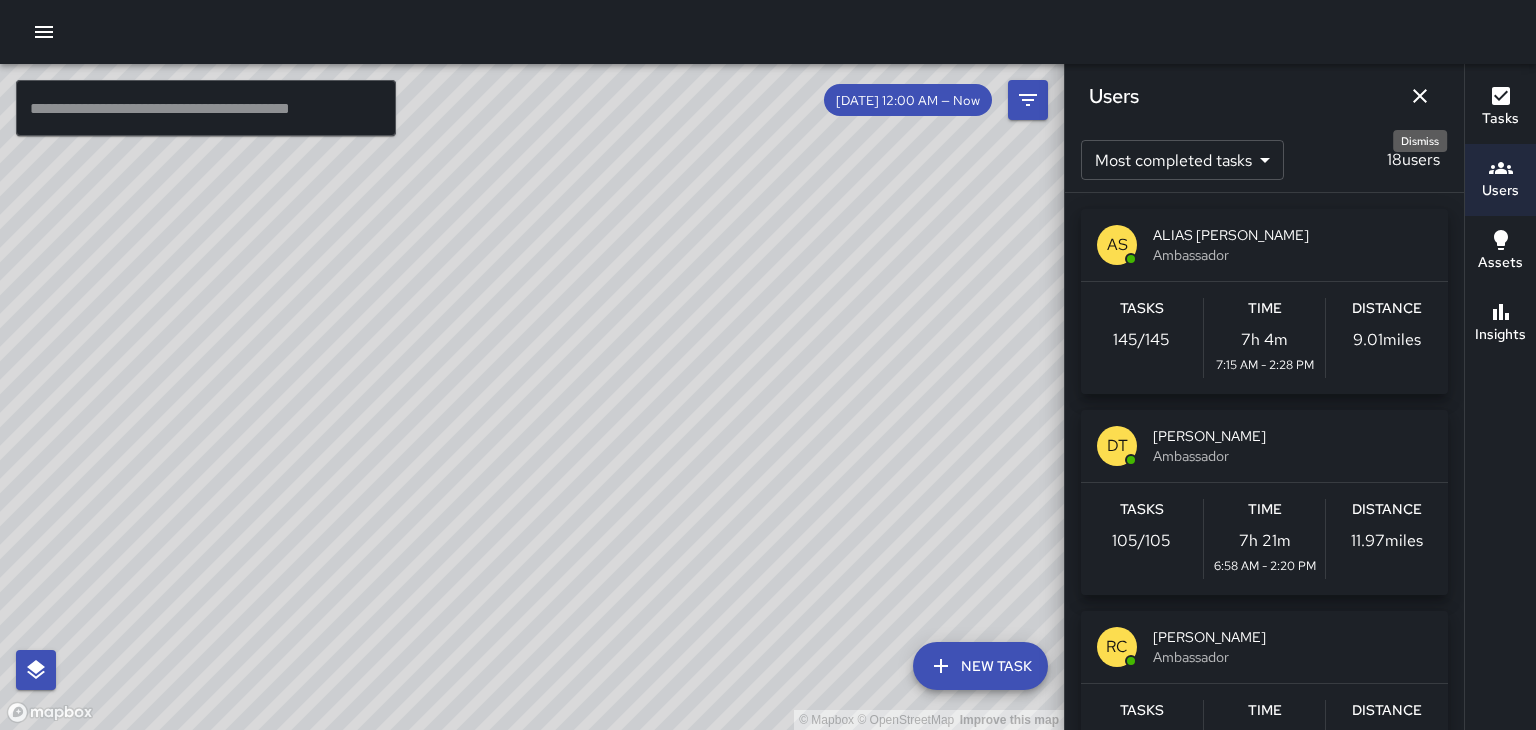 click 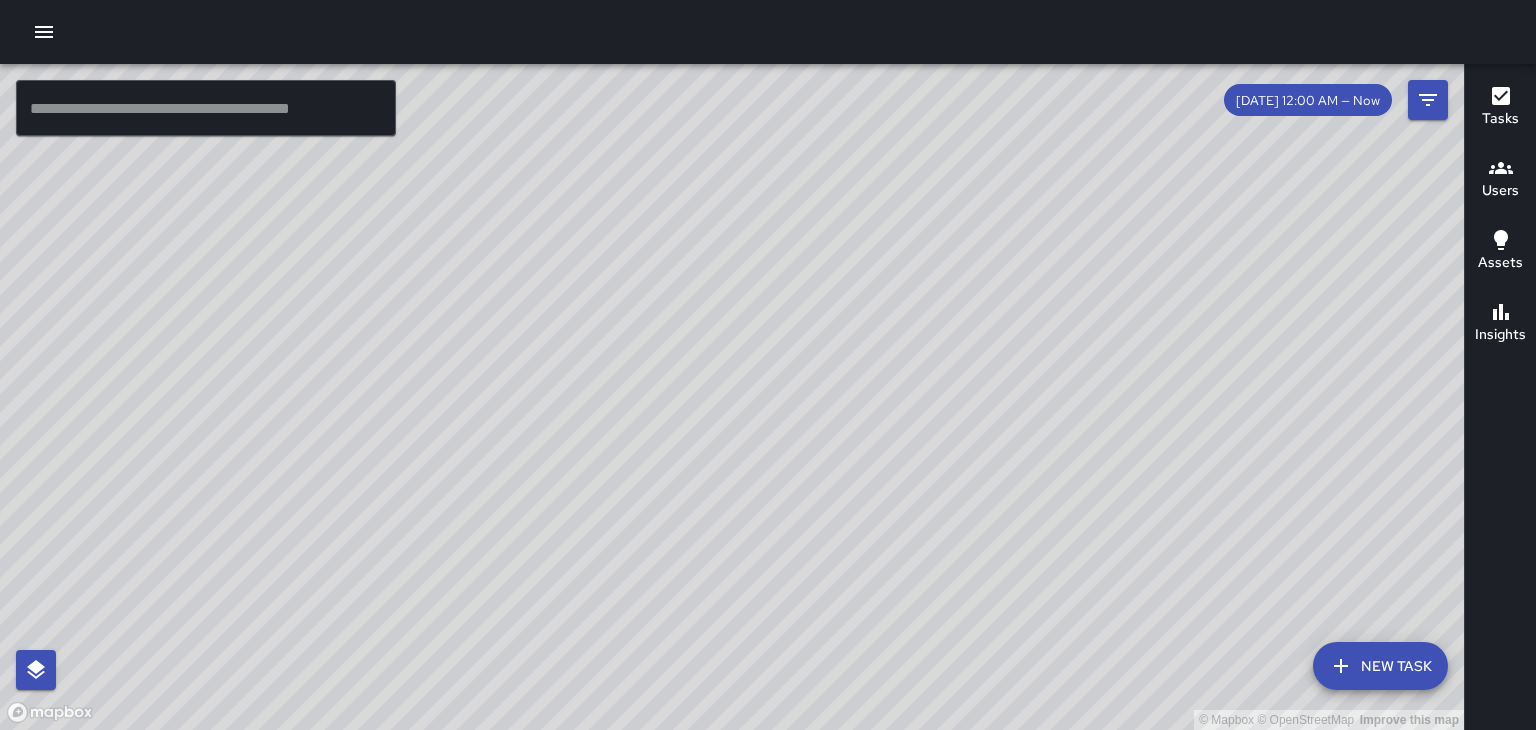 click on "© Mapbox   © OpenStreetMap   Improve this map" at bounding box center (732, 397) 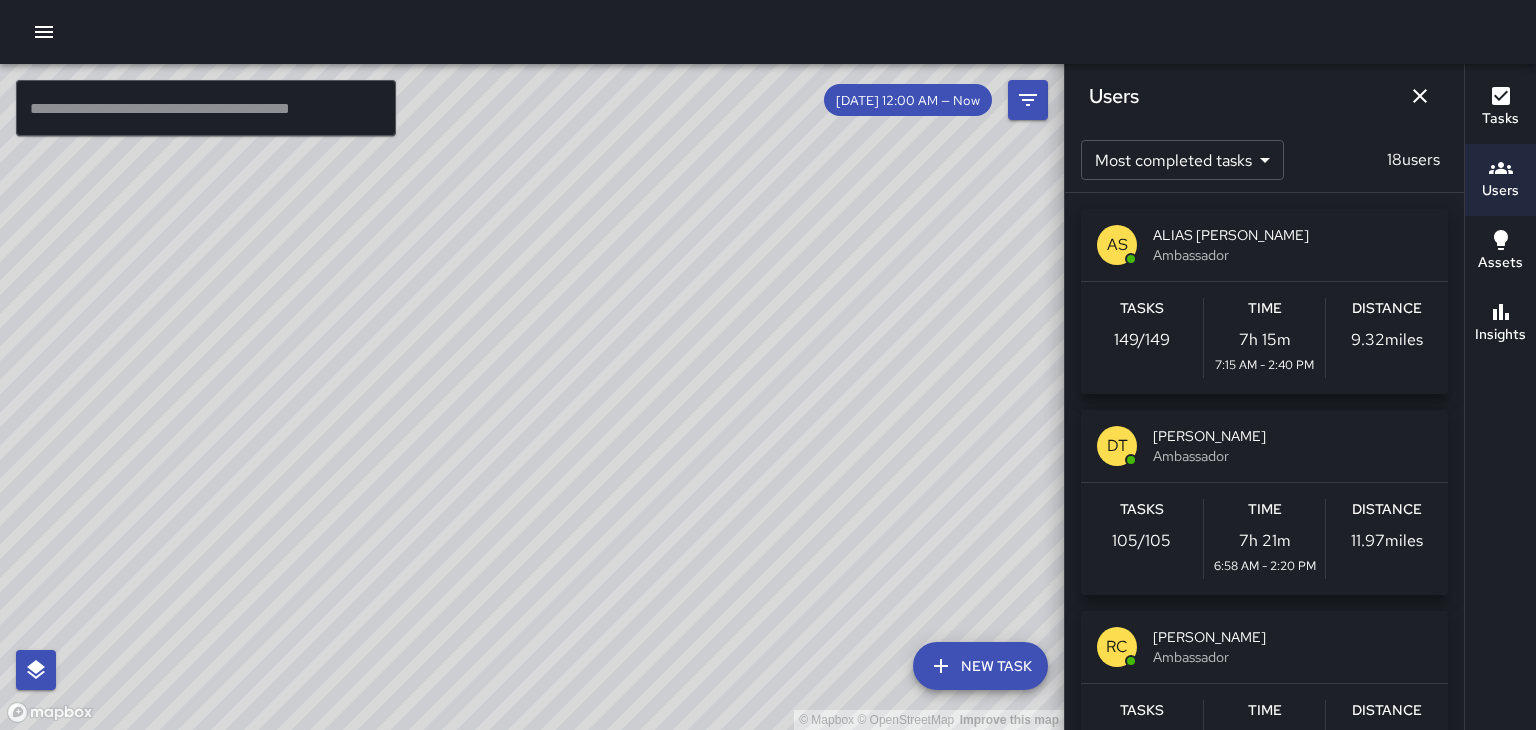 click on "ALIAS [PERSON_NAME]" at bounding box center [1292, 235] 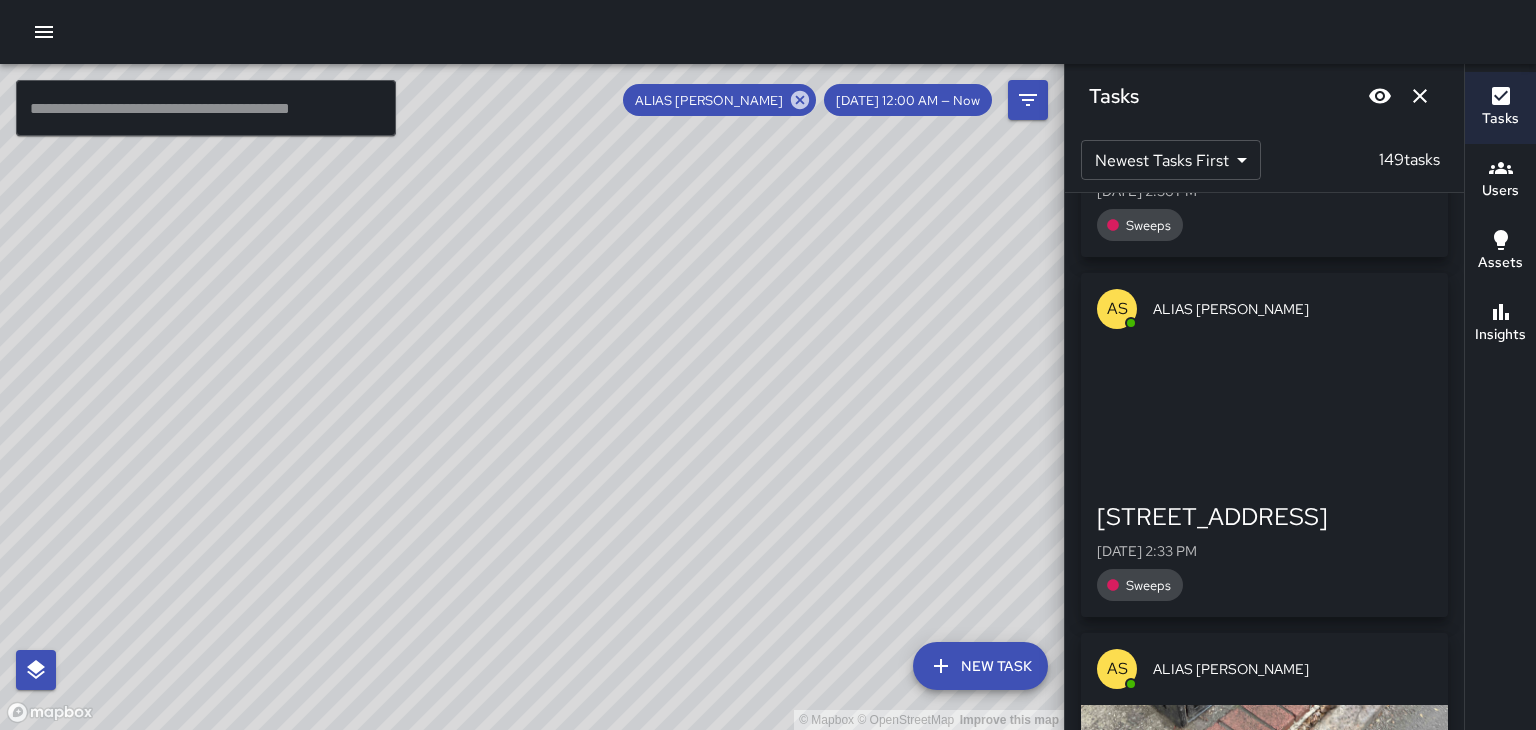 scroll, scrollTop: 676, scrollLeft: 0, axis: vertical 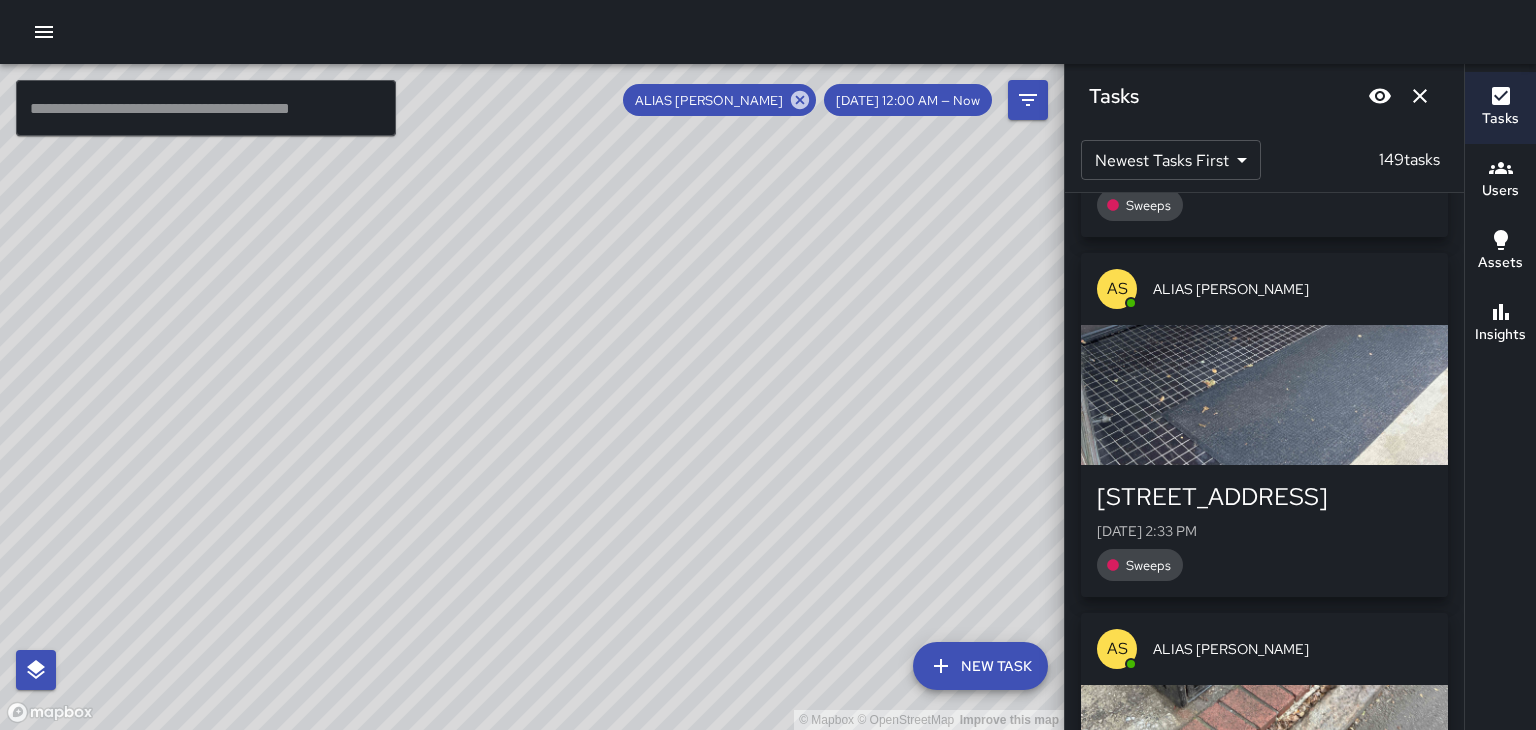 click at bounding box center (1264, 395) 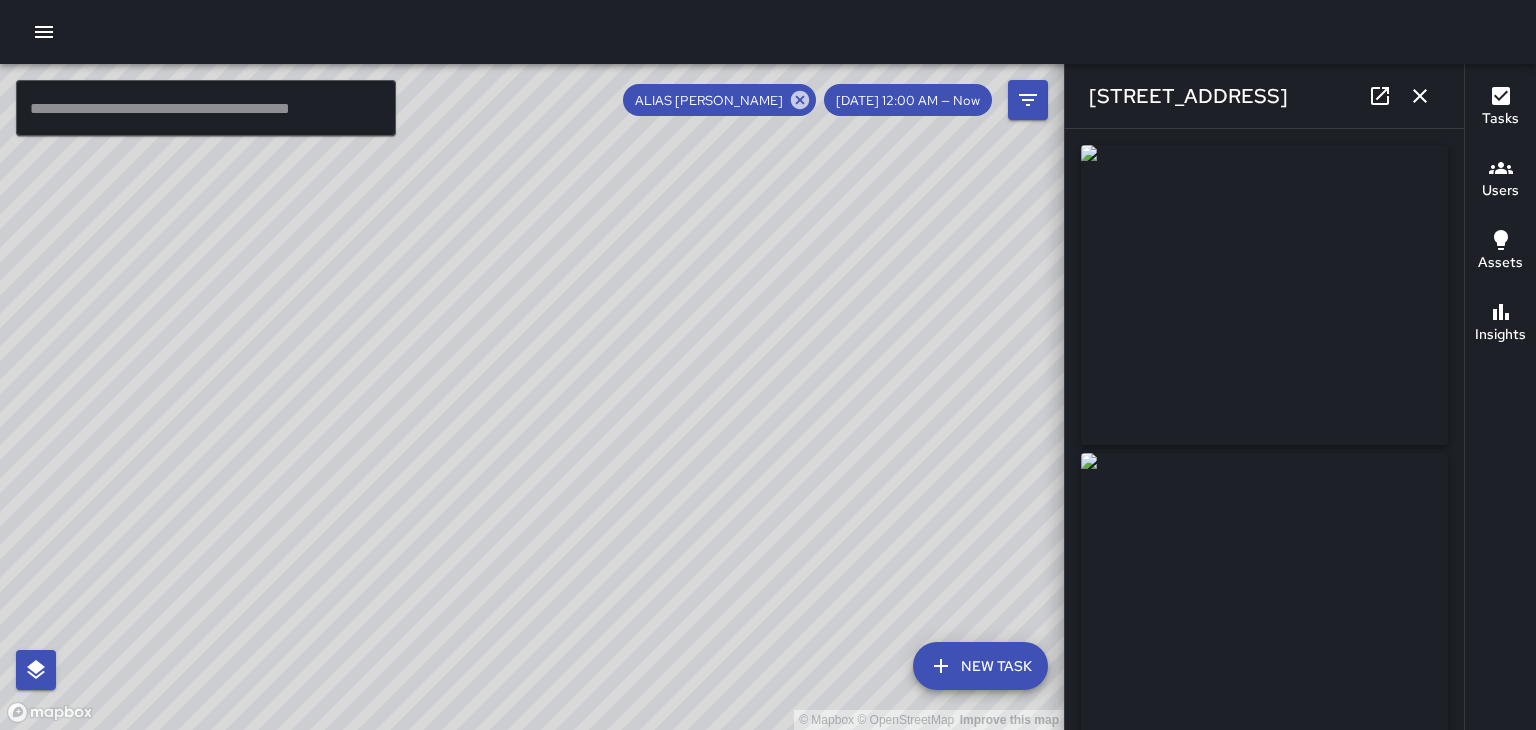 type on "**********" 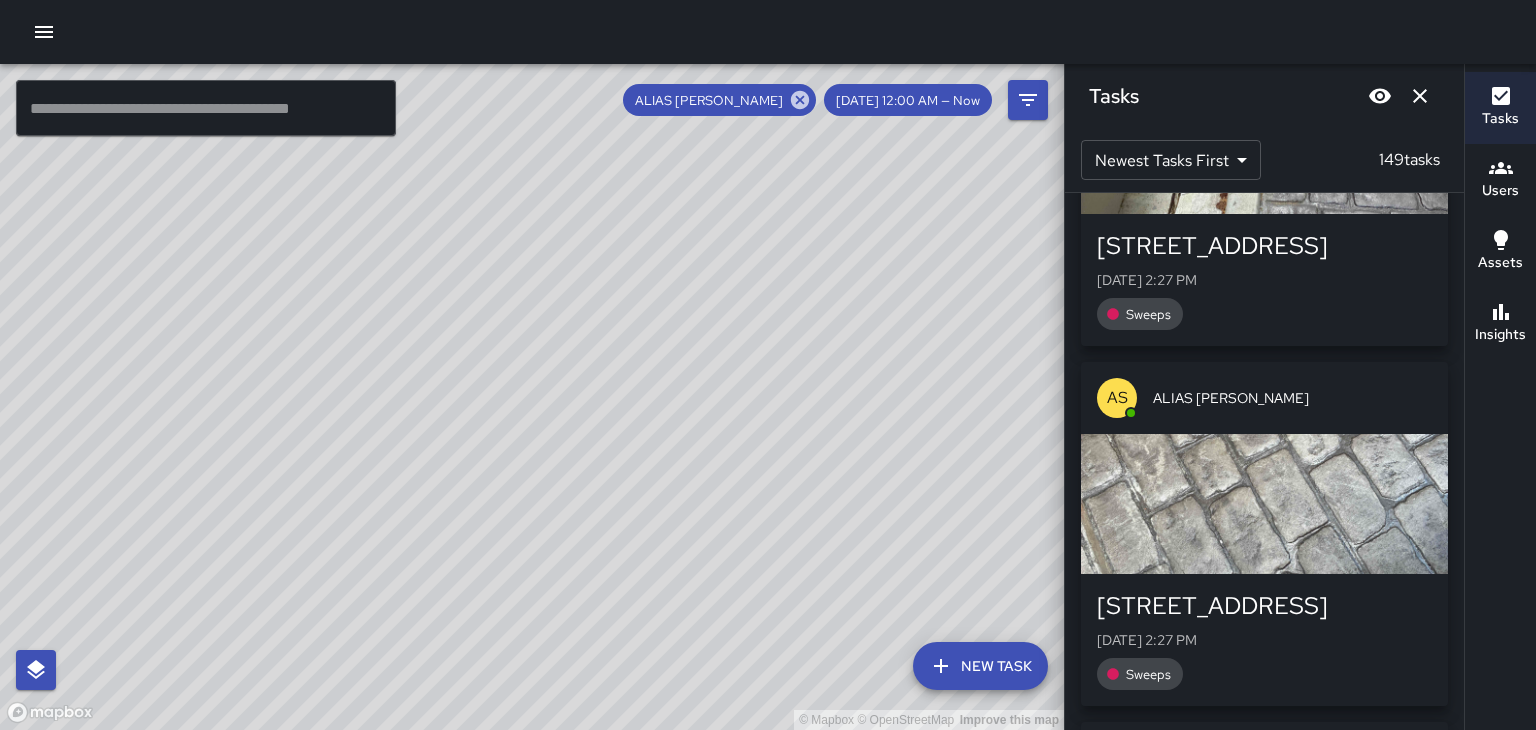 scroll, scrollTop: 1658, scrollLeft: 0, axis: vertical 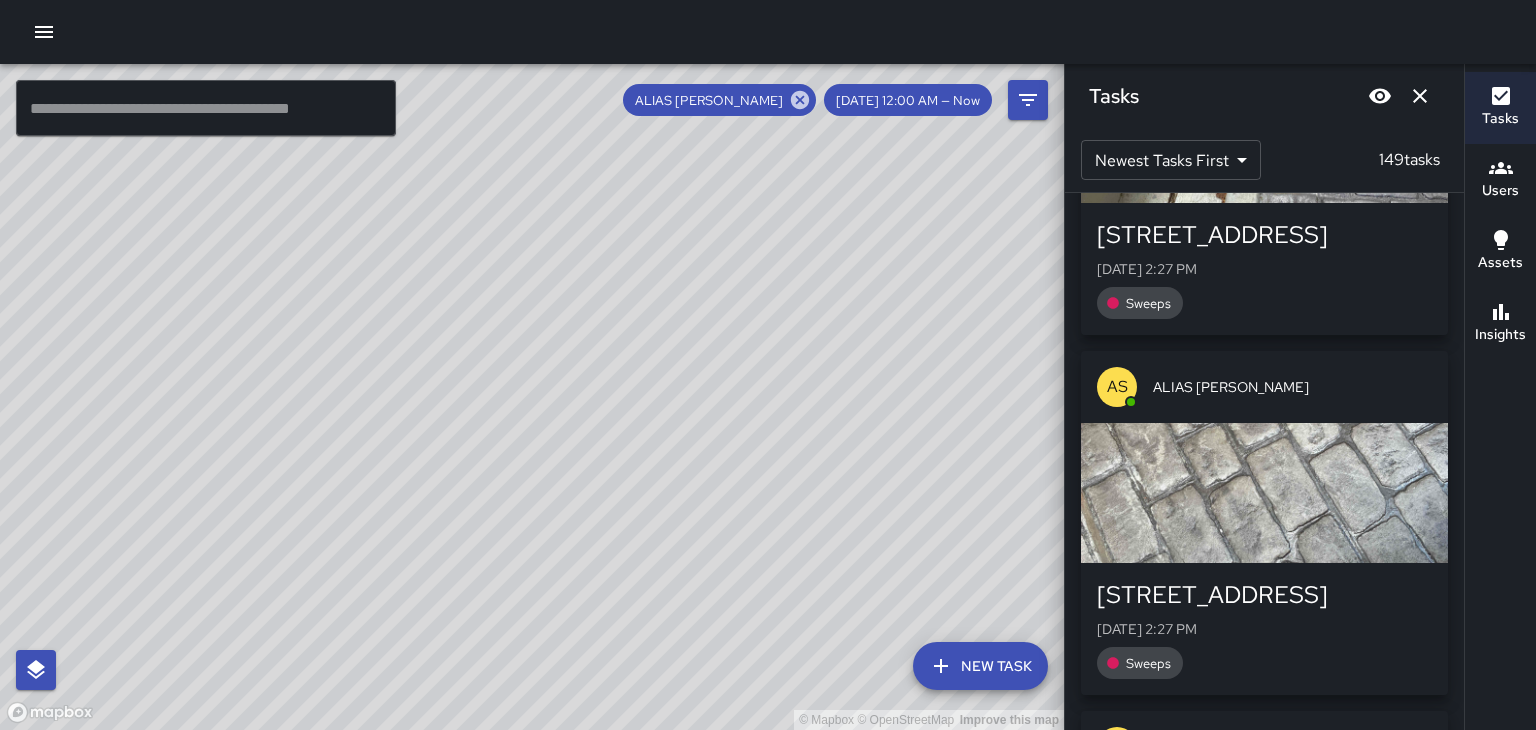 click at bounding box center [1264, 493] 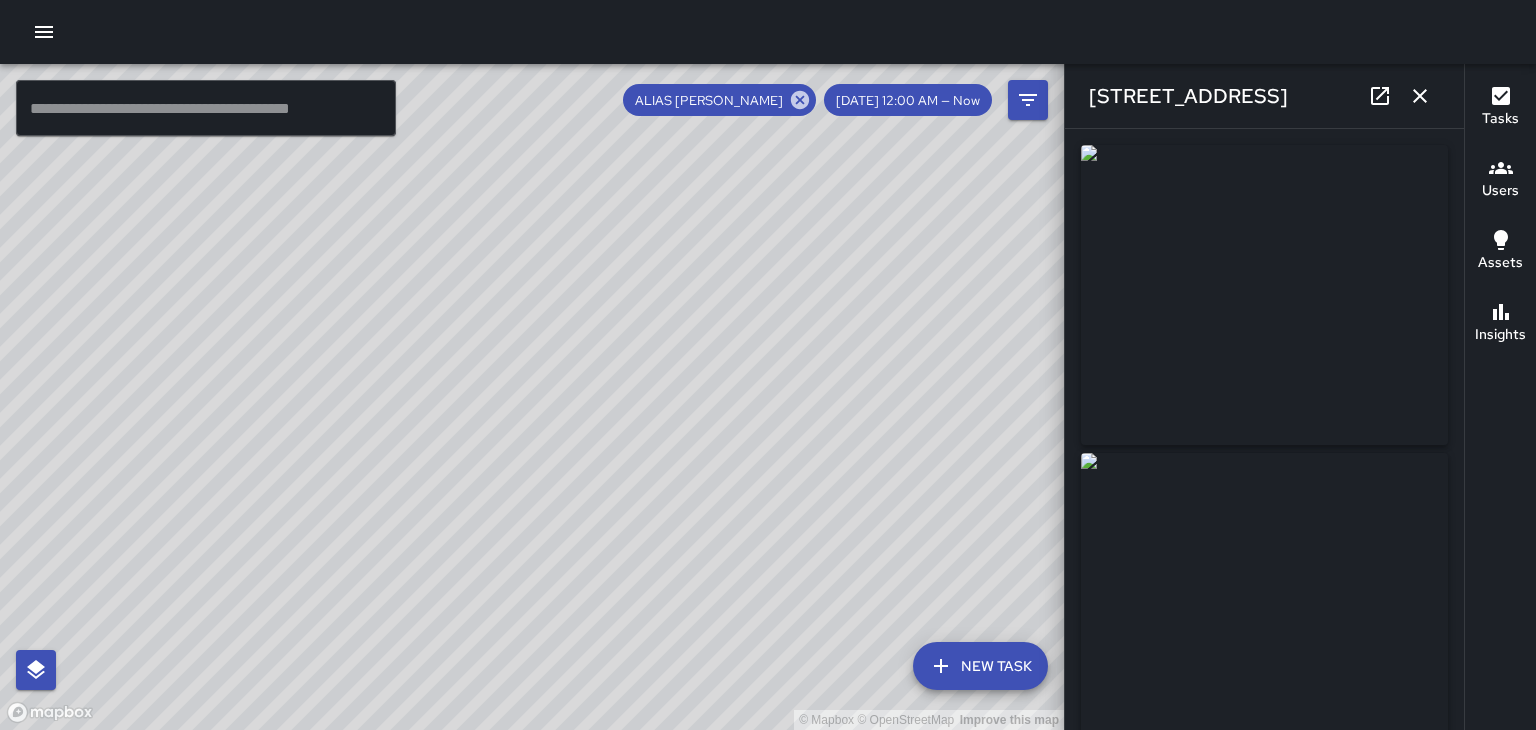 click 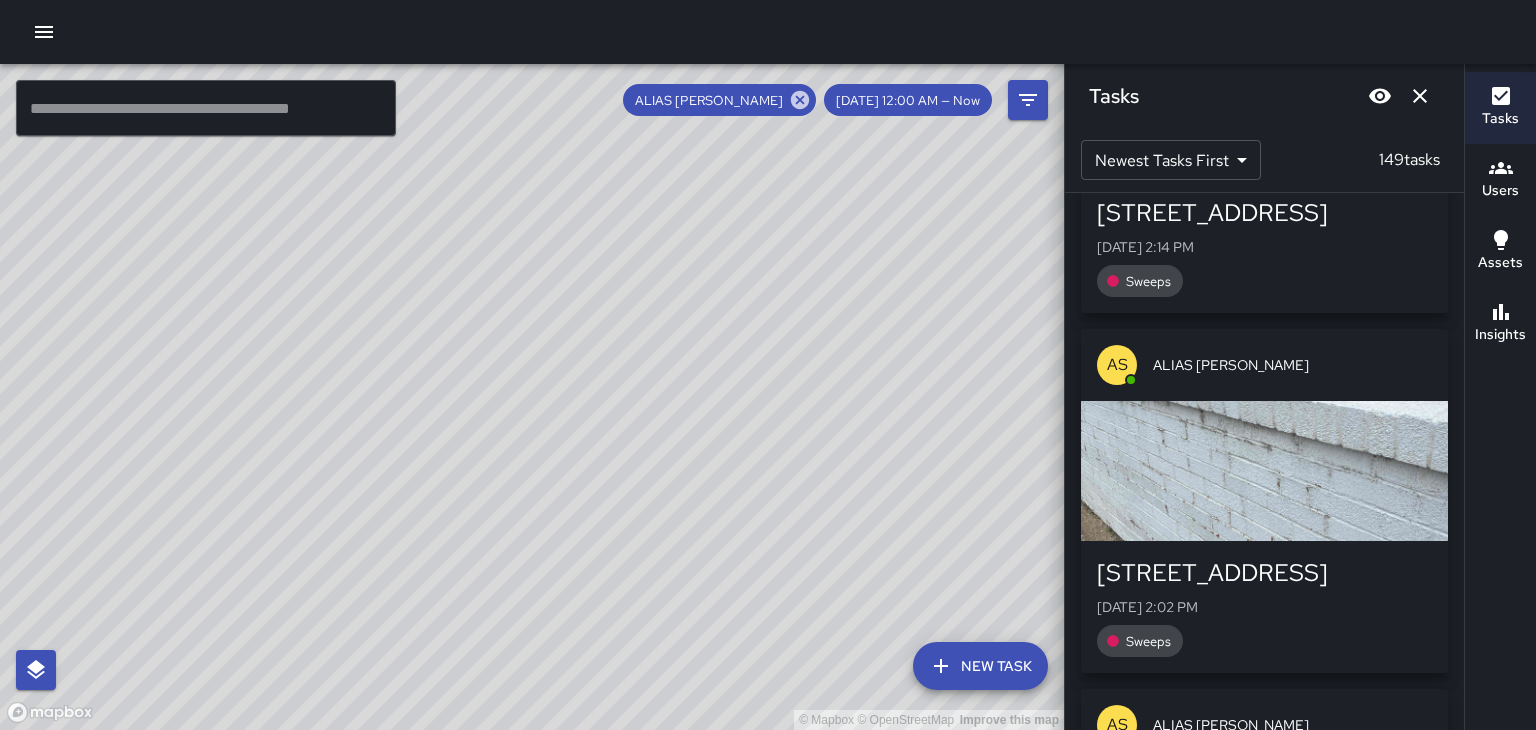 scroll, scrollTop: 3485, scrollLeft: 0, axis: vertical 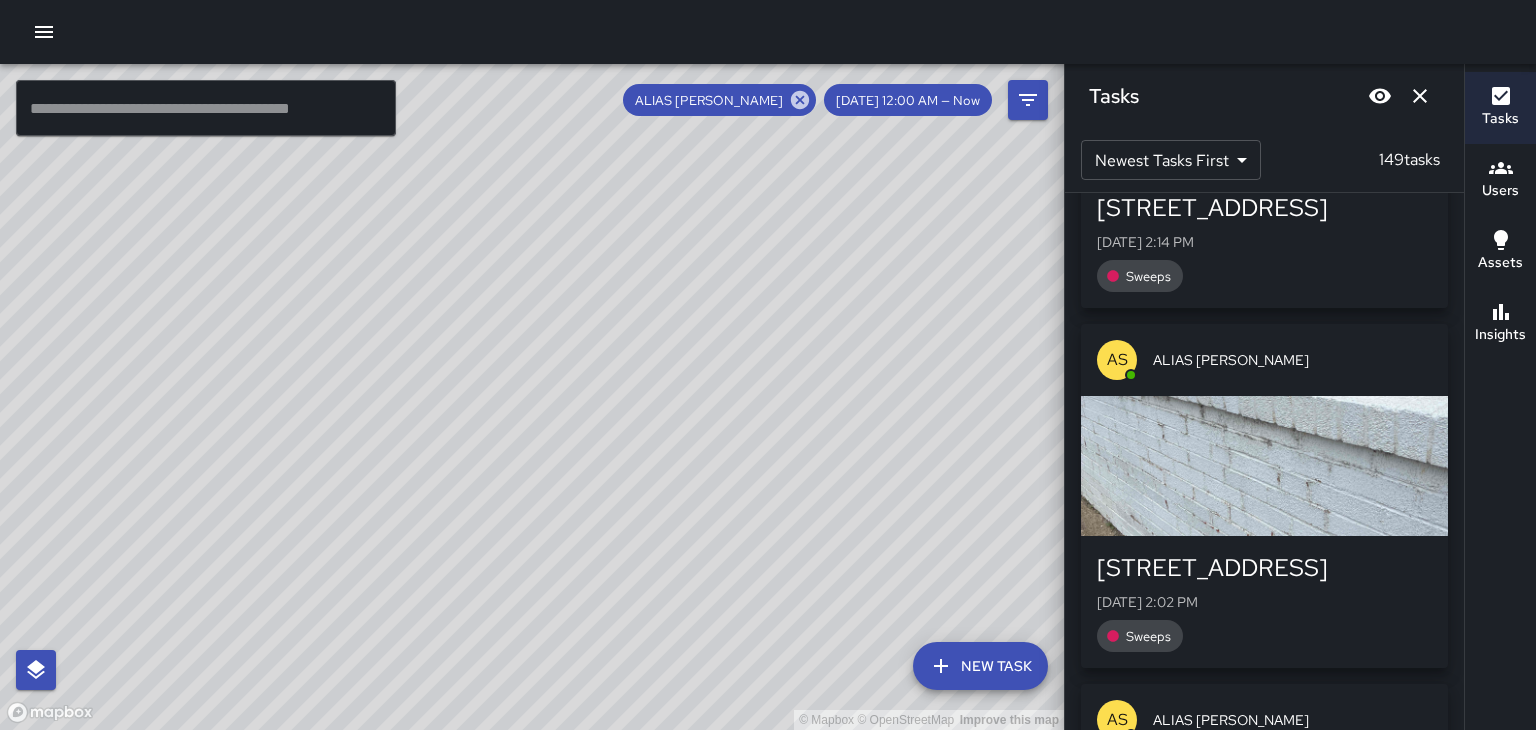 click at bounding box center (1264, 466) 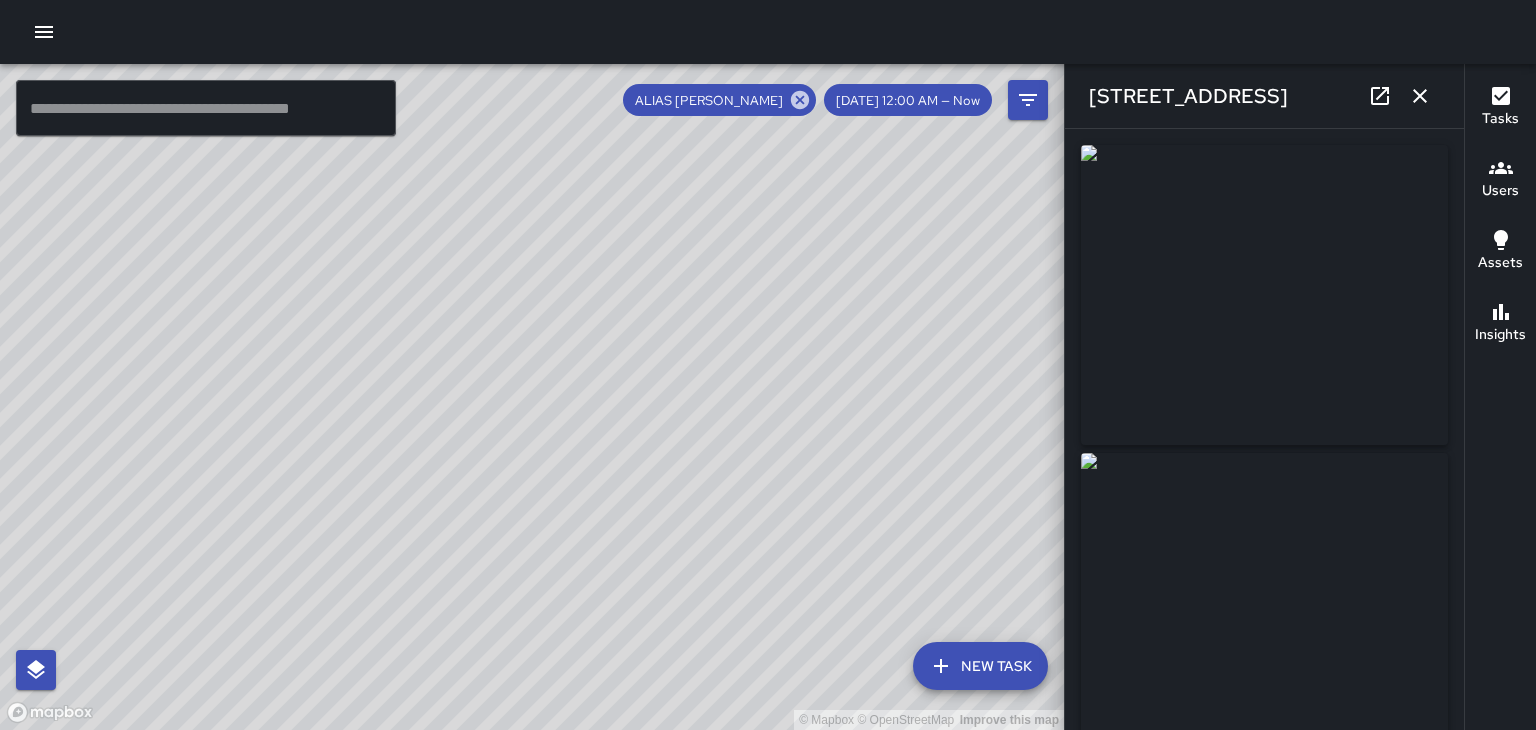 click at bounding box center [1420, 96] 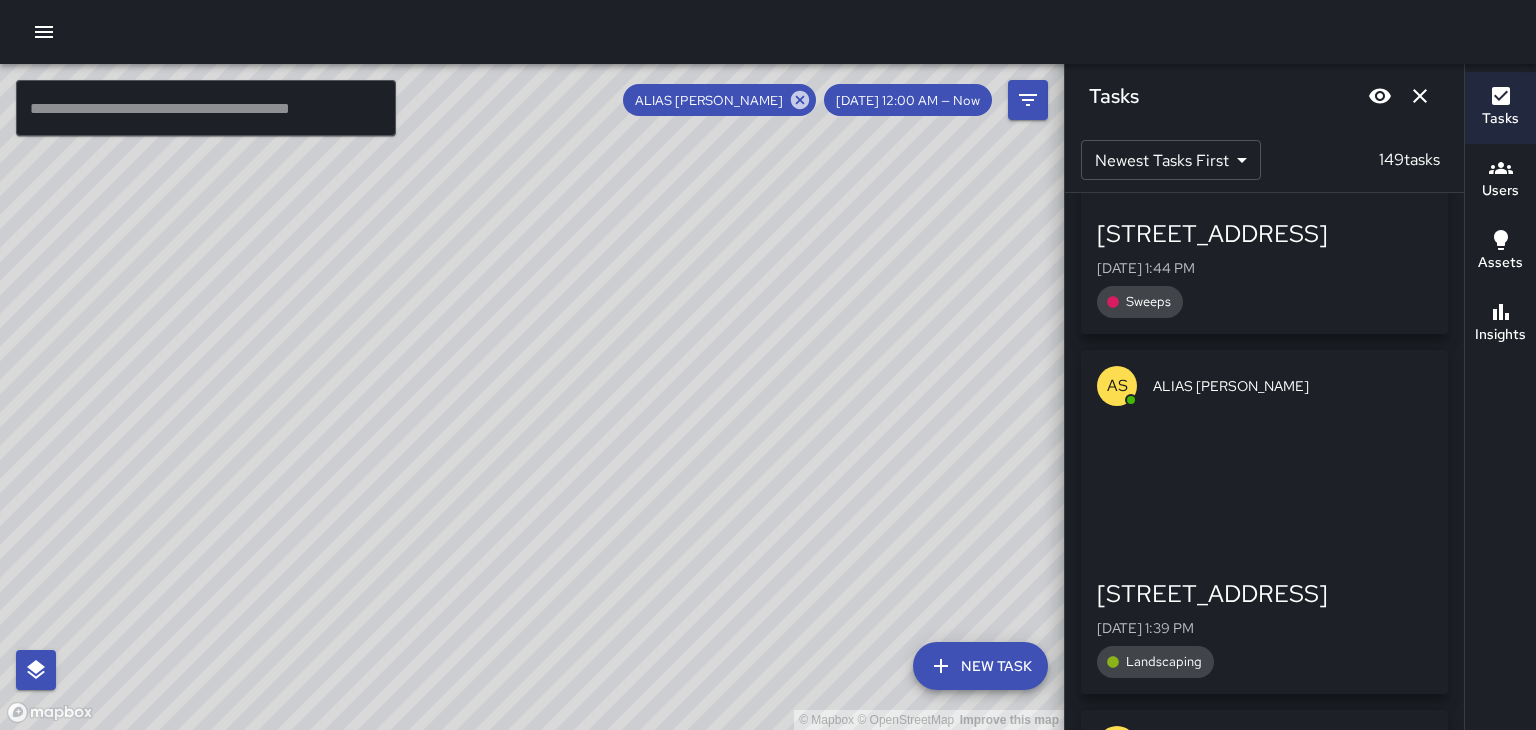scroll, scrollTop: 5987, scrollLeft: 0, axis: vertical 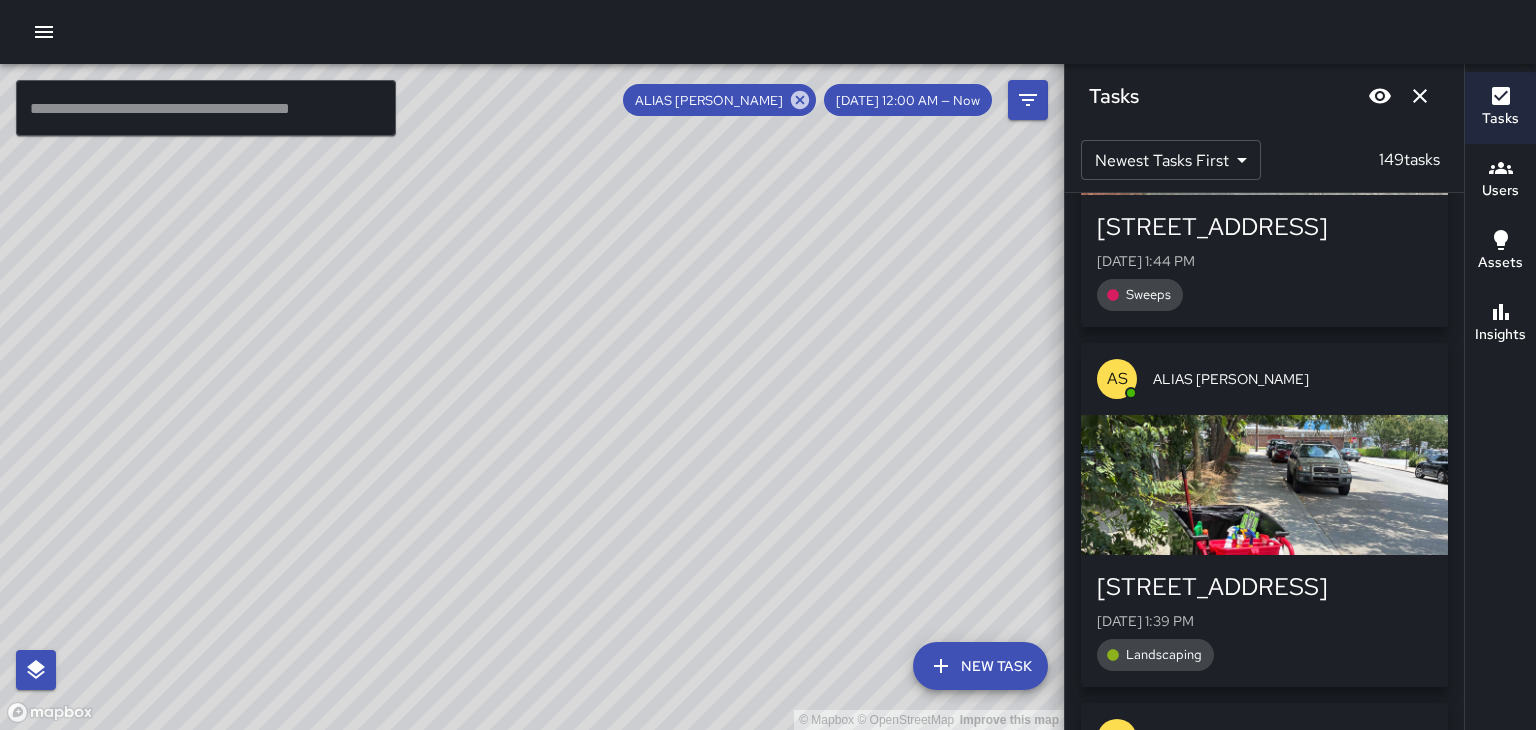 click at bounding box center (1264, 485) 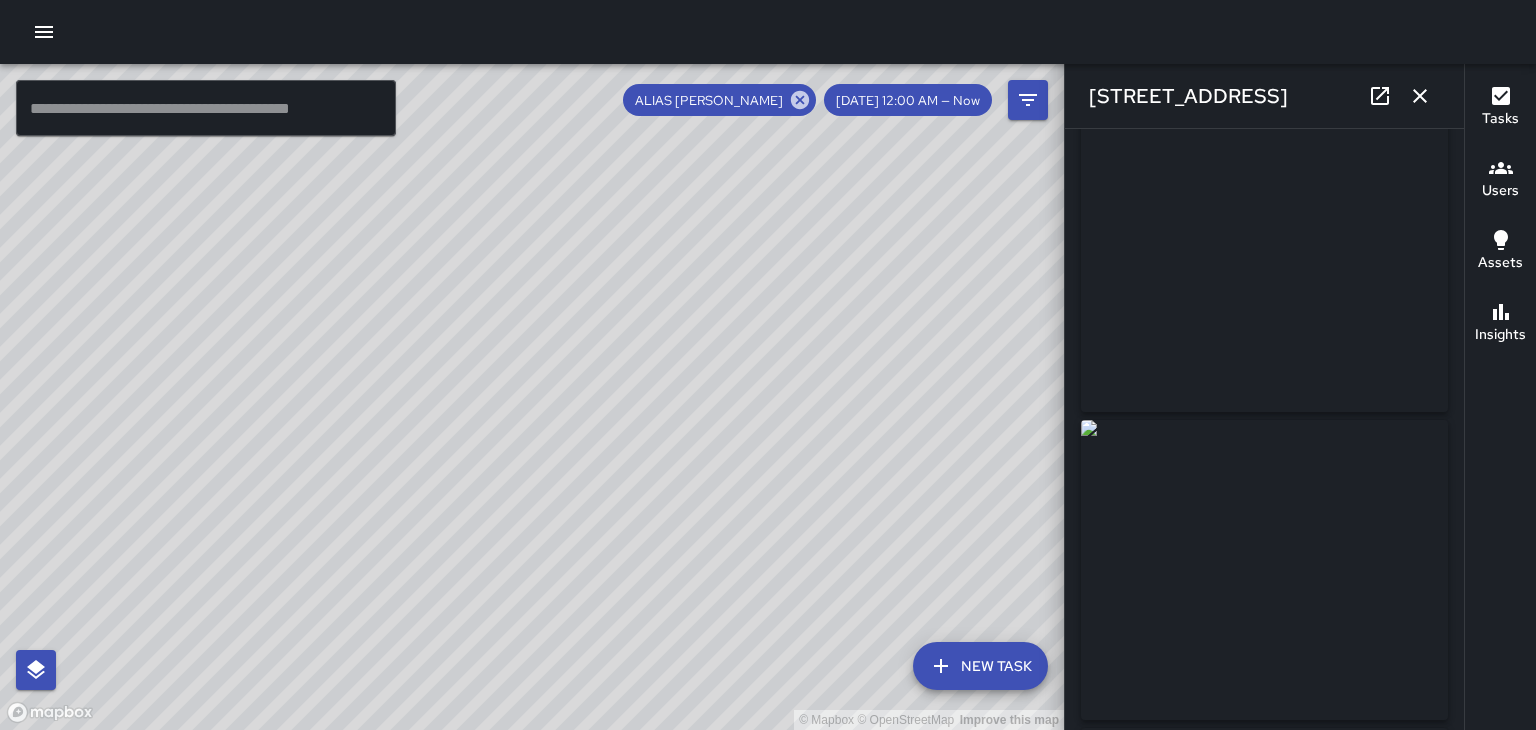scroll, scrollTop: 32, scrollLeft: 0, axis: vertical 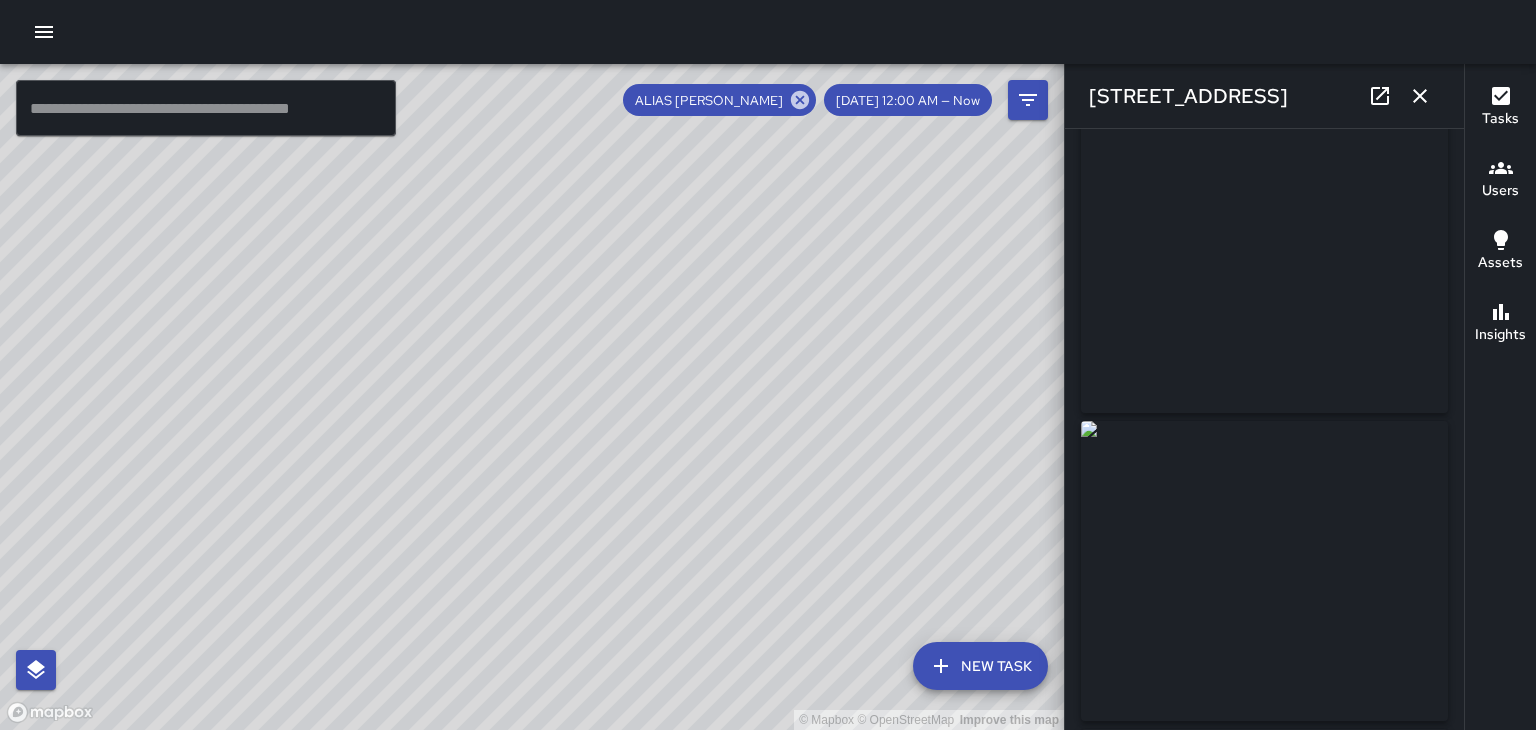 click at bounding box center (1420, 96) 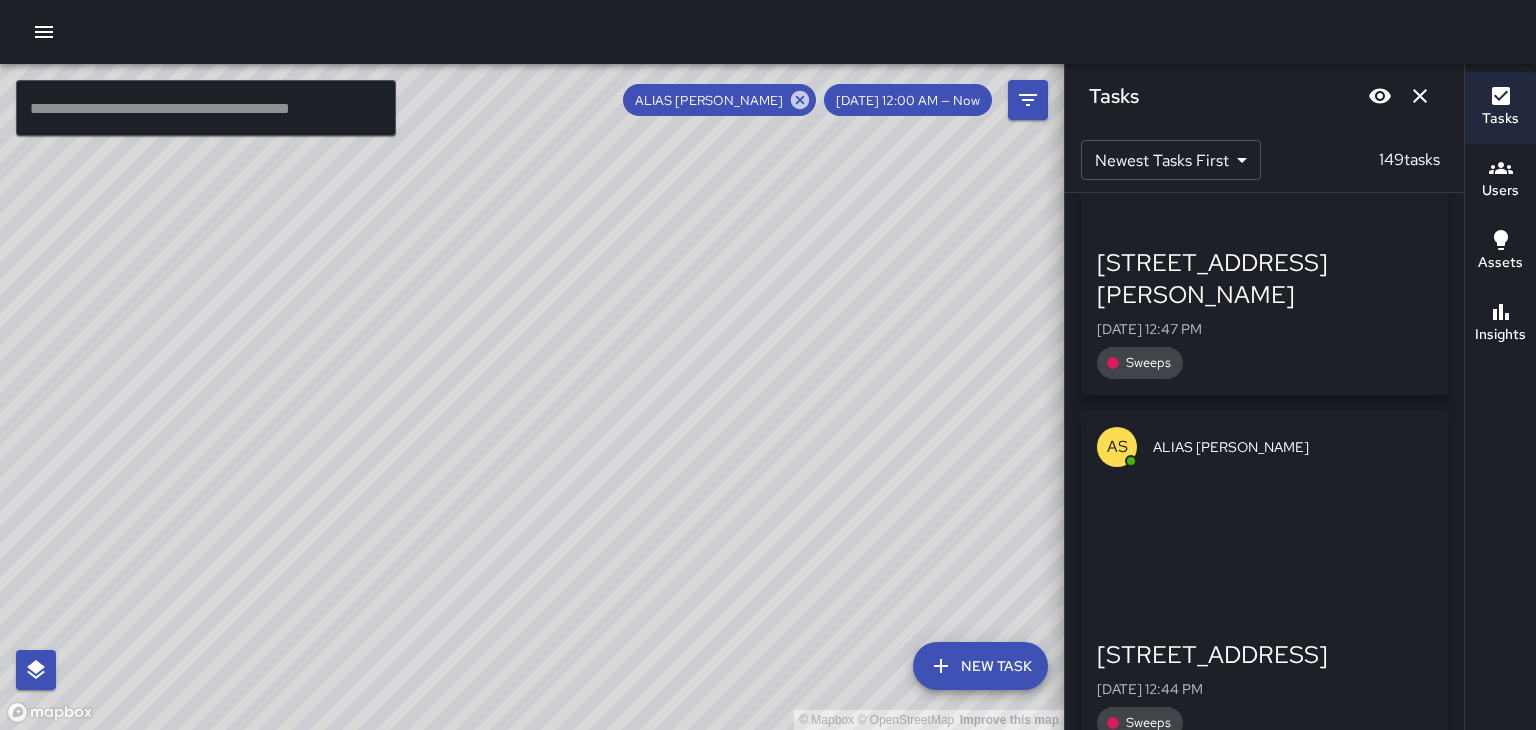 scroll, scrollTop: 9010, scrollLeft: 0, axis: vertical 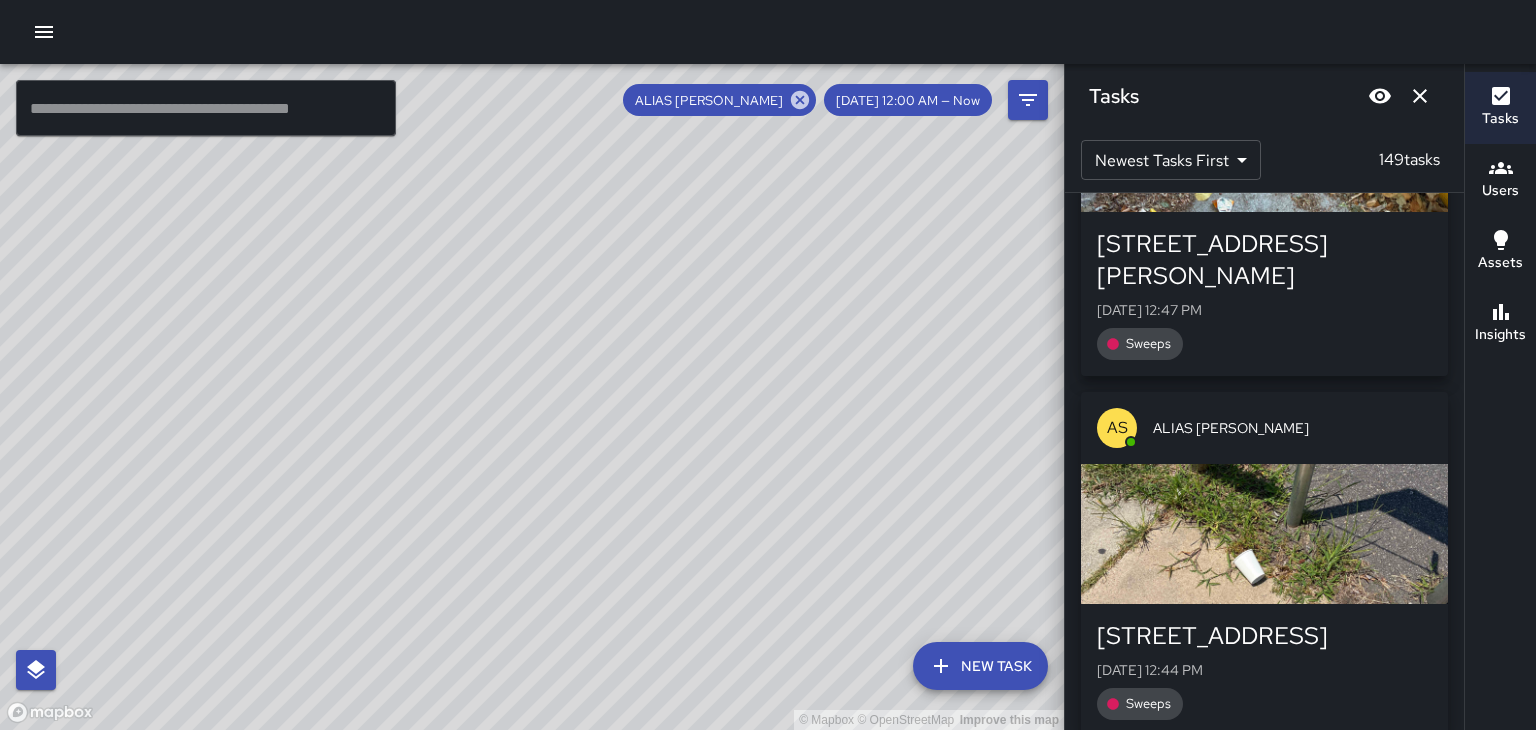 click on "Tasks" at bounding box center (1264, 96) 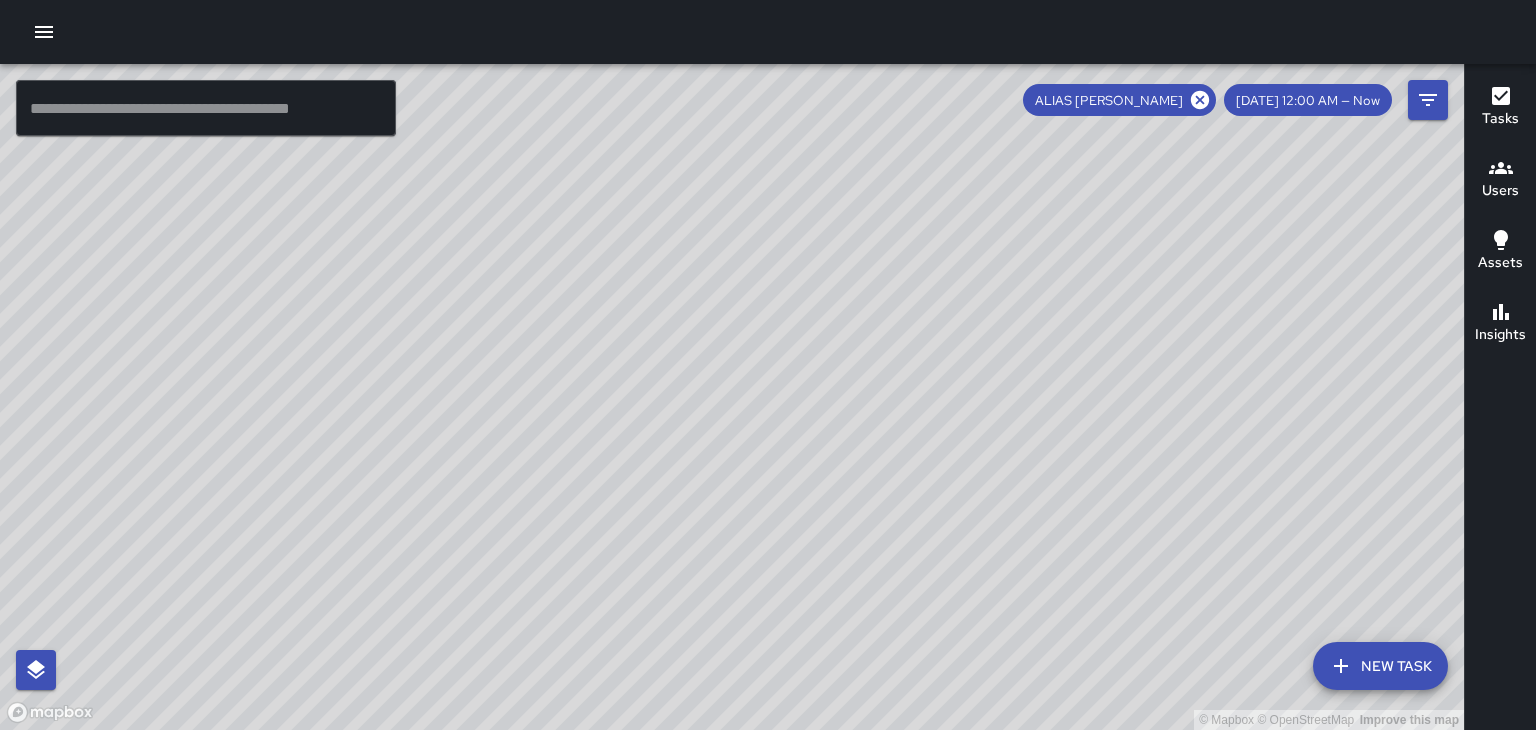 click 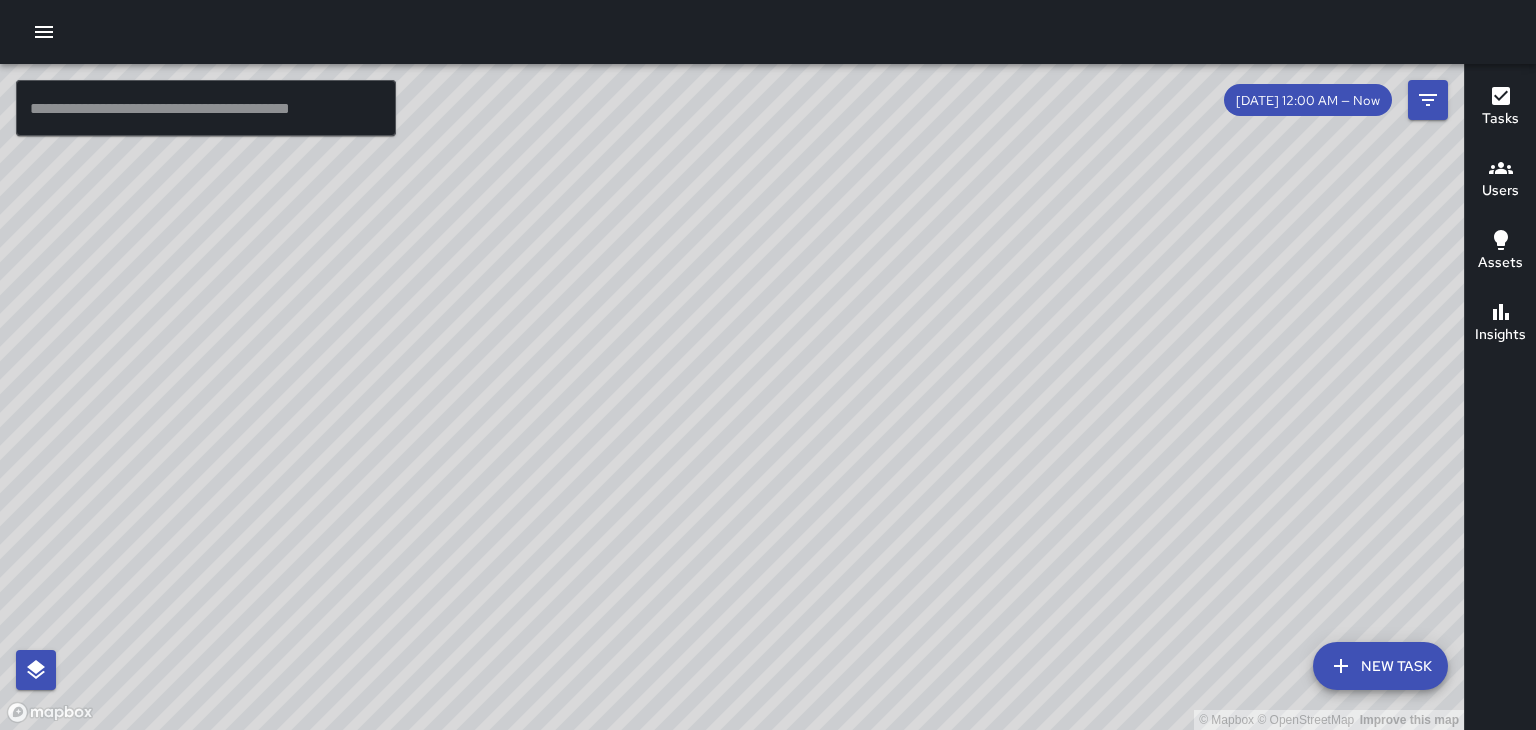 click 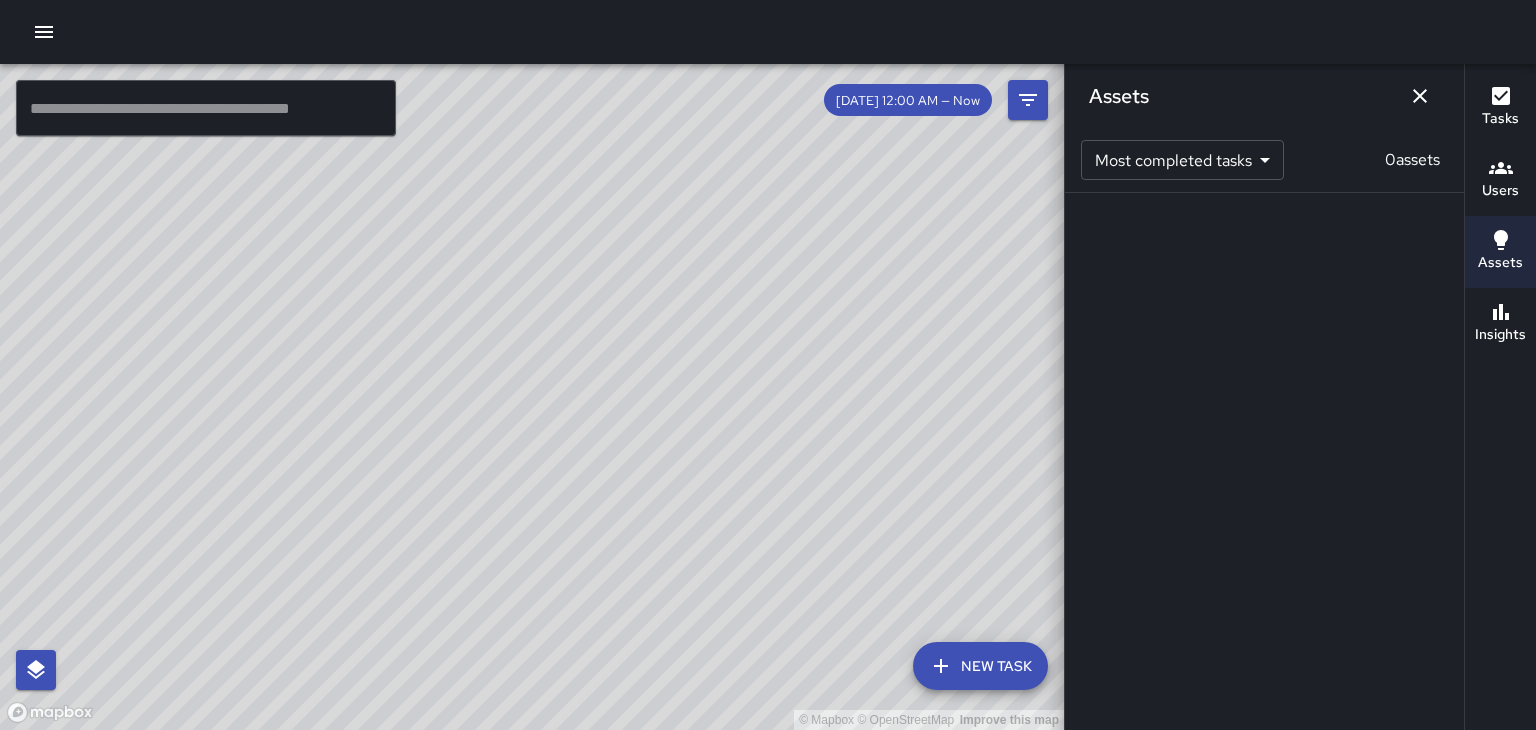 click at bounding box center [1420, 96] 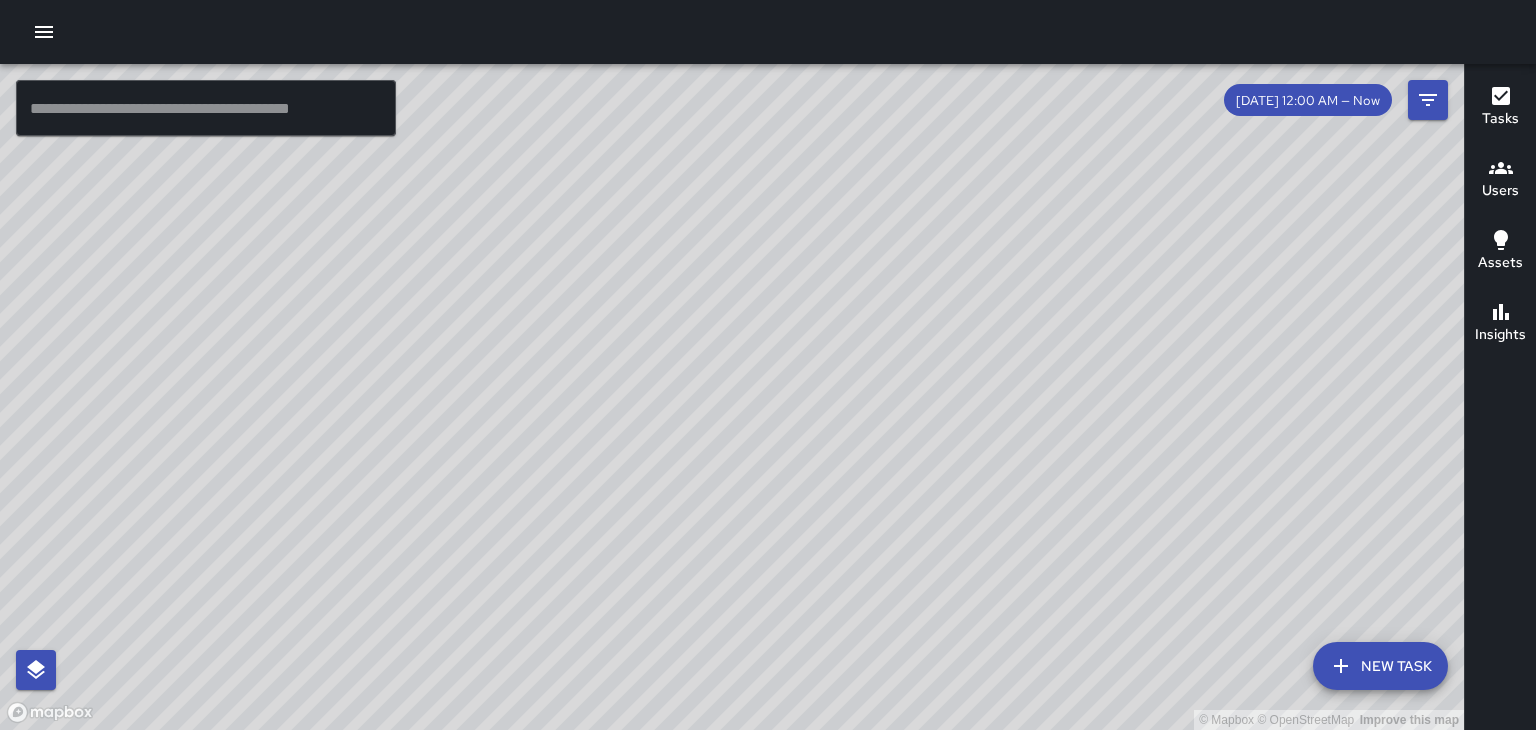 click on "Users" at bounding box center (1500, 191) 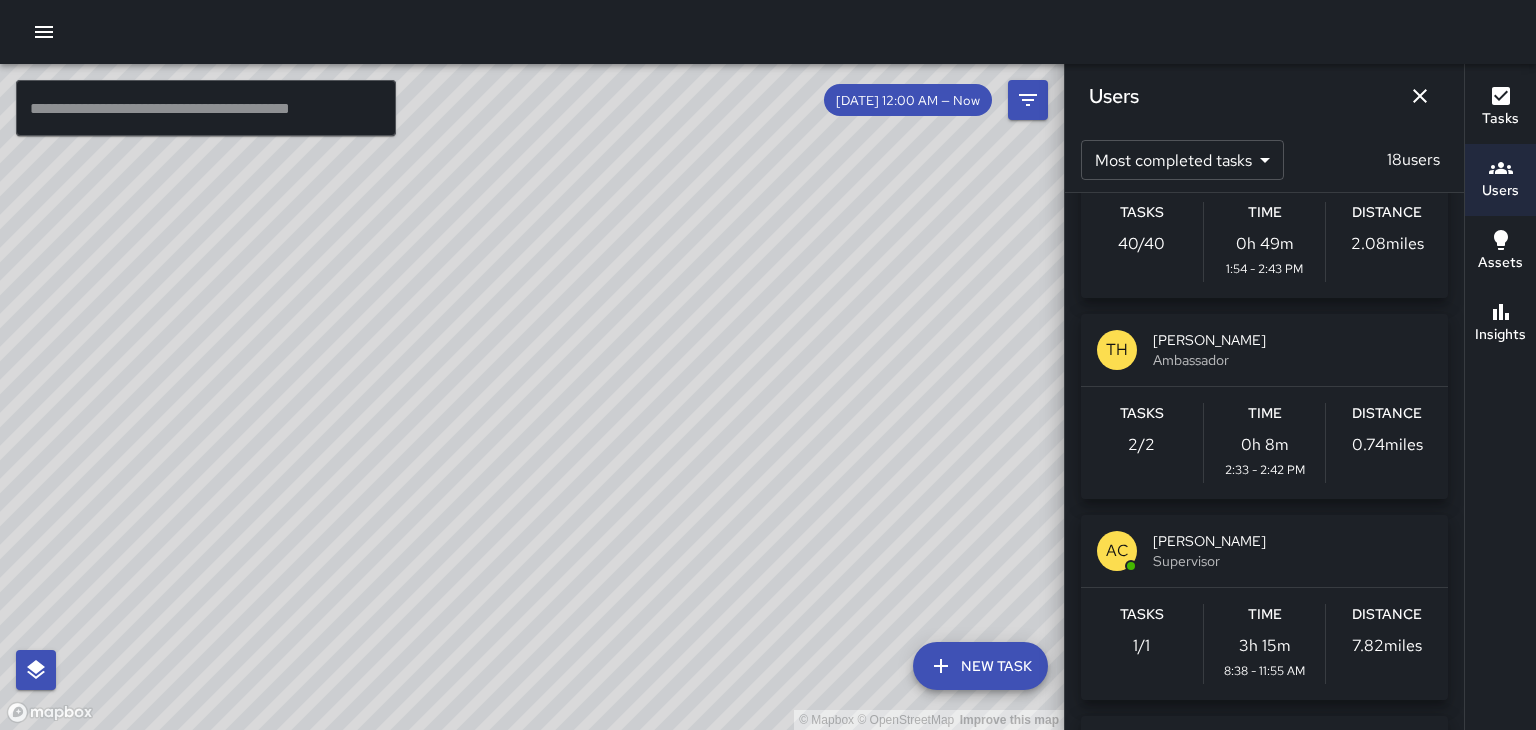 scroll, scrollTop: 503, scrollLeft: 0, axis: vertical 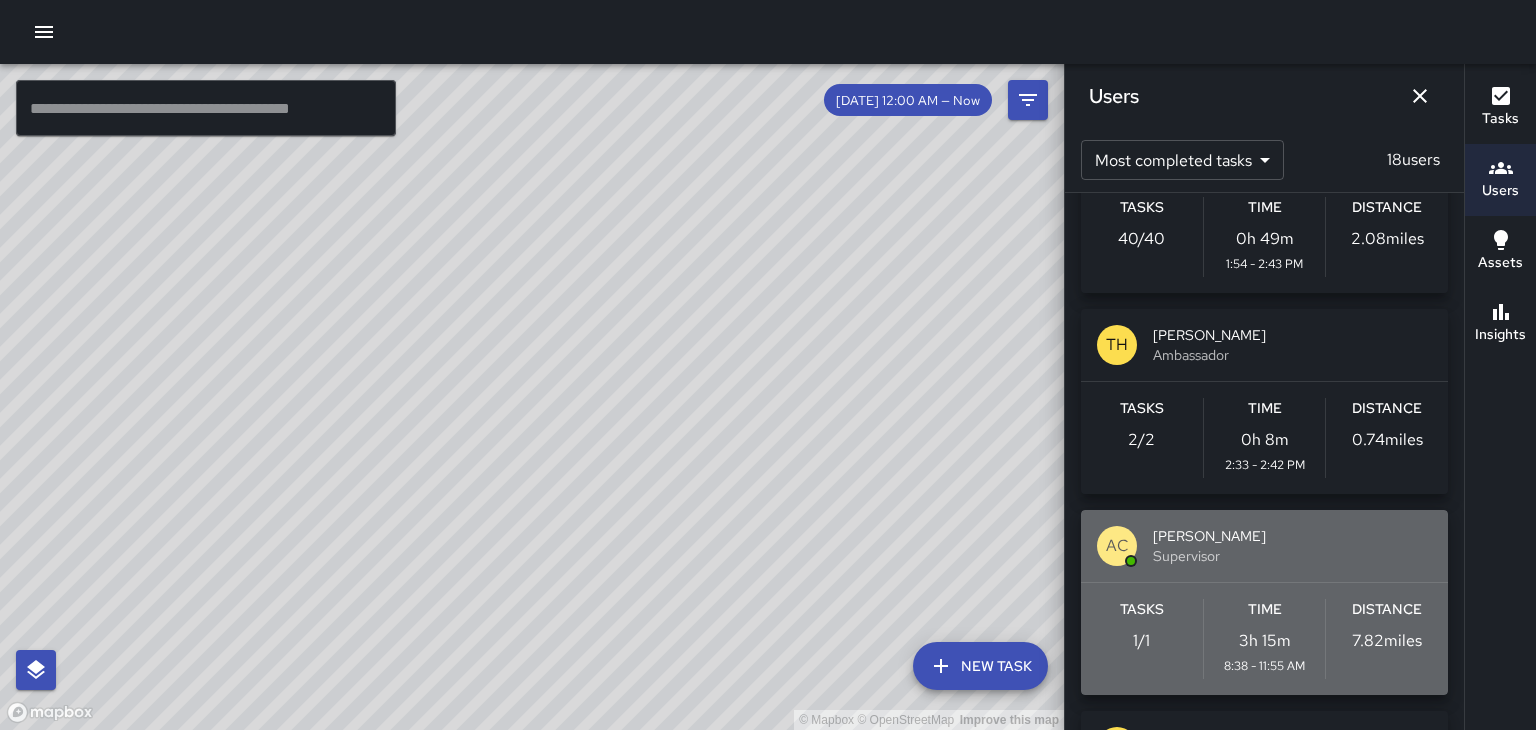 click on "Supervisor" at bounding box center (1292, 556) 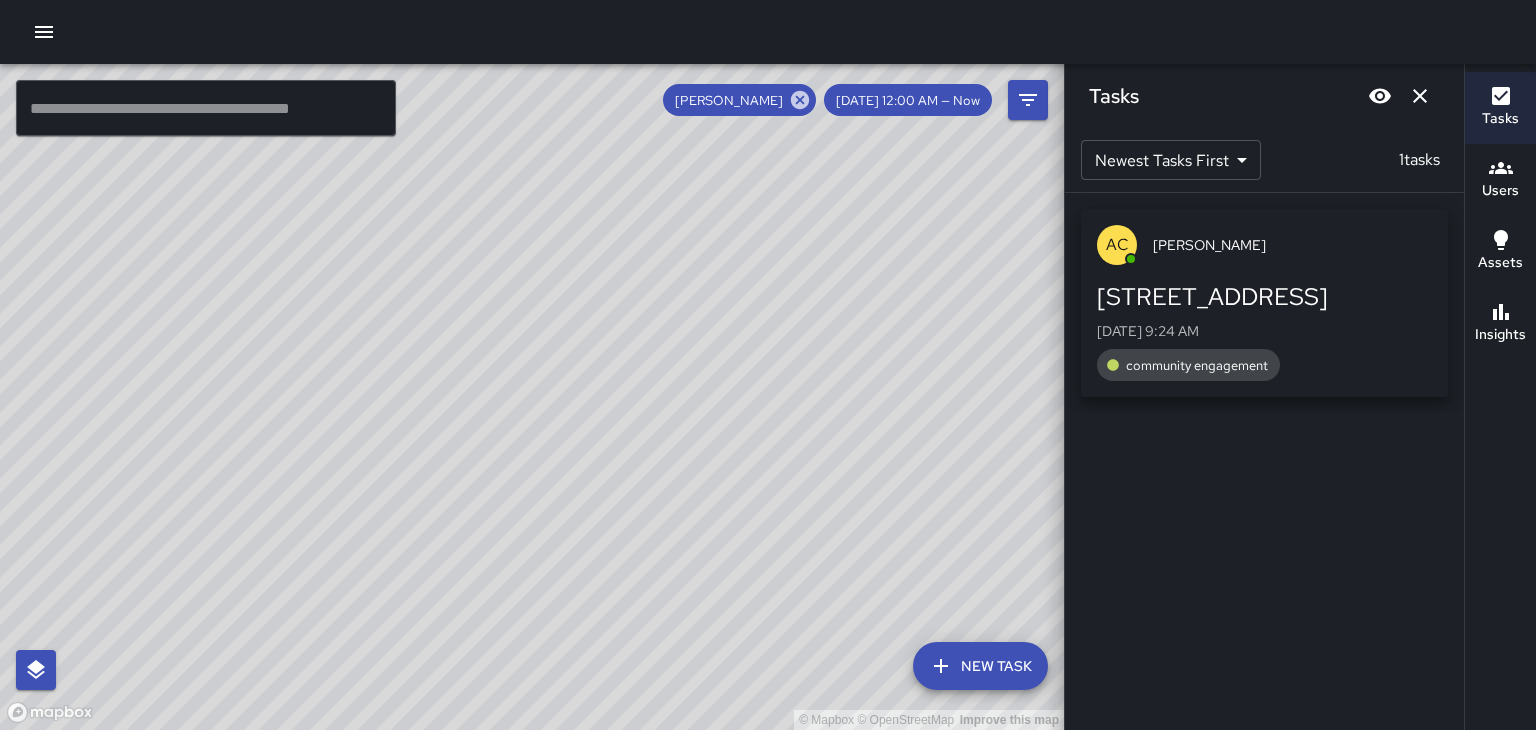 click 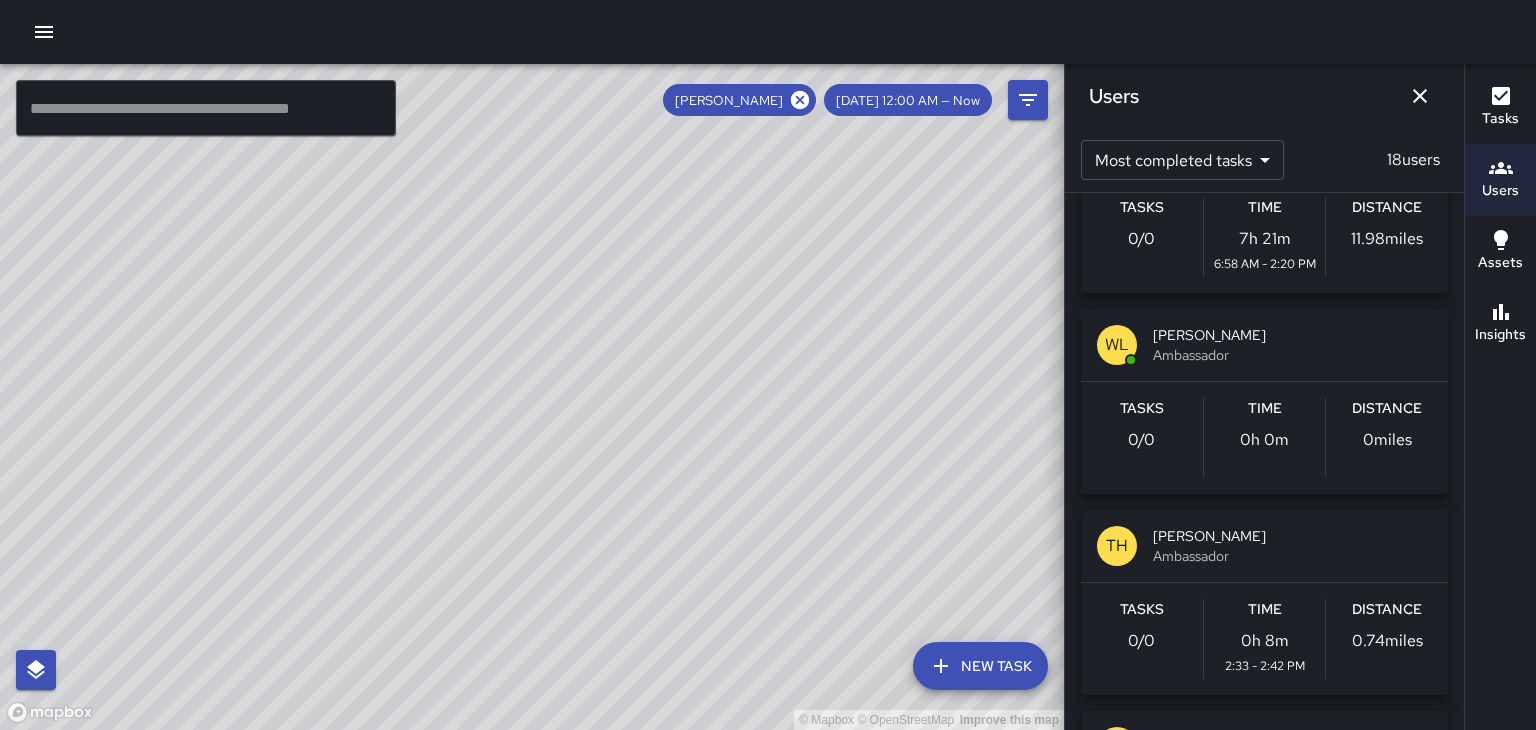 click 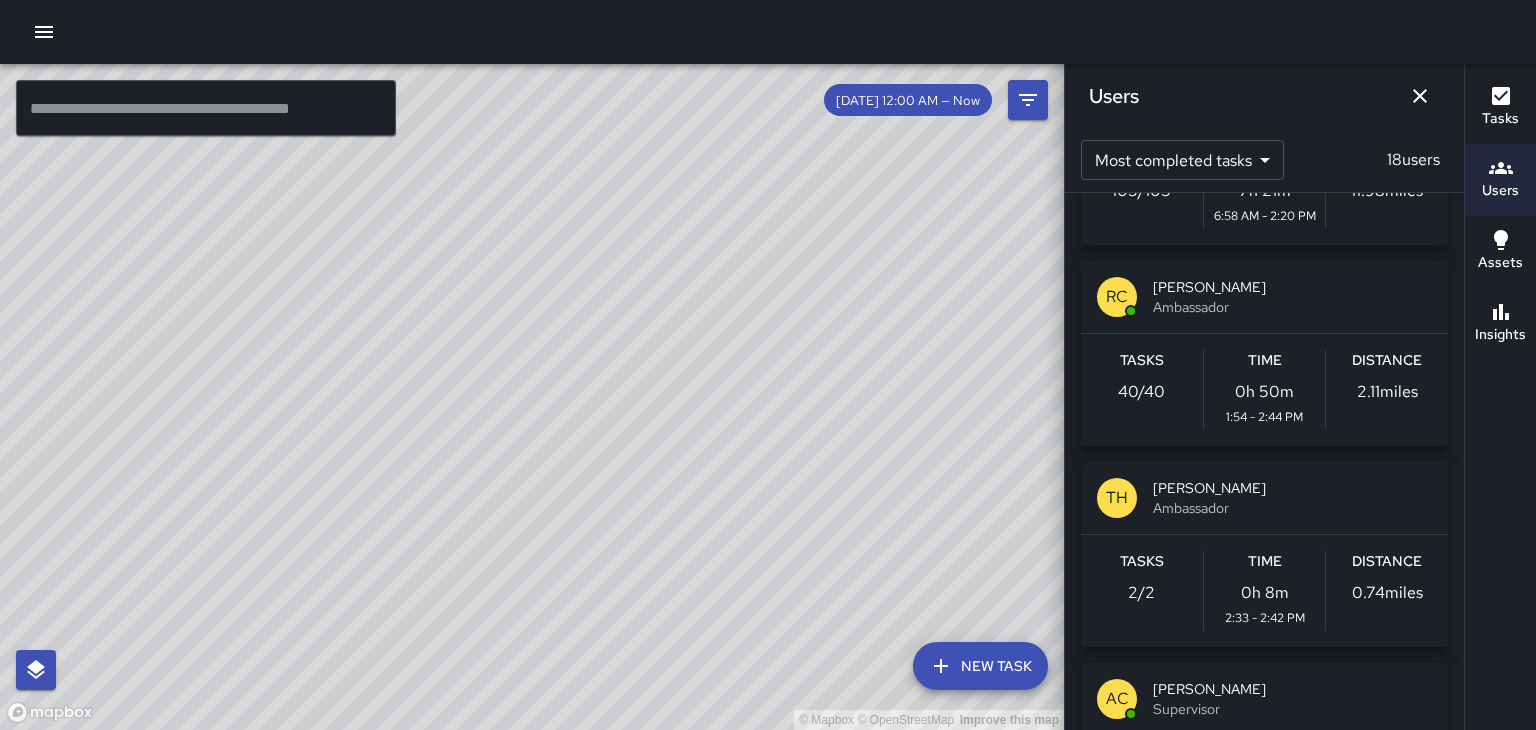 scroll, scrollTop: 349, scrollLeft: 0, axis: vertical 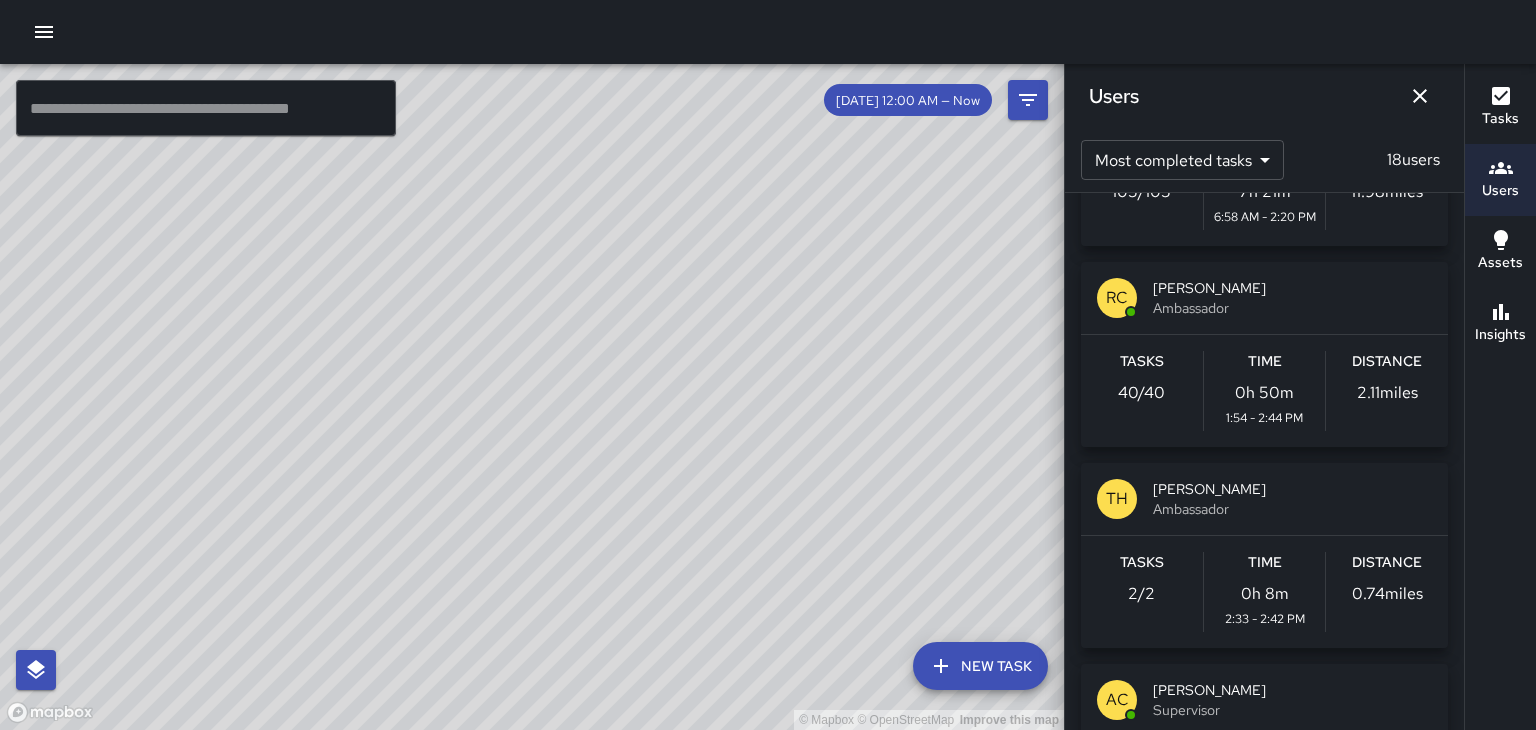 click on "TH TOBY HARMON Ambassador" at bounding box center (1264, 499) 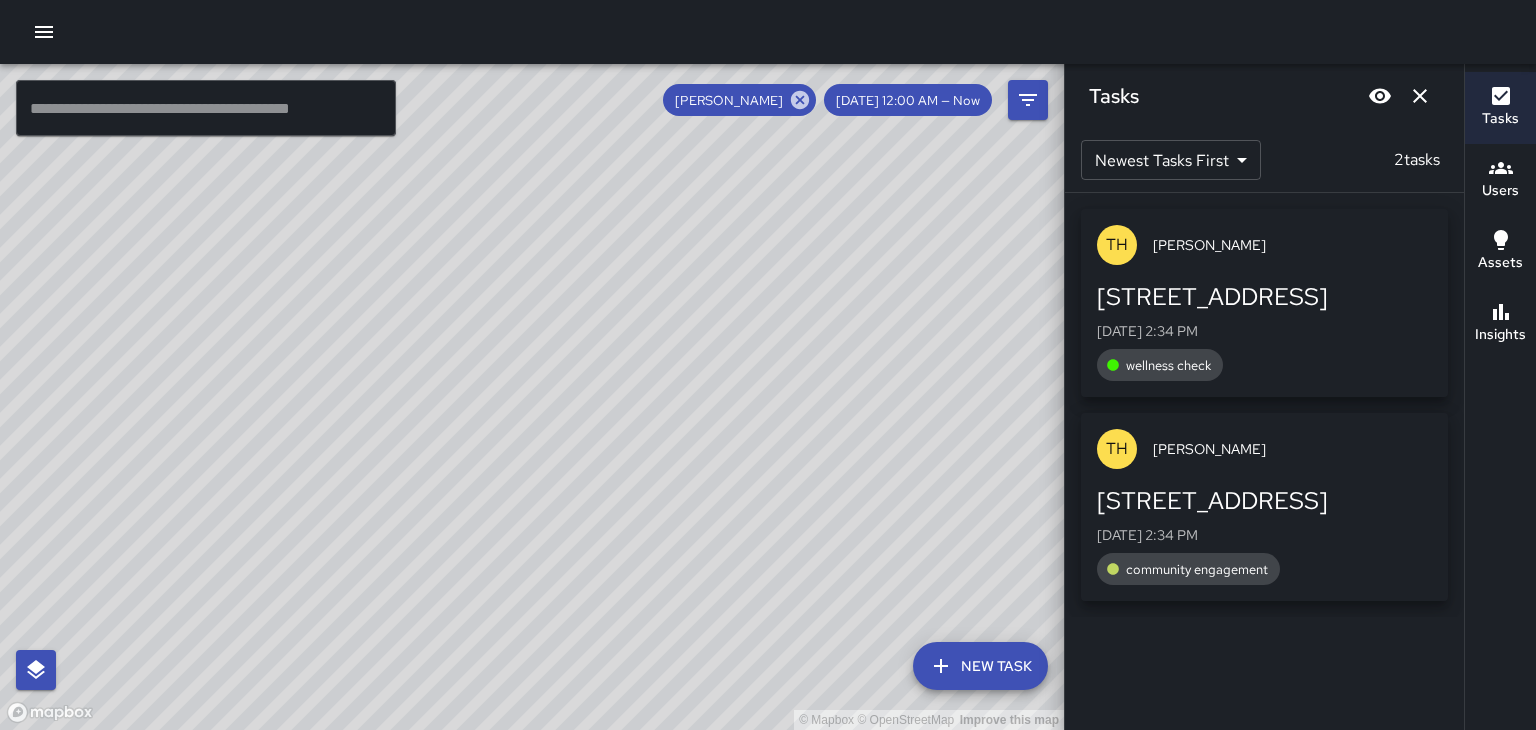 click 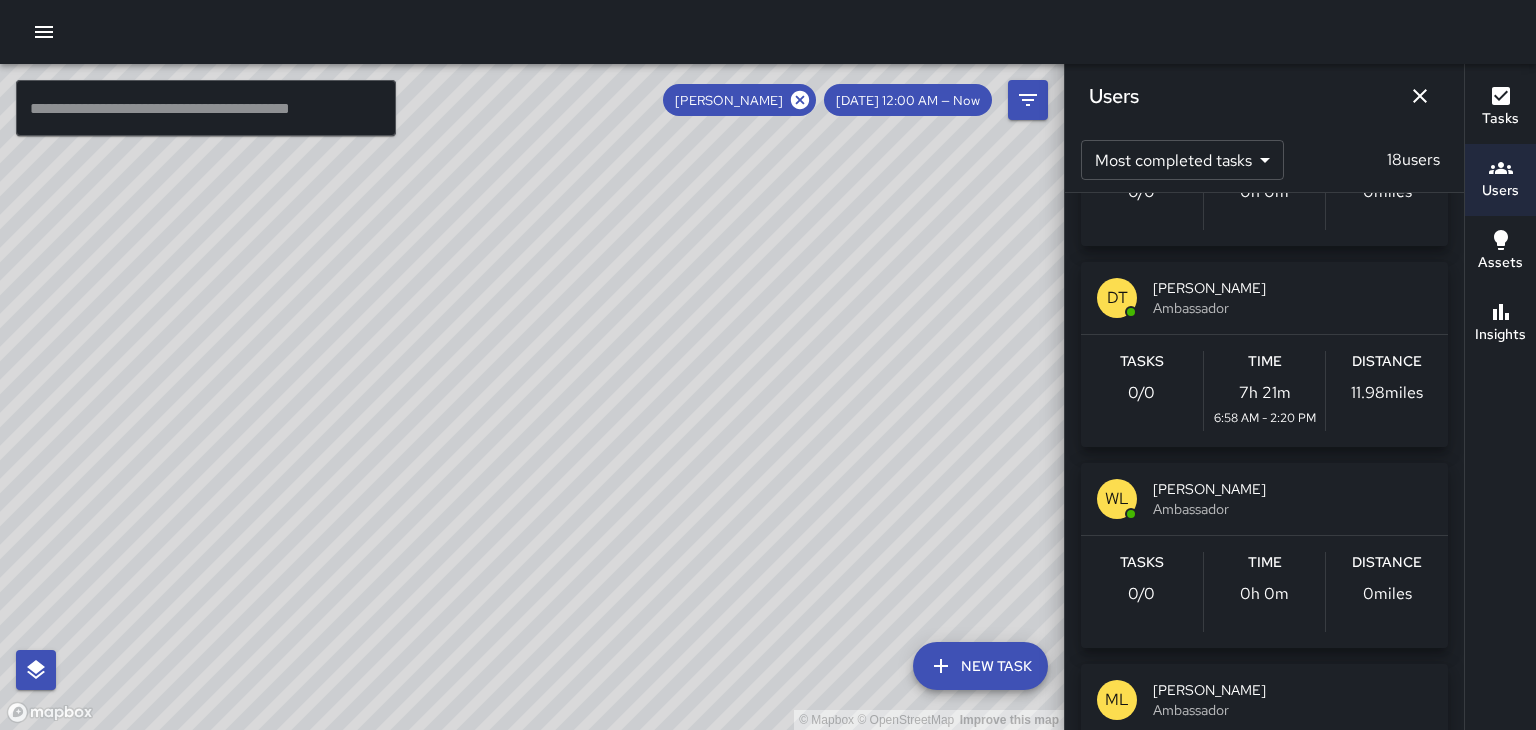 click 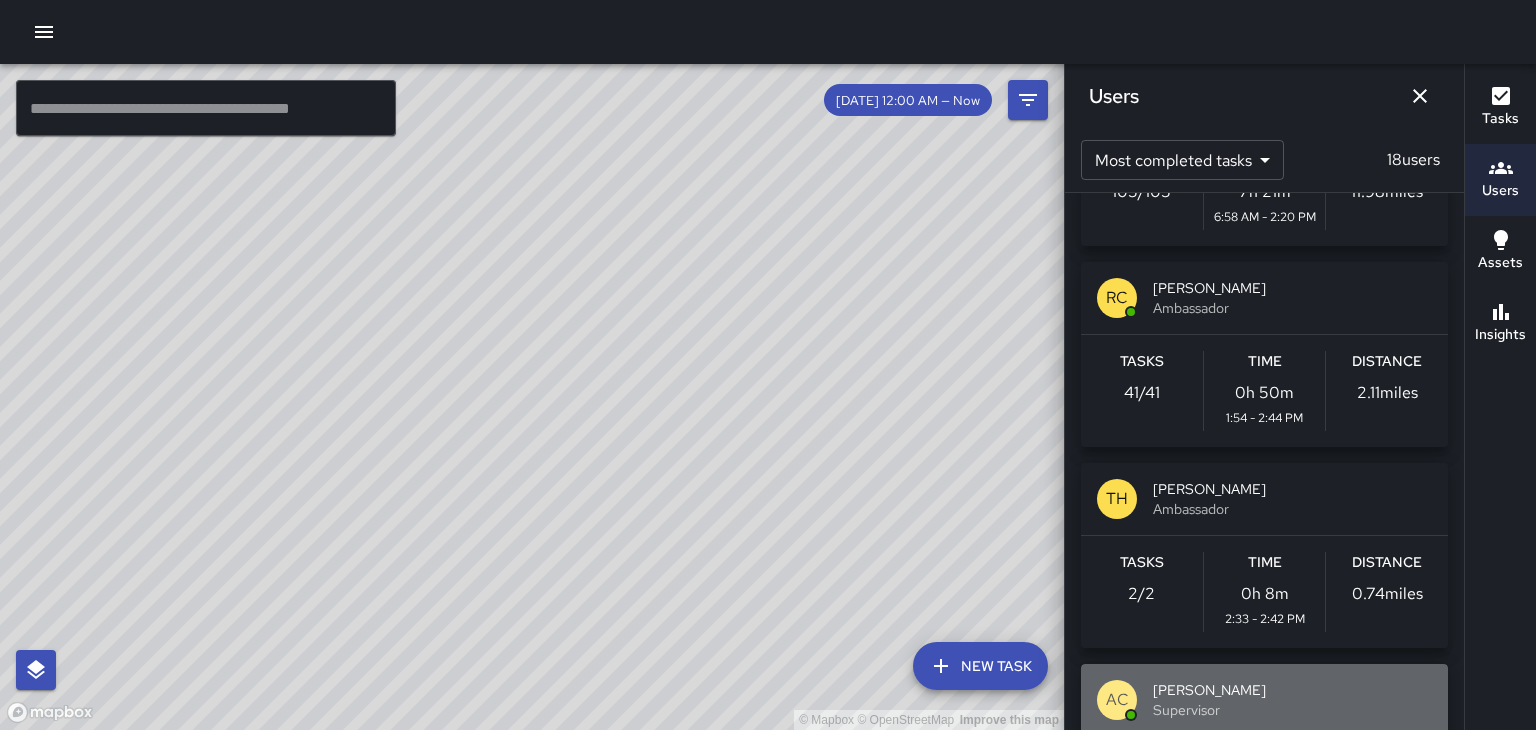 click on "[PERSON_NAME]" at bounding box center (1292, 690) 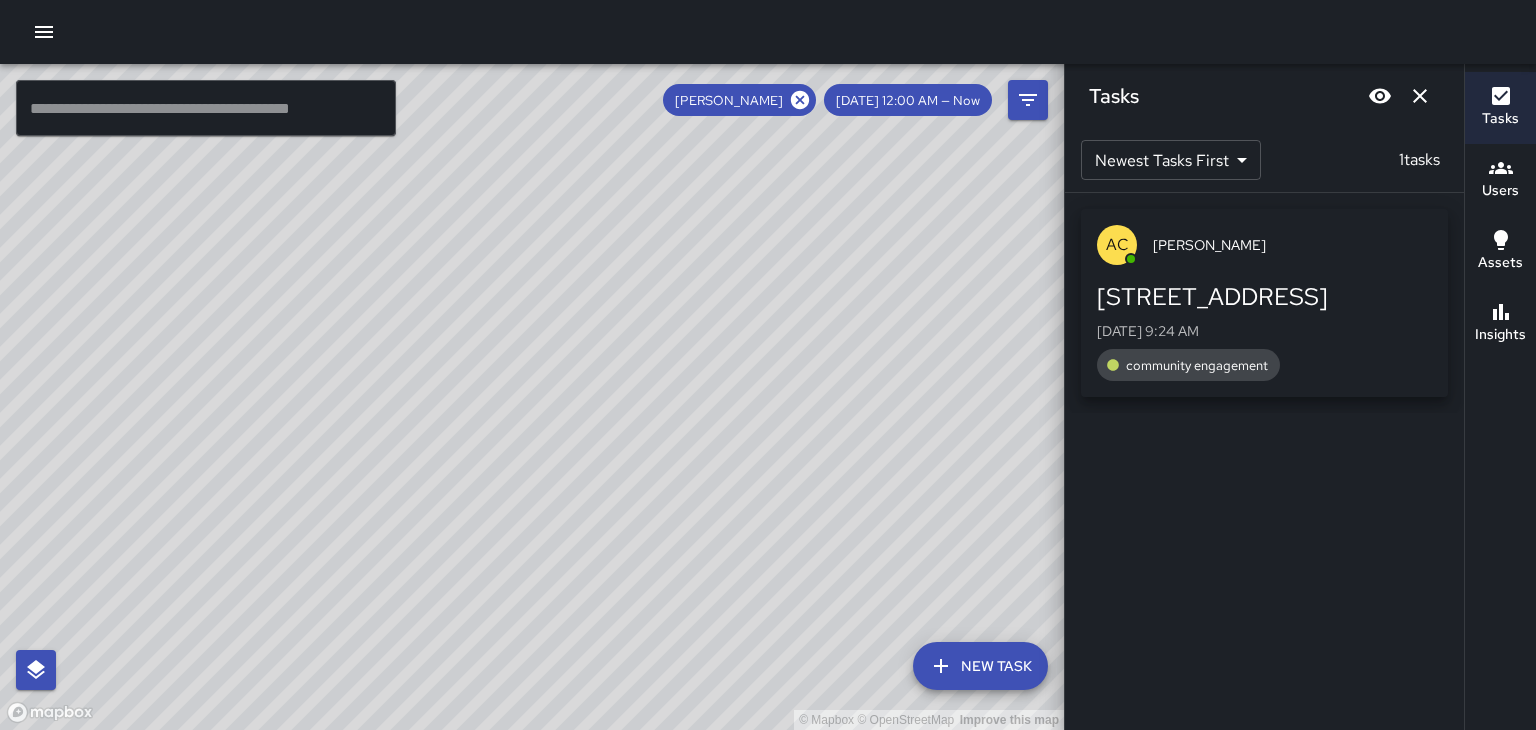 click 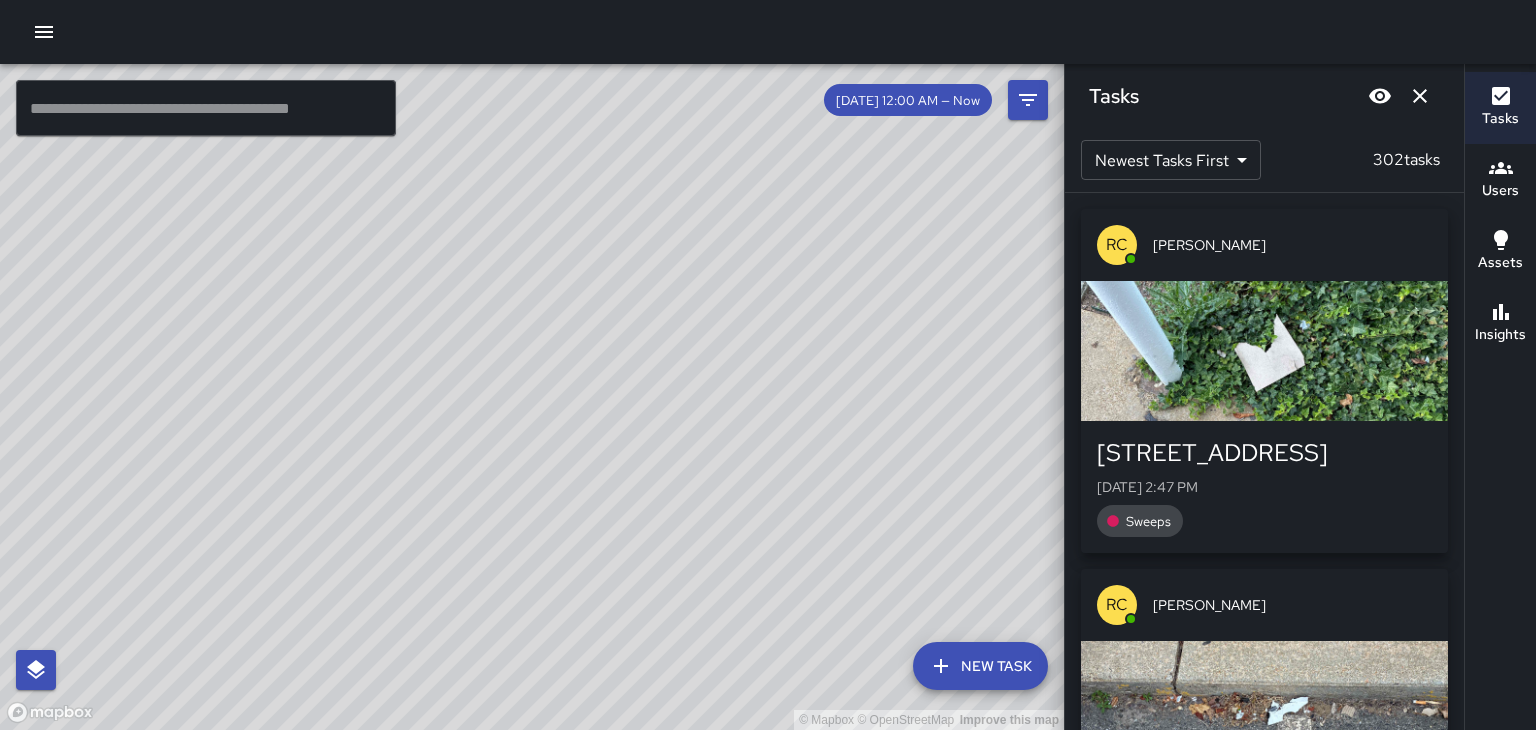 click at bounding box center (1420, 96) 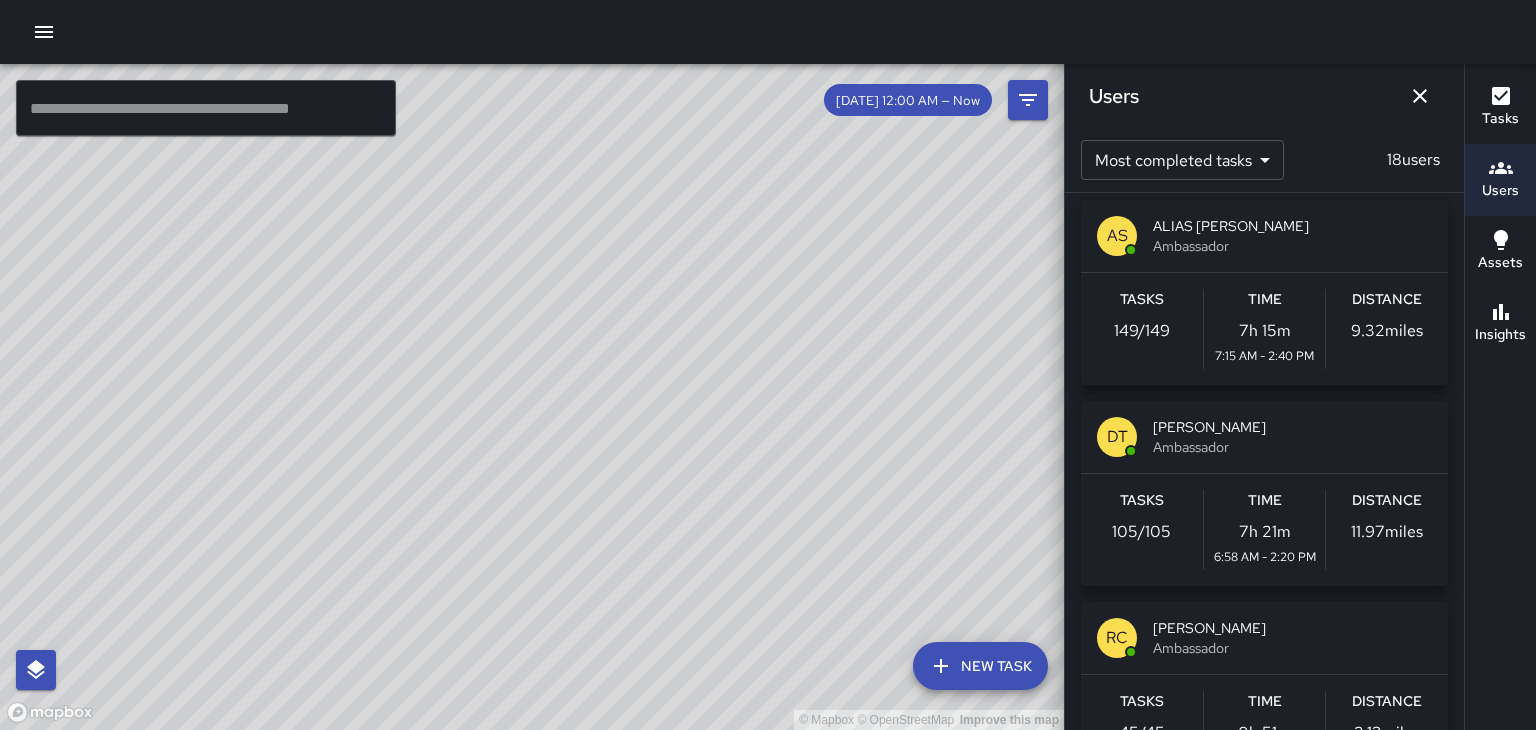 scroll, scrollTop: 0, scrollLeft: 0, axis: both 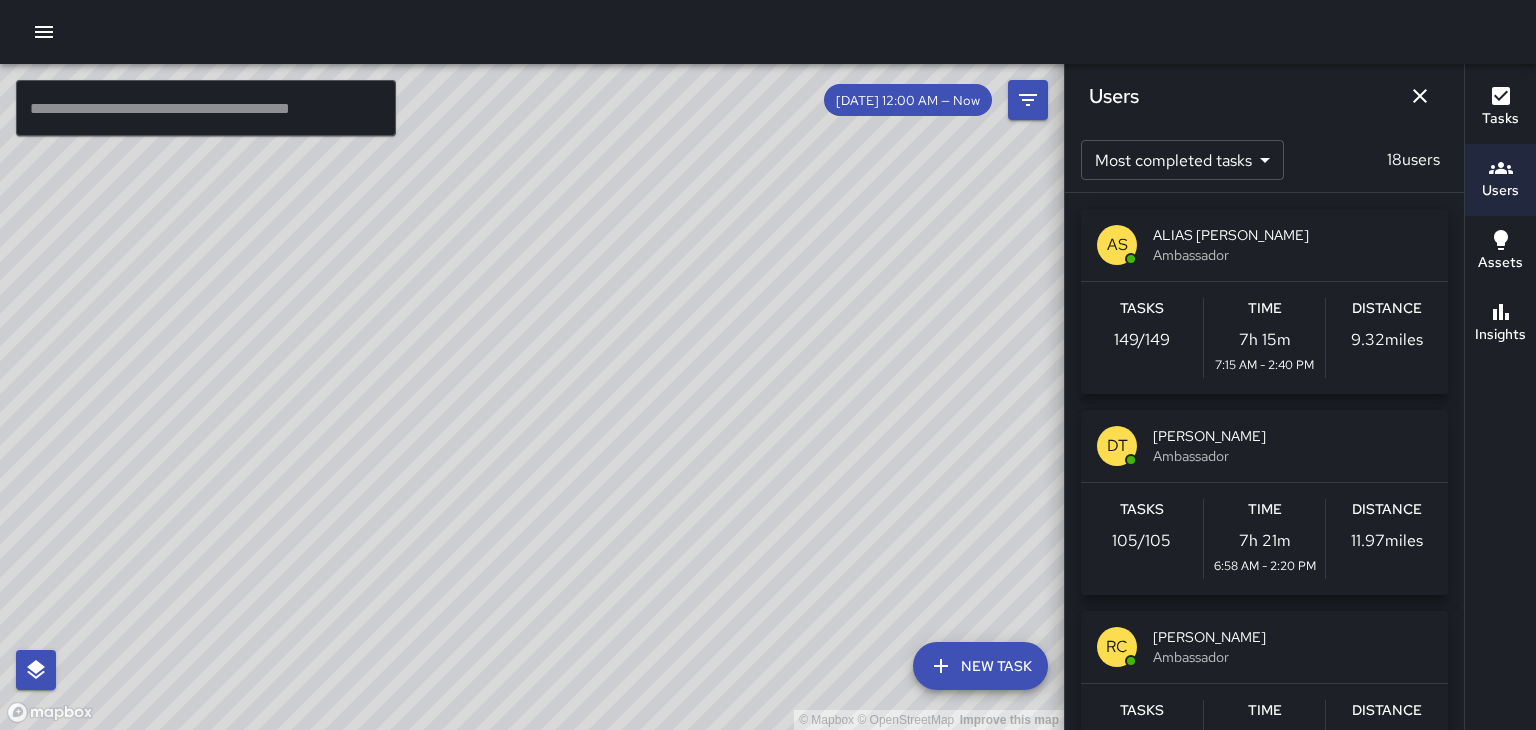 click on "Ambassador" at bounding box center (1292, 255) 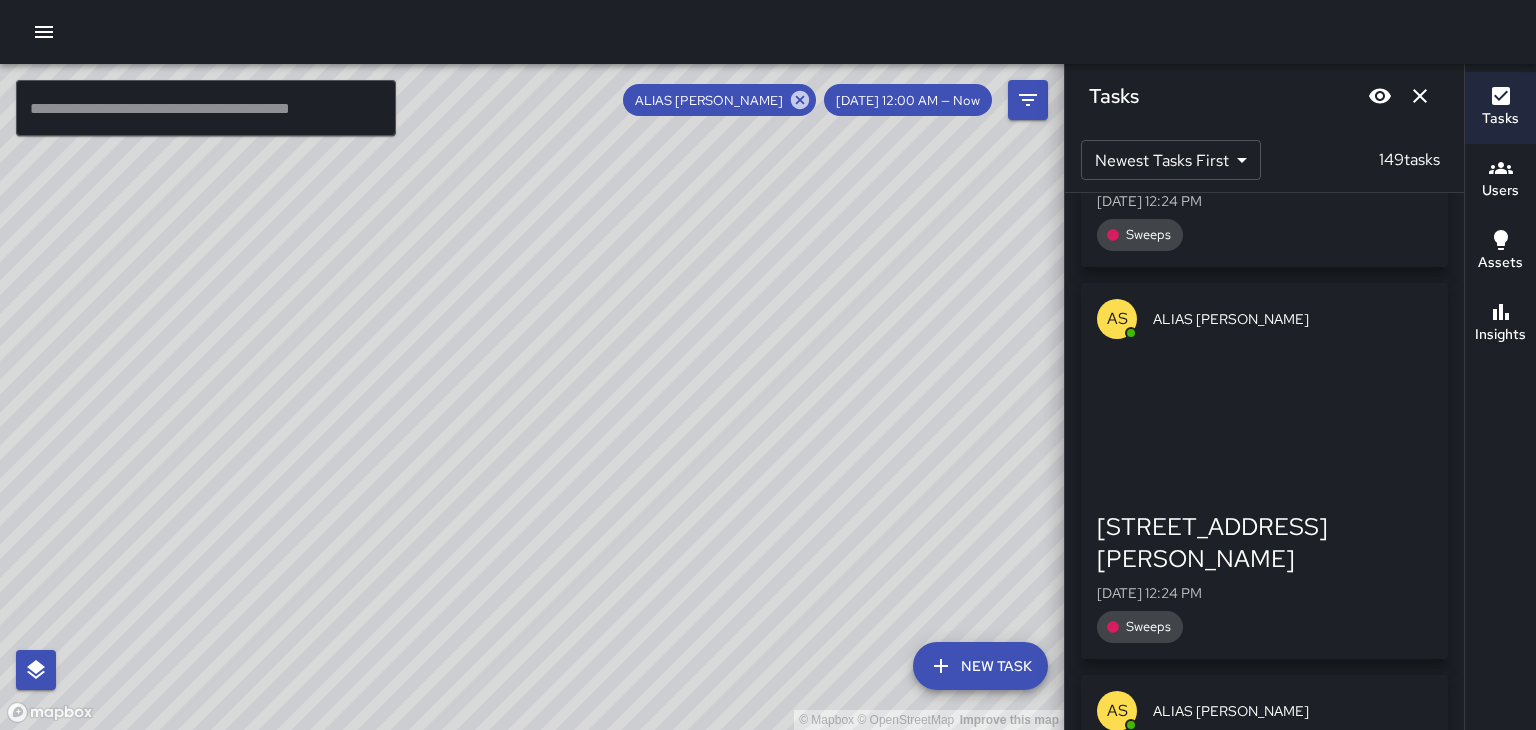 scroll, scrollTop: 15360, scrollLeft: 0, axis: vertical 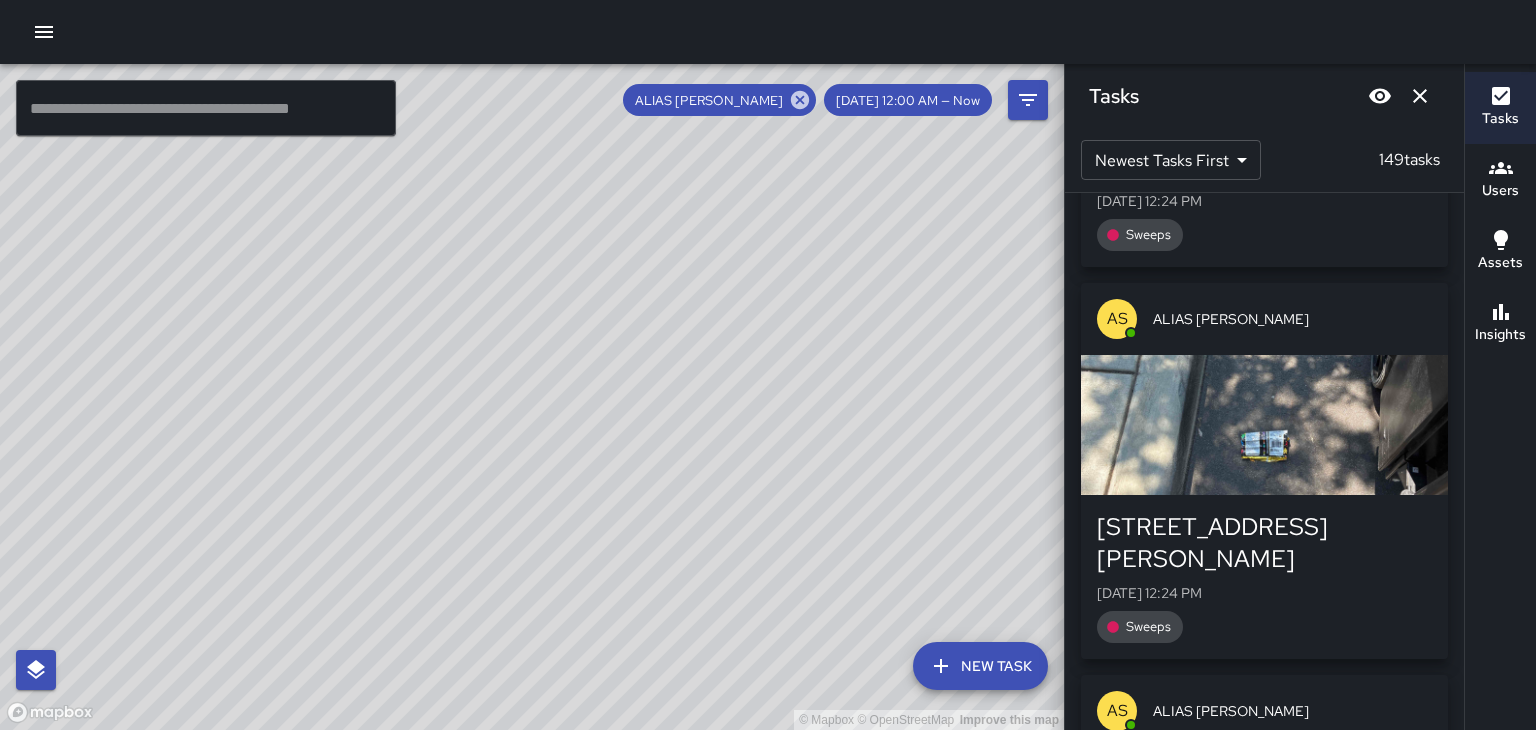 click at bounding box center (1264, 1209) 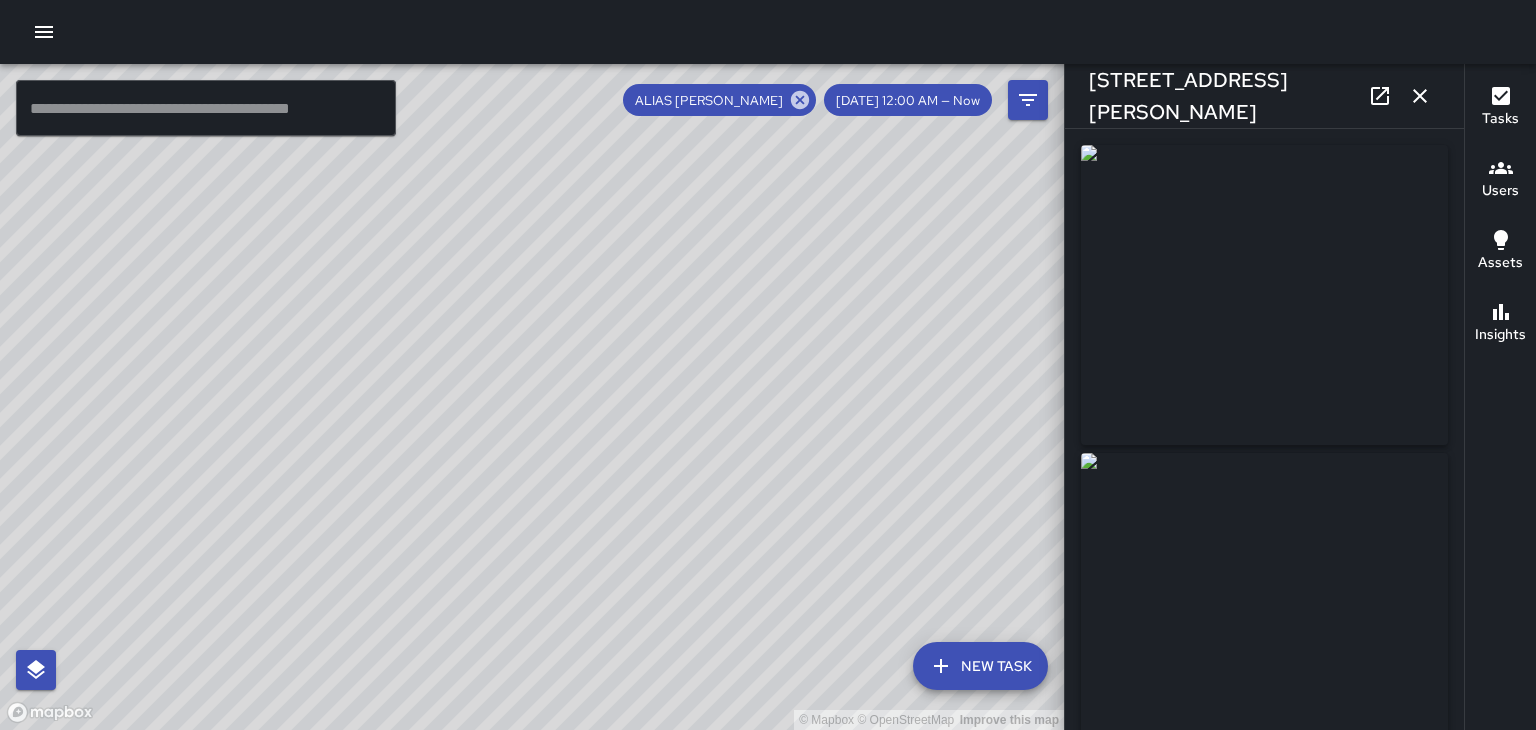 type on "**********" 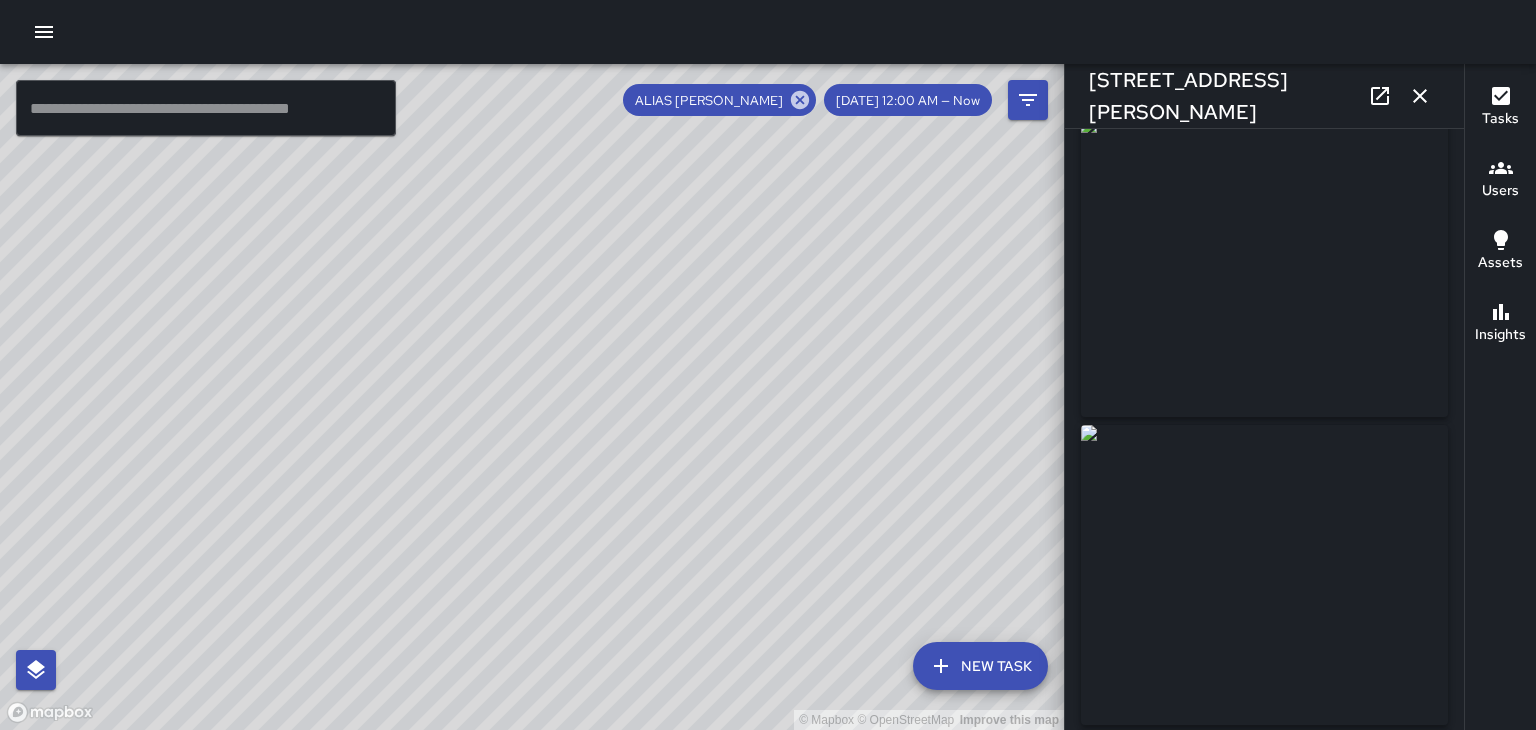 scroll, scrollTop: 0, scrollLeft: 0, axis: both 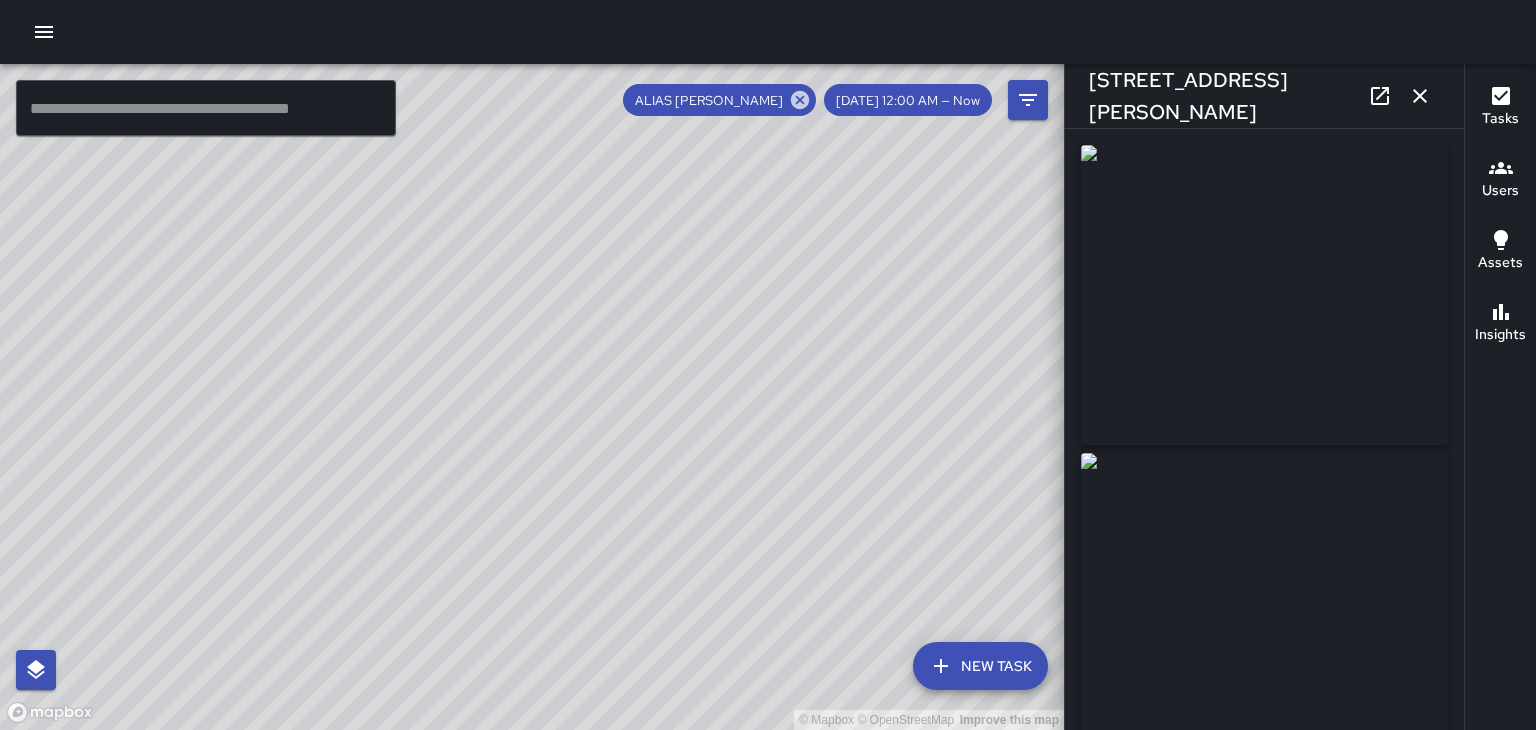 click 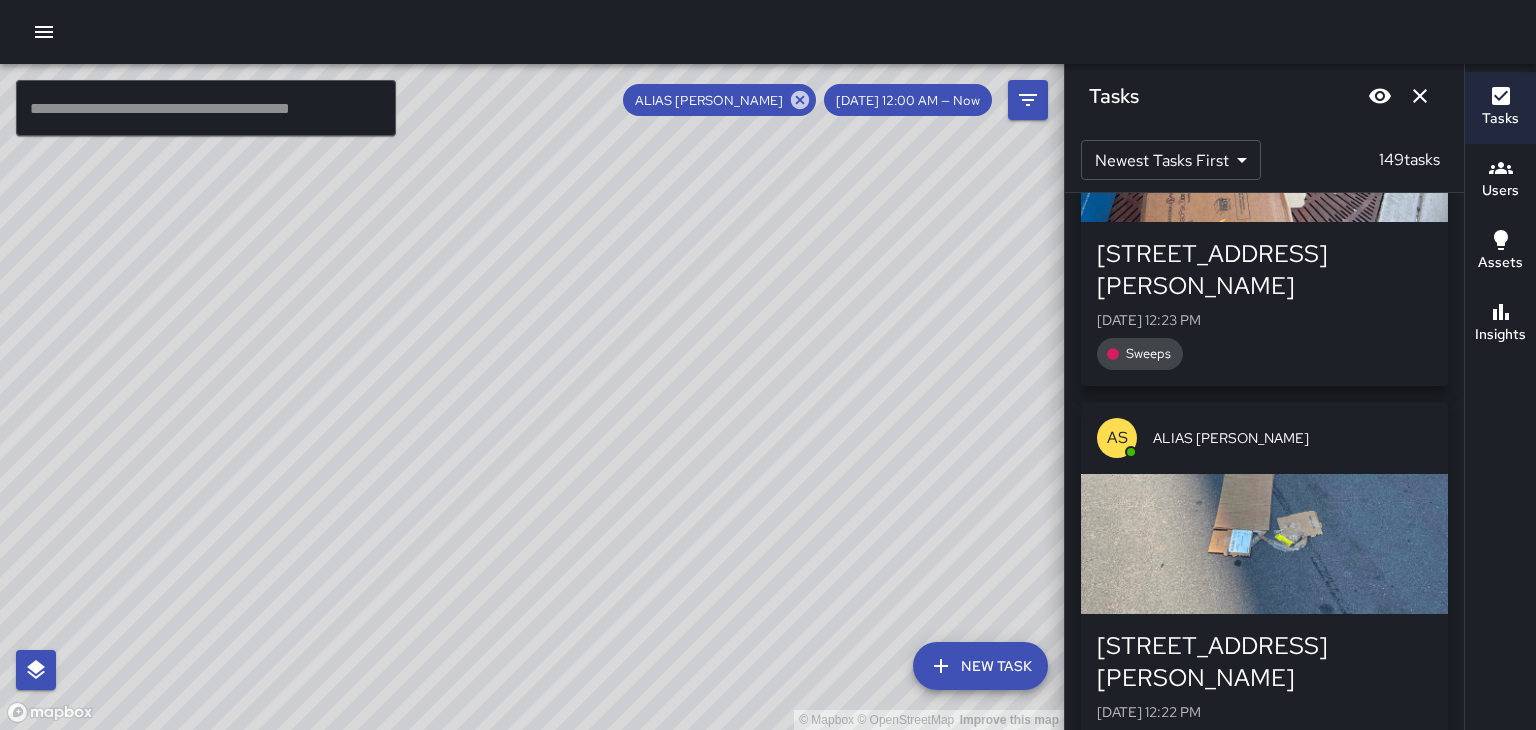 scroll, scrollTop: 16447, scrollLeft: 0, axis: vertical 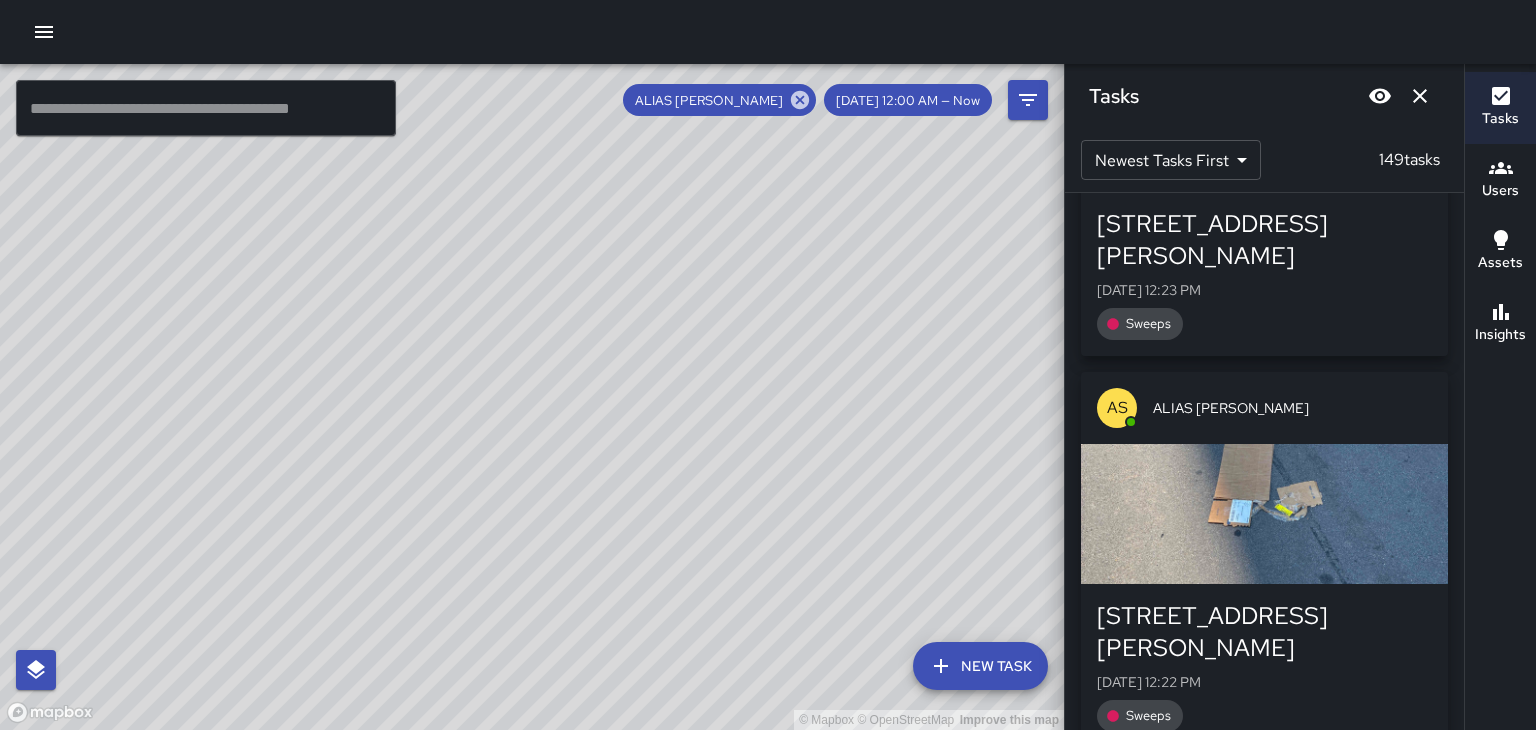 click at bounding box center (1264, 1298) 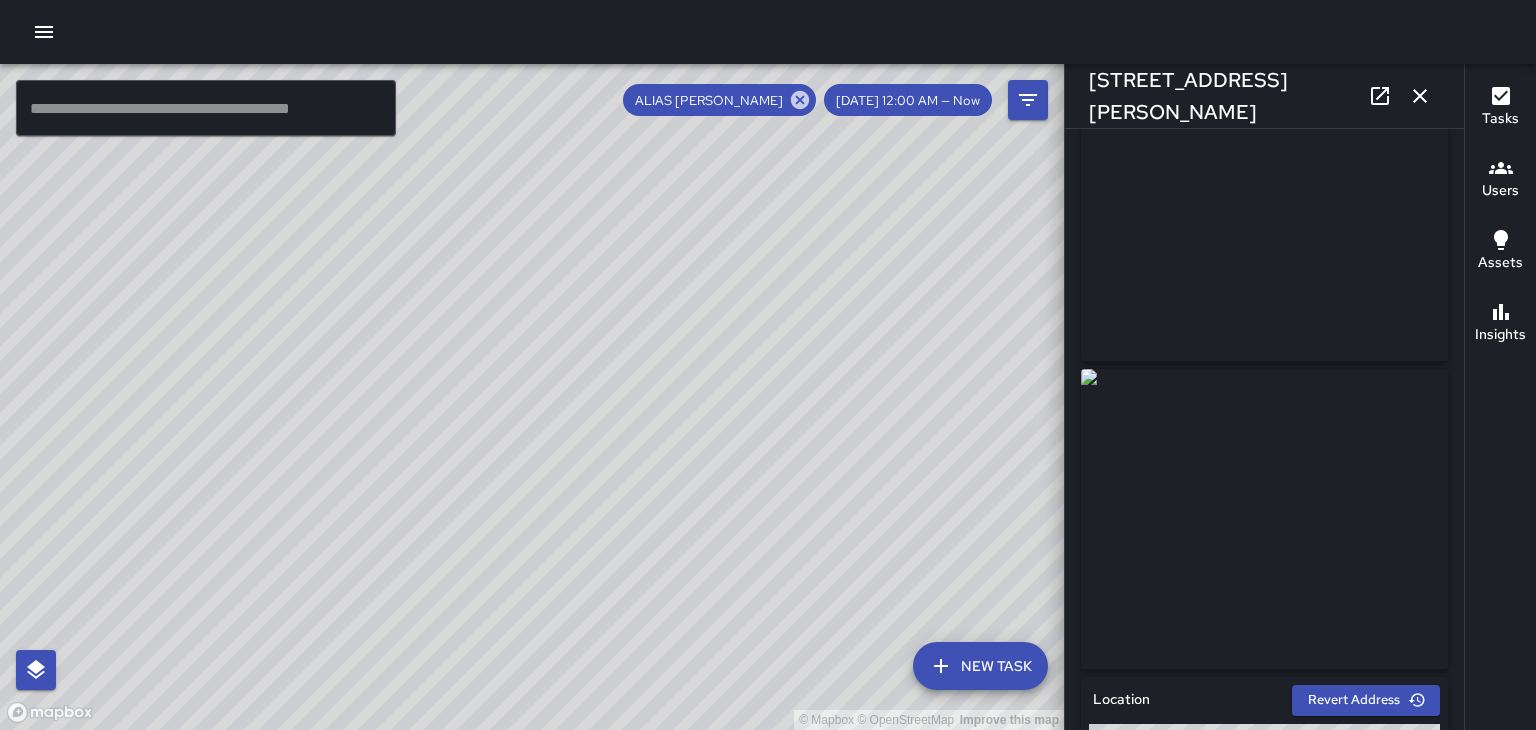 scroll, scrollTop: 0, scrollLeft: 0, axis: both 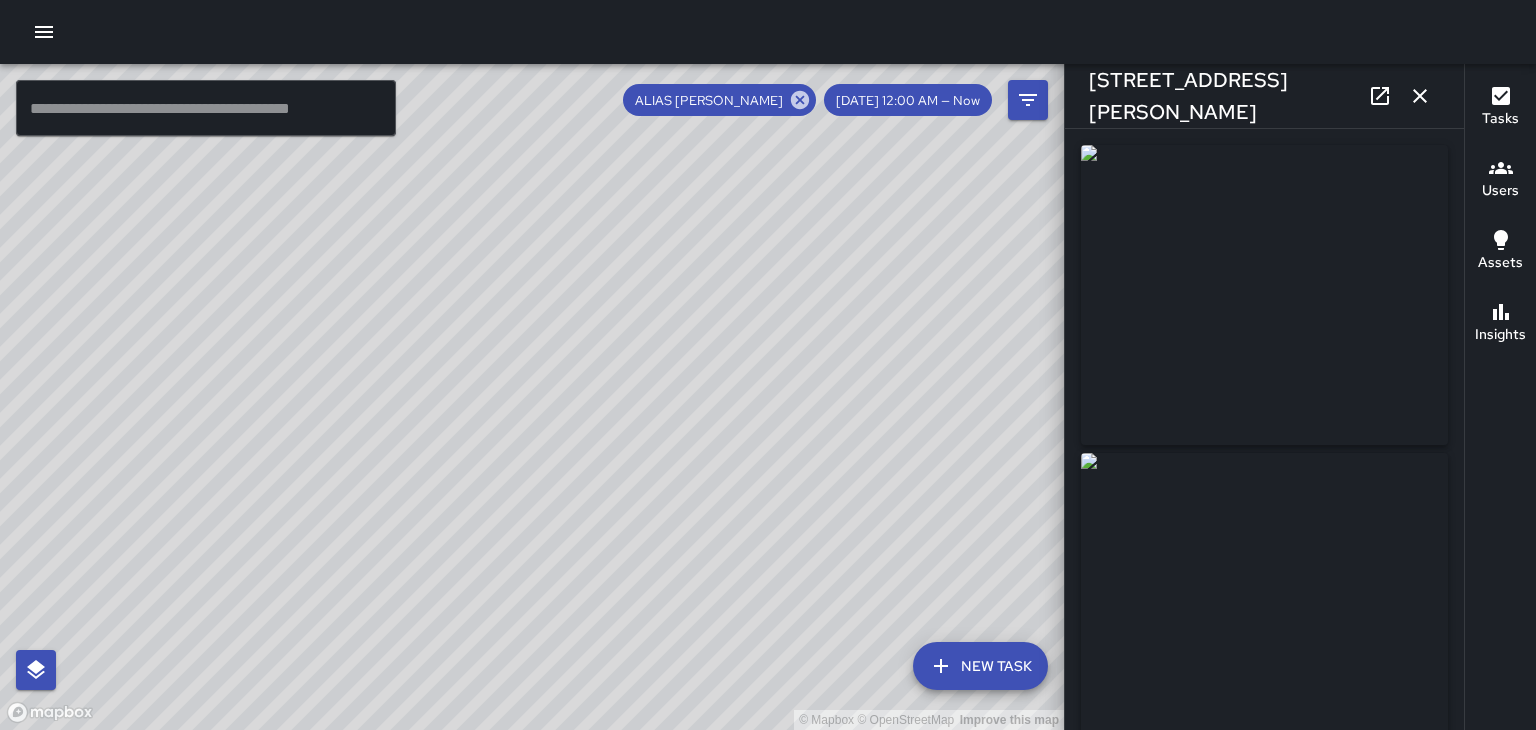 click at bounding box center [1264, 603] 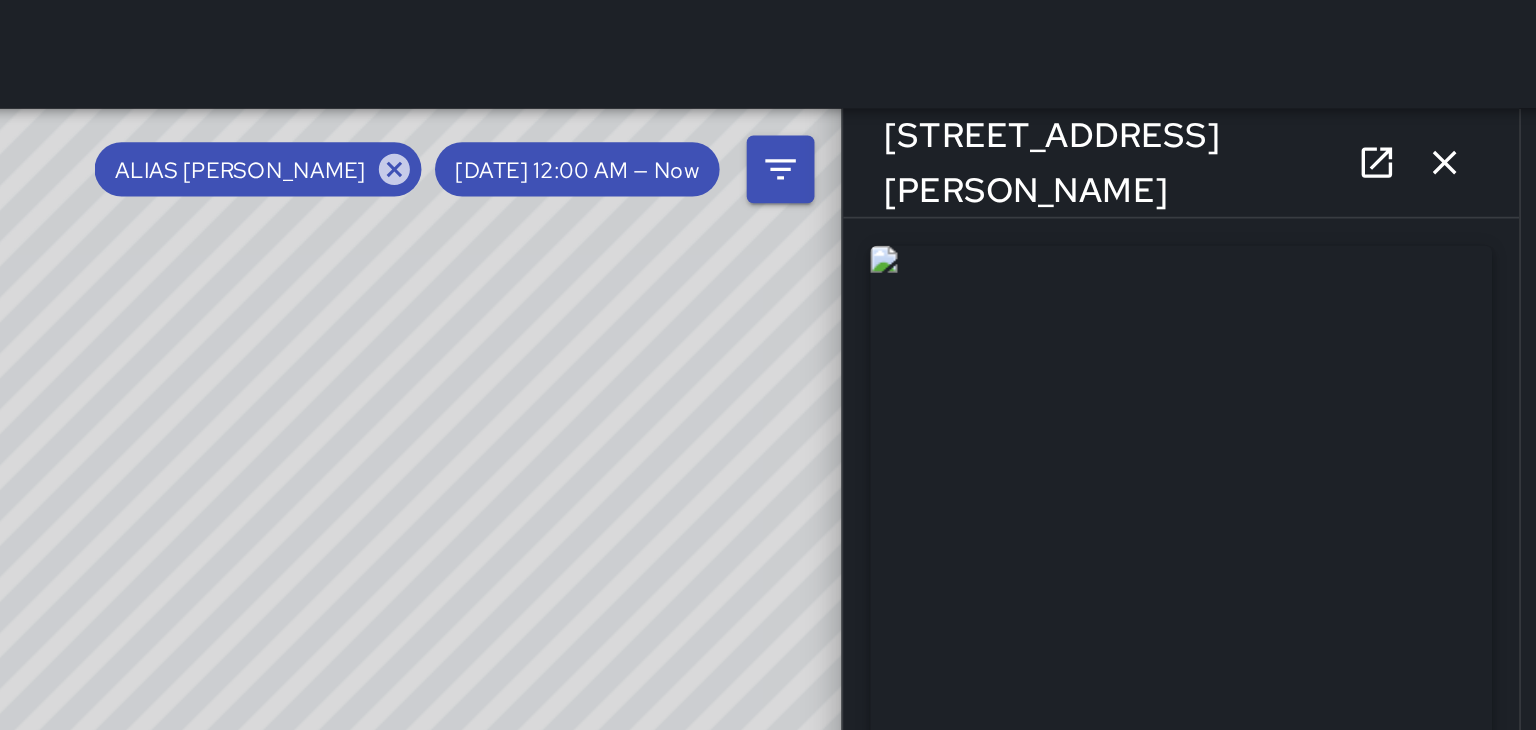 scroll, scrollTop: 2, scrollLeft: 0, axis: vertical 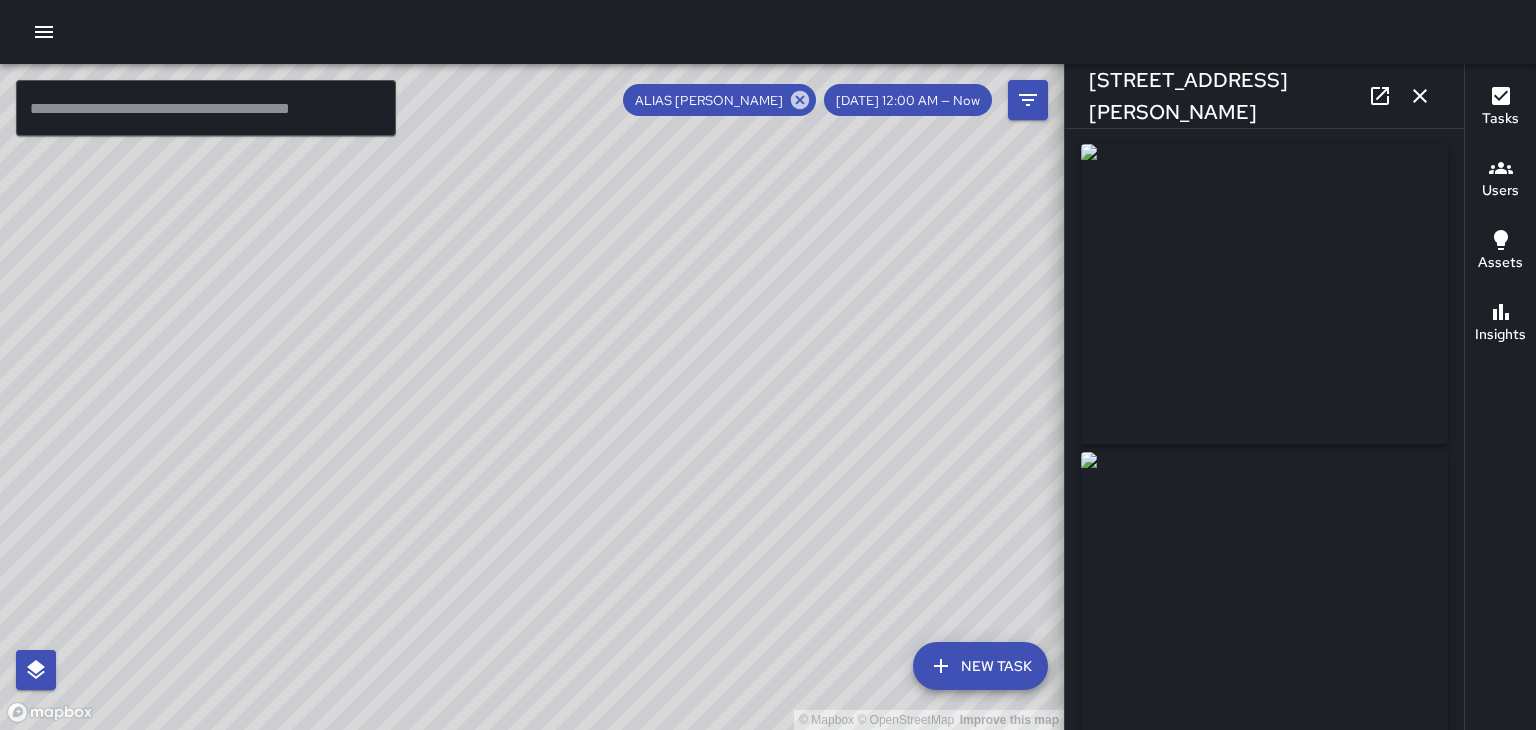 click 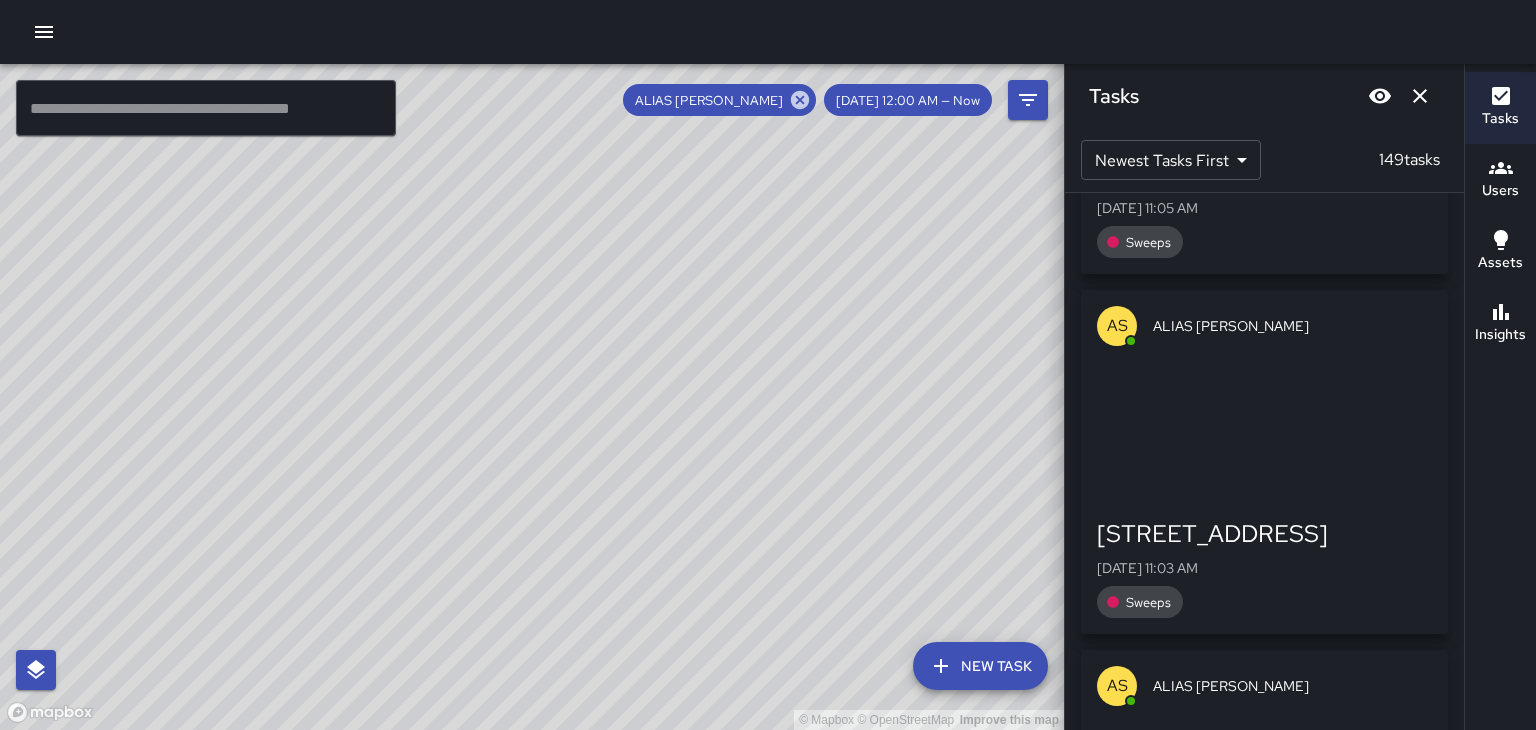 scroll, scrollTop: 22971, scrollLeft: 0, axis: vertical 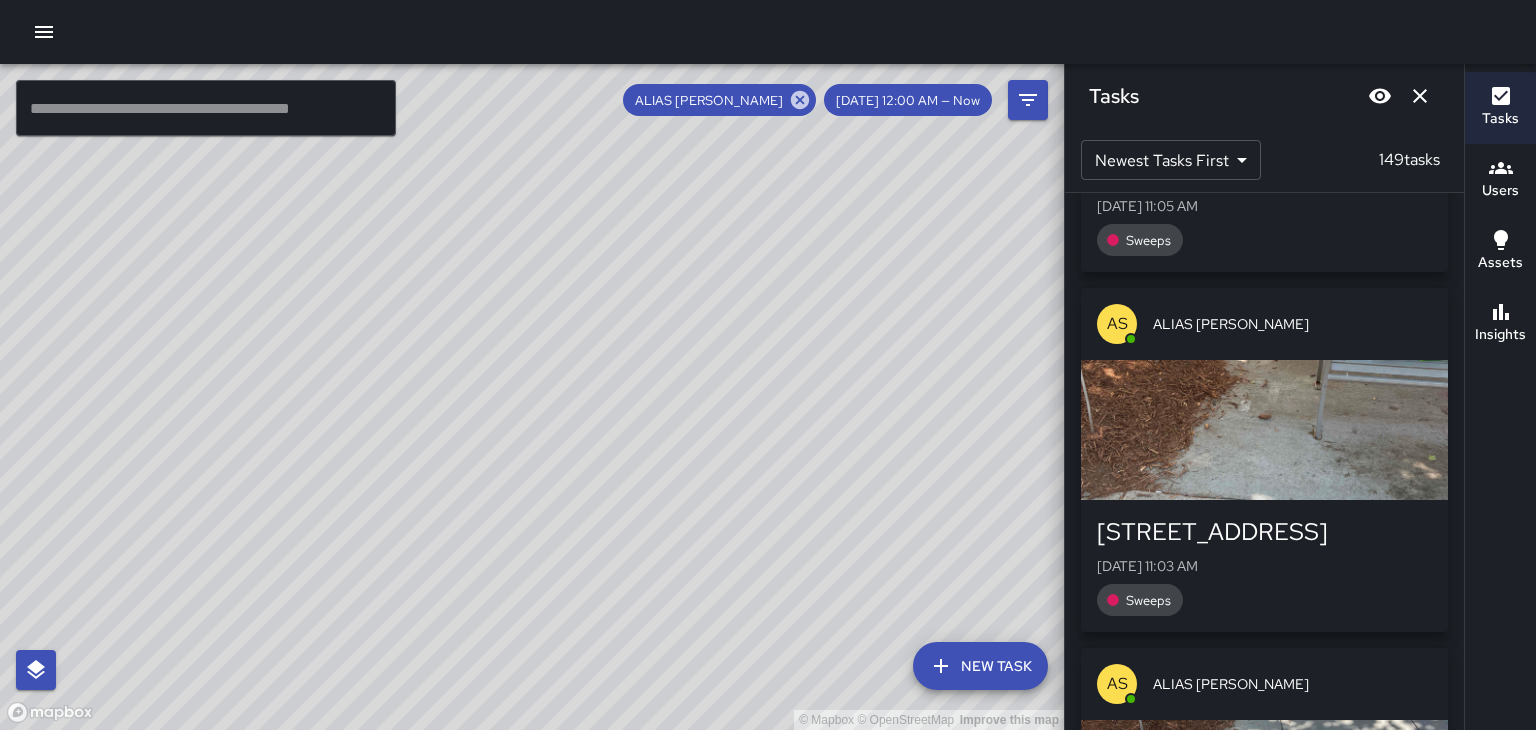click on "18 Broadway Street" at bounding box center [1264, 1613] 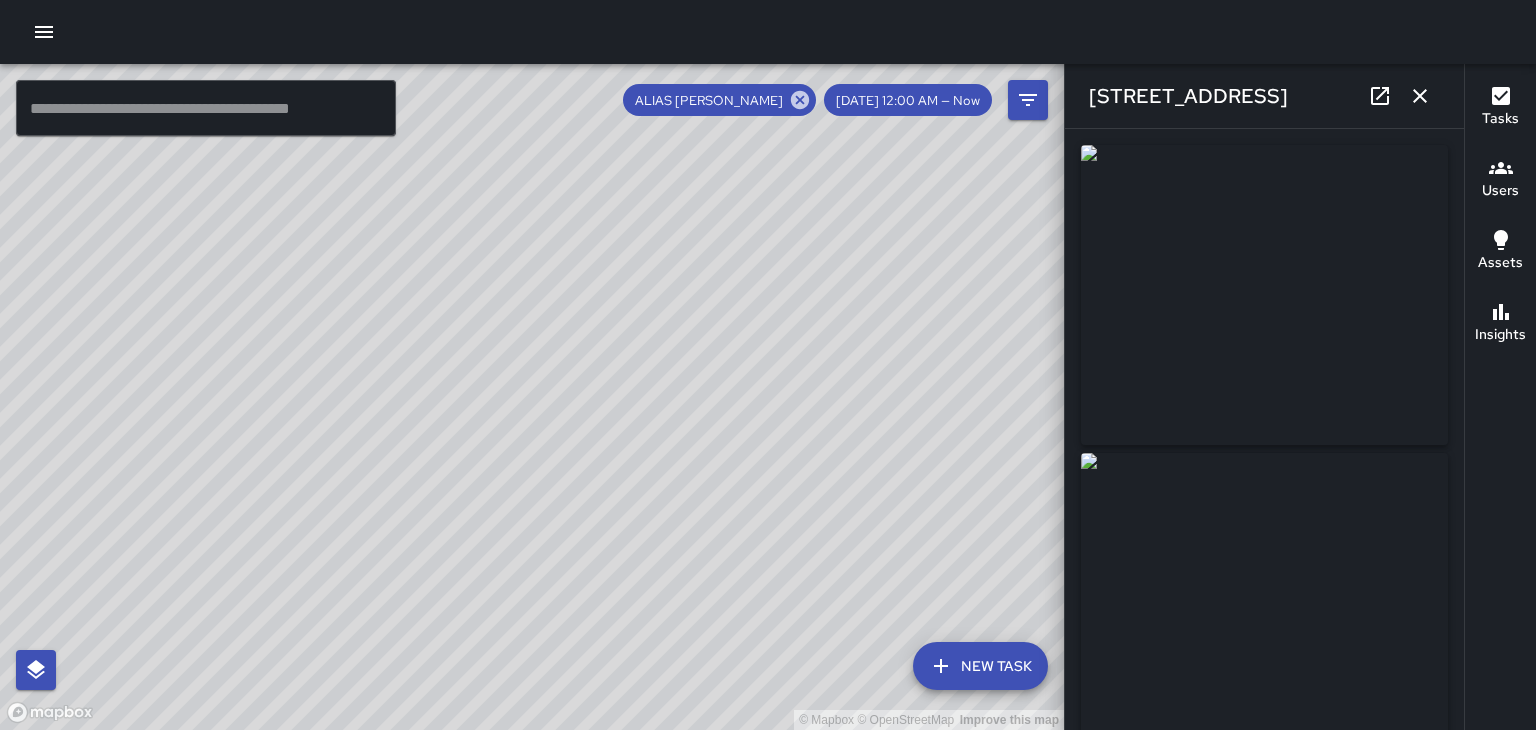 click 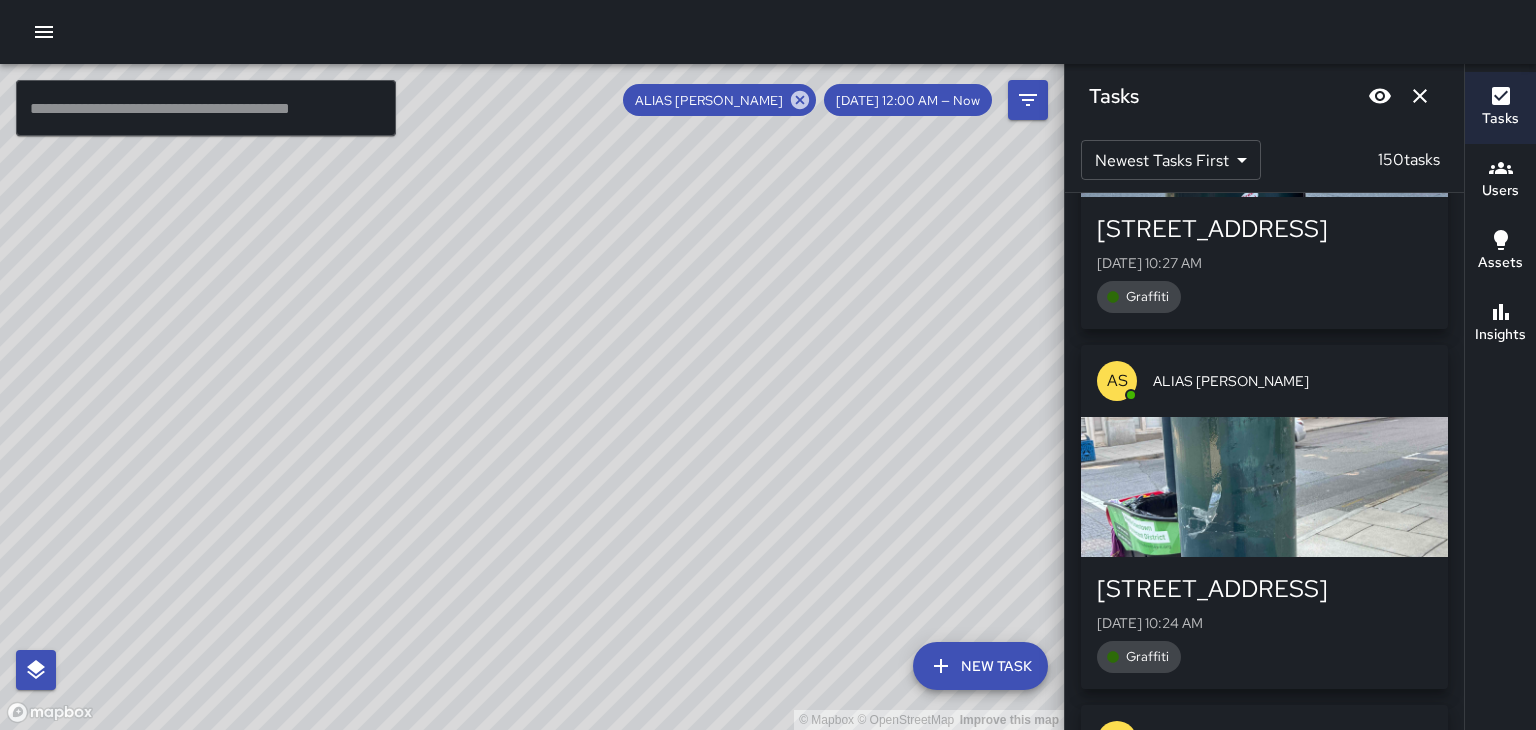 scroll, scrollTop: 25076, scrollLeft: 0, axis: vertical 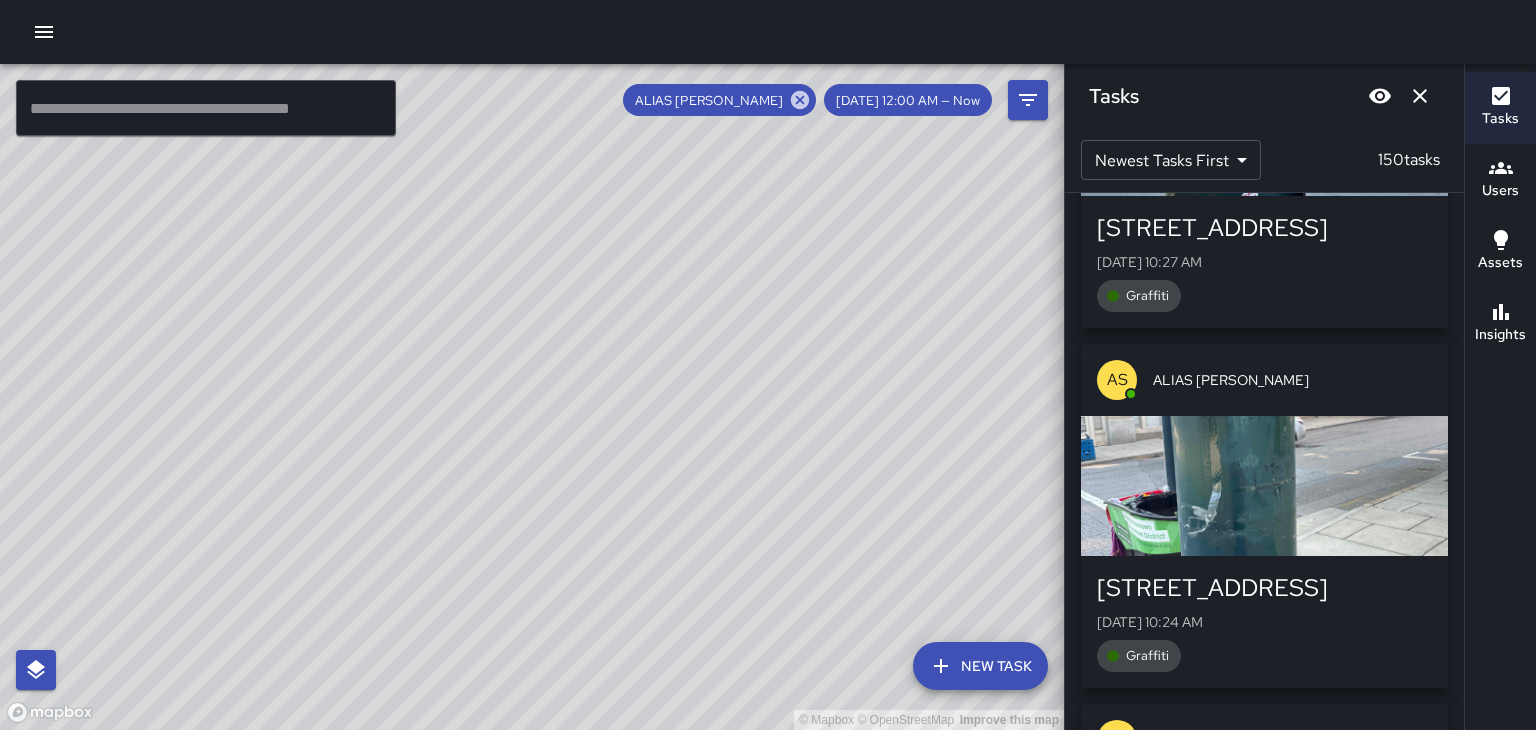 click at bounding box center (1264, 1598) 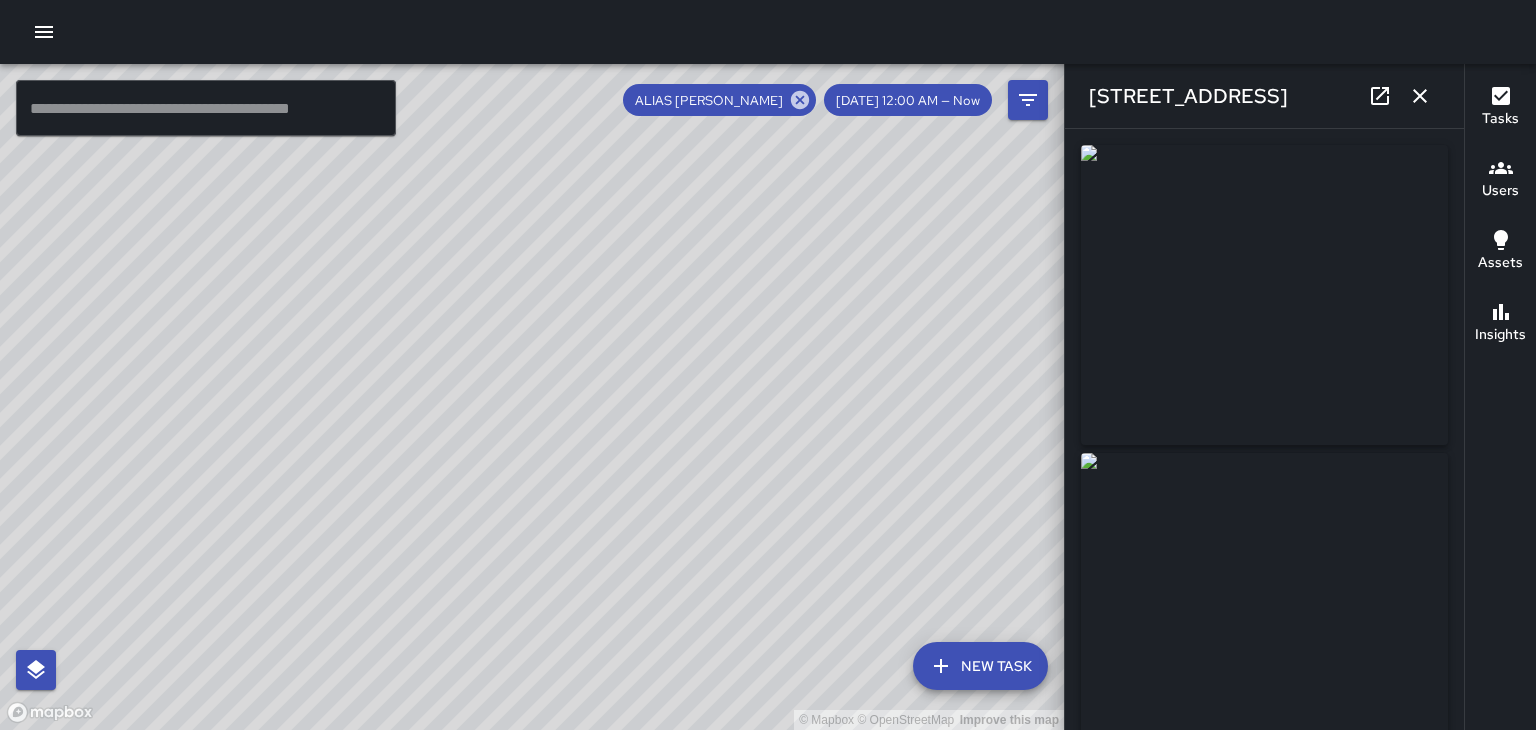 type on "**********" 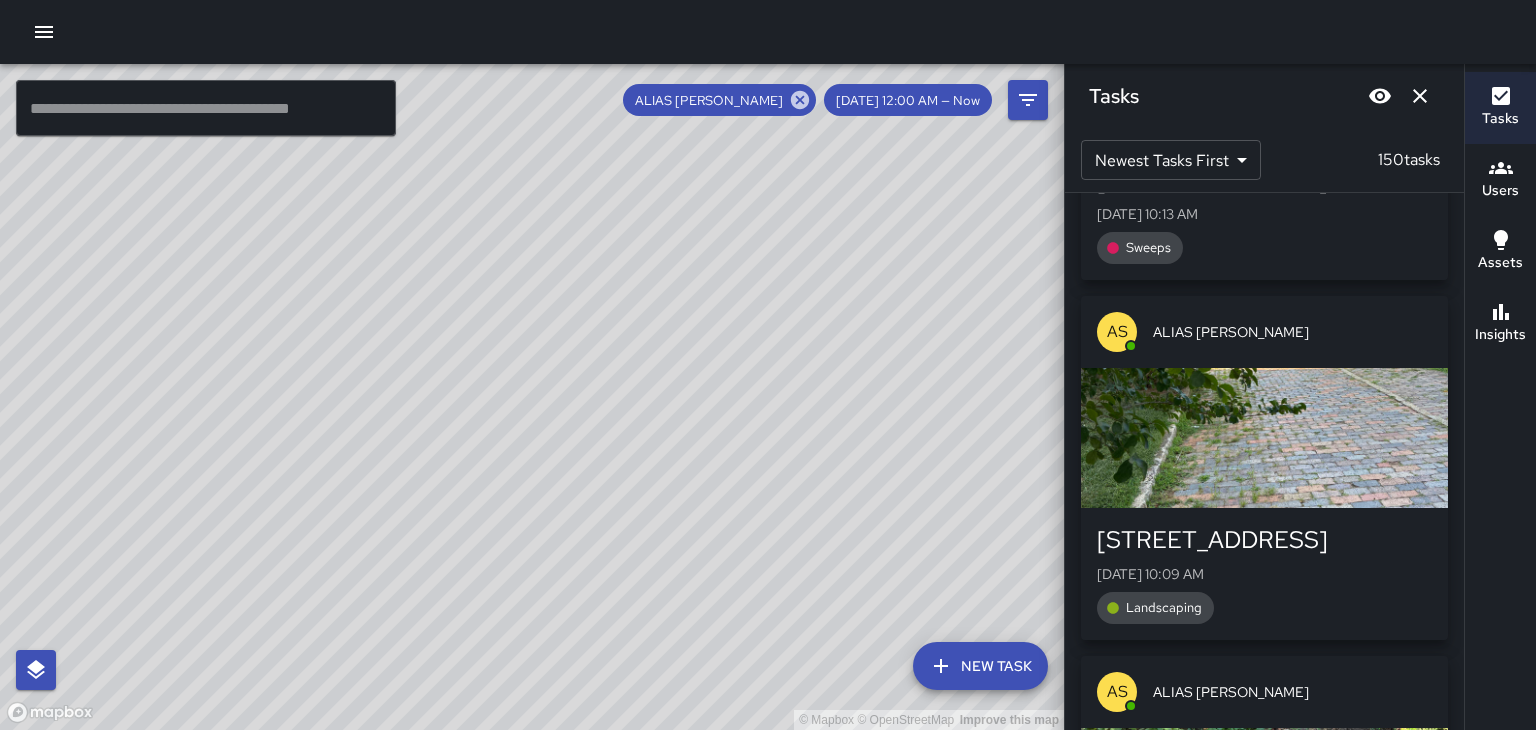 scroll, scrollTop: 26966, scrollLeft: 0, axis: vertical 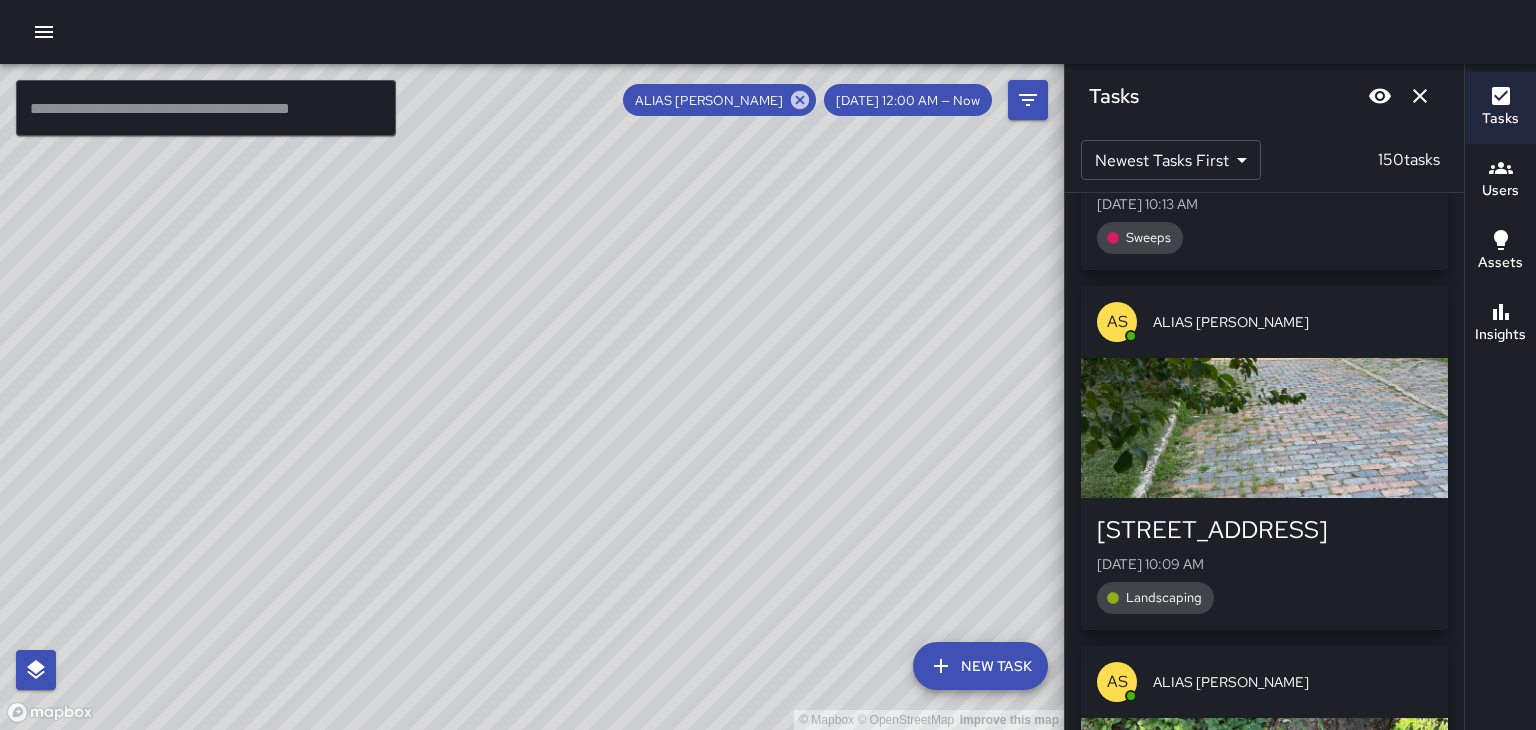 click on "35 East Walnut Street Mon, Jul 7, 10:04 AM Sweeps" at bounding box center [1264, 1644] 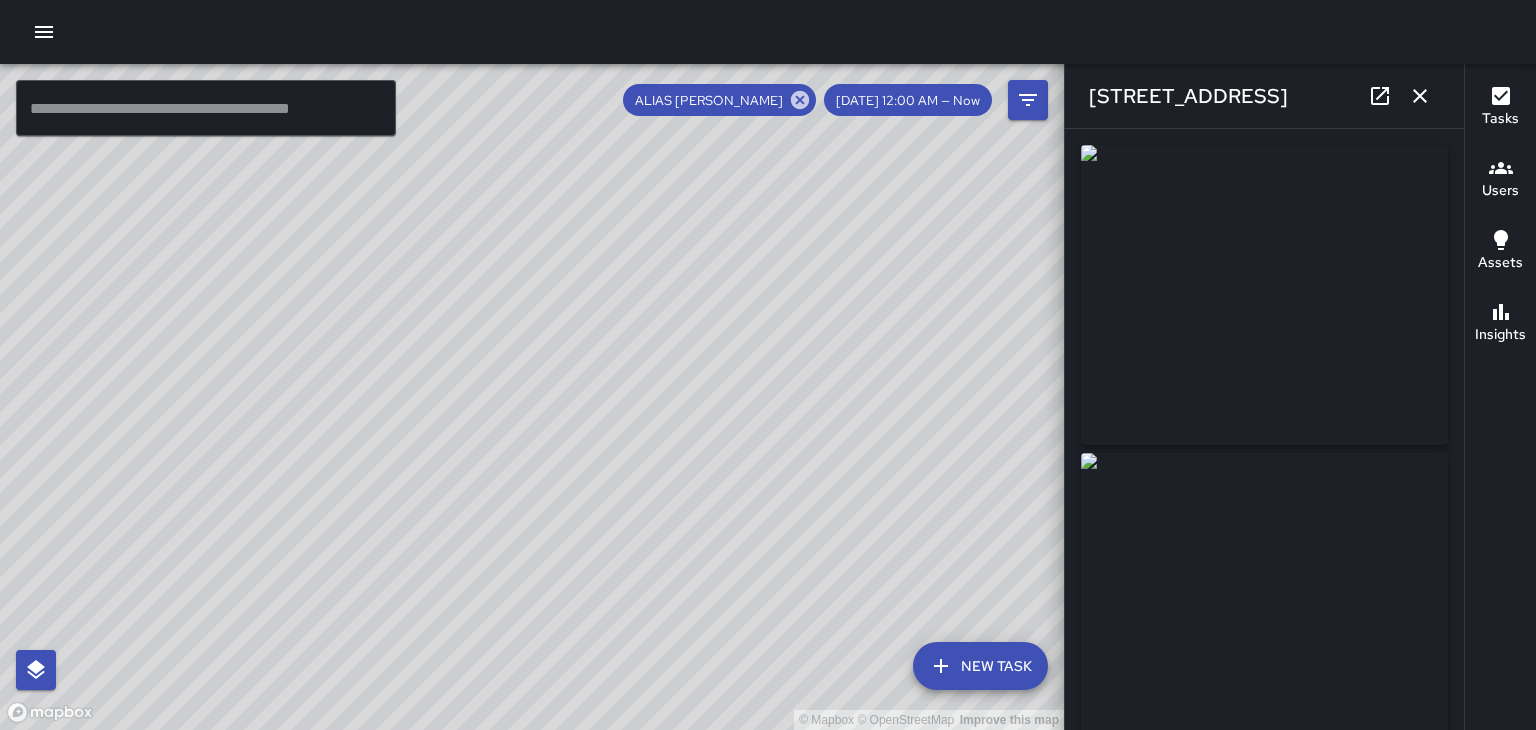 click at bounding box center [1420, 96] 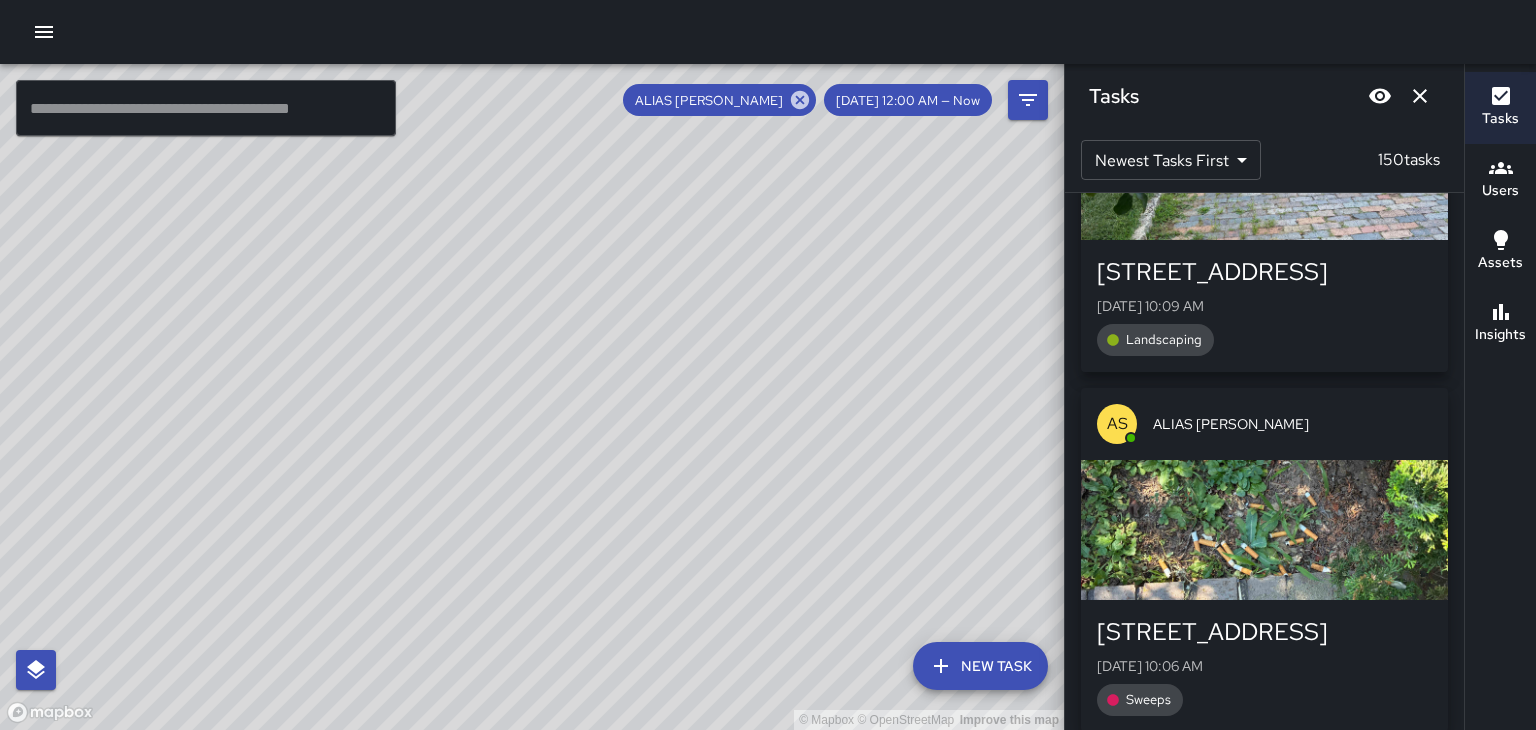 scroll, scrollTop: 27248, scrollLeft: 0, axis: vertical 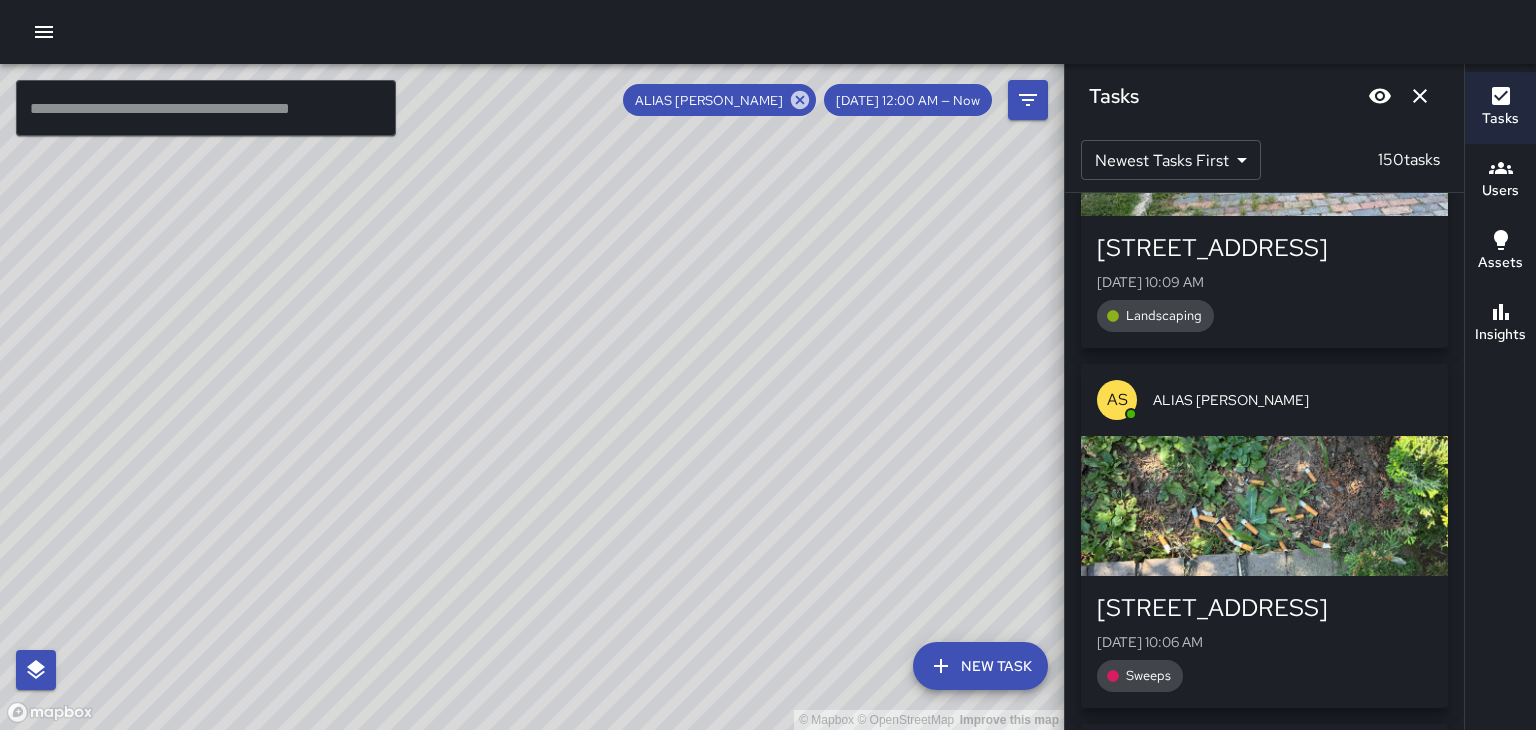 click at bounding box center [1264, 1586] 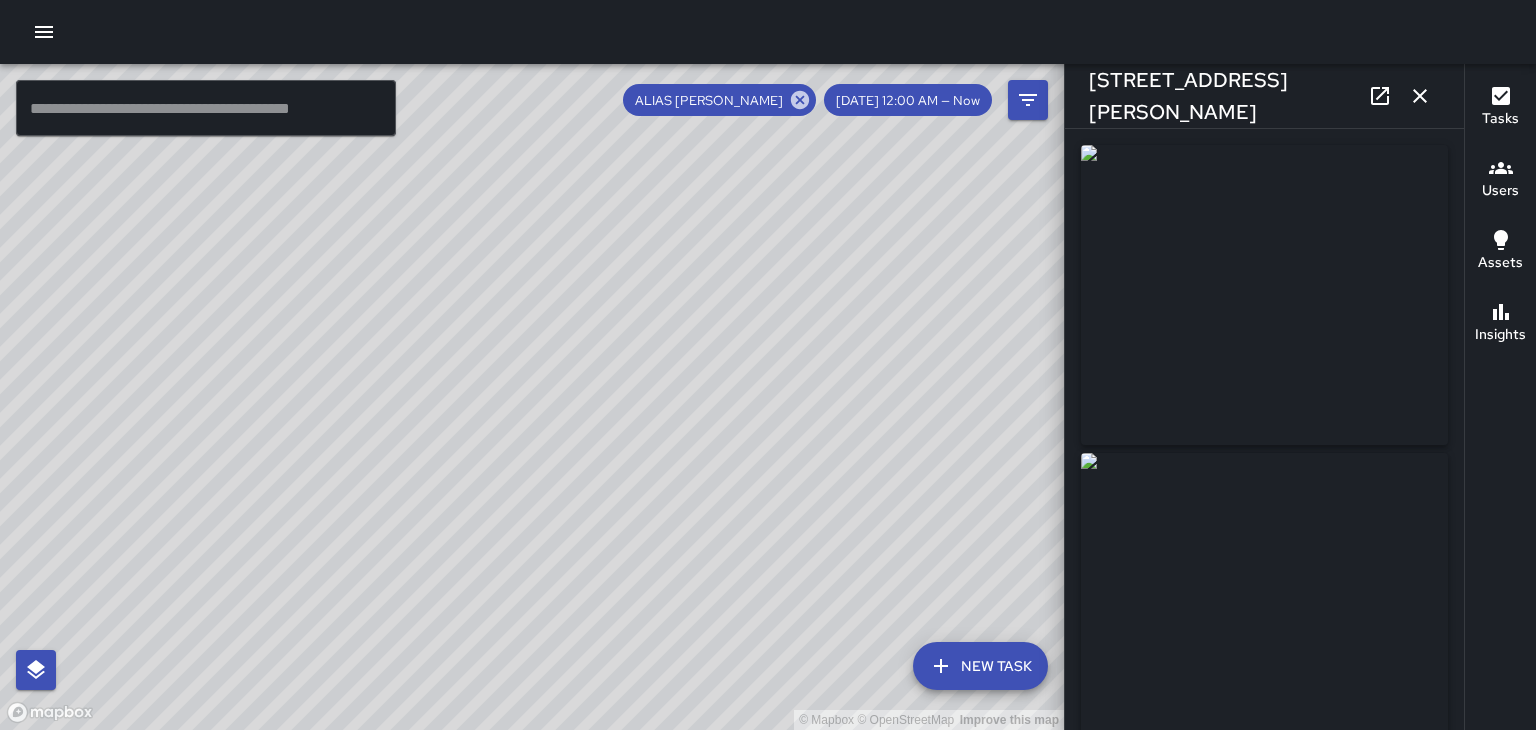type on "**********" 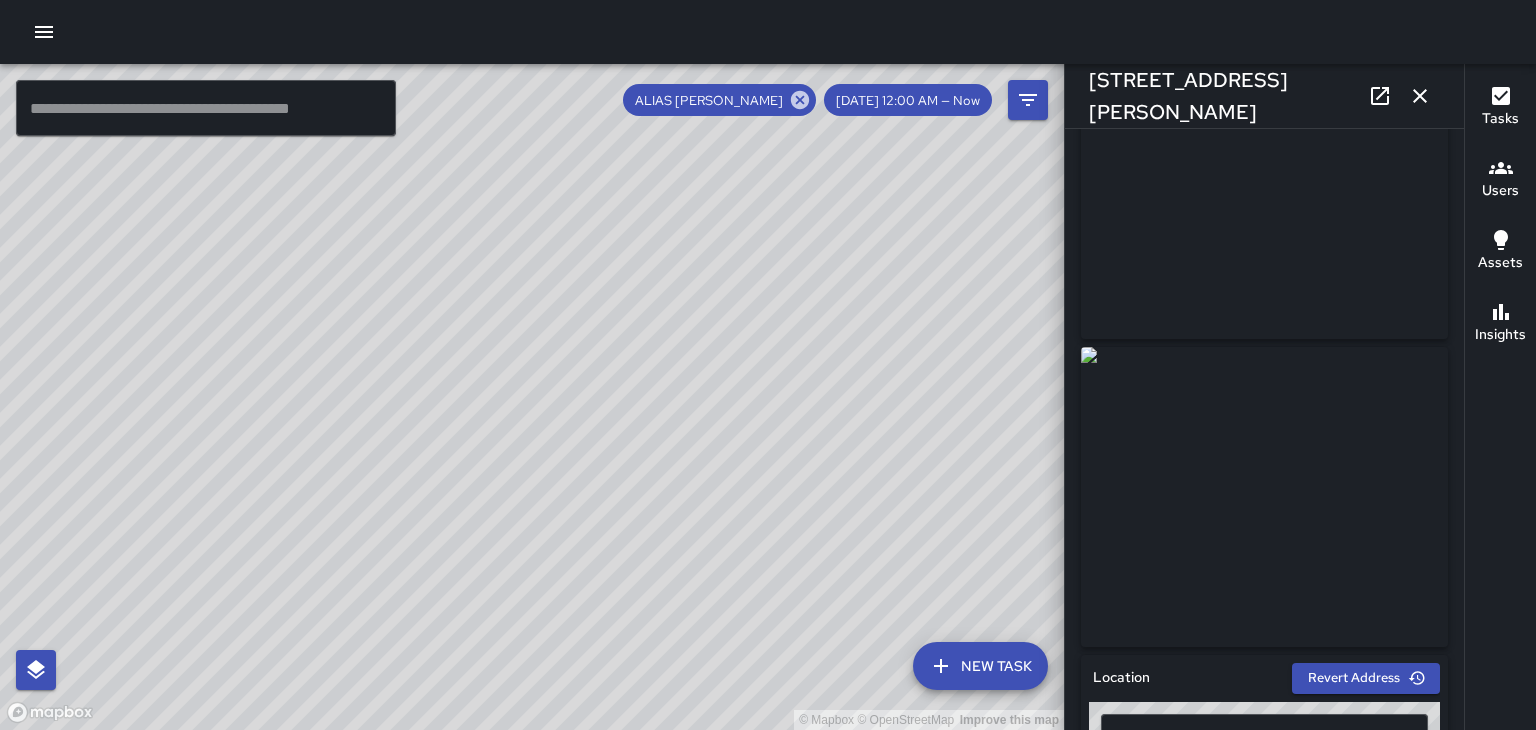 scroll, scrollTop: 107, scrollLeft: 0, axis: vertical 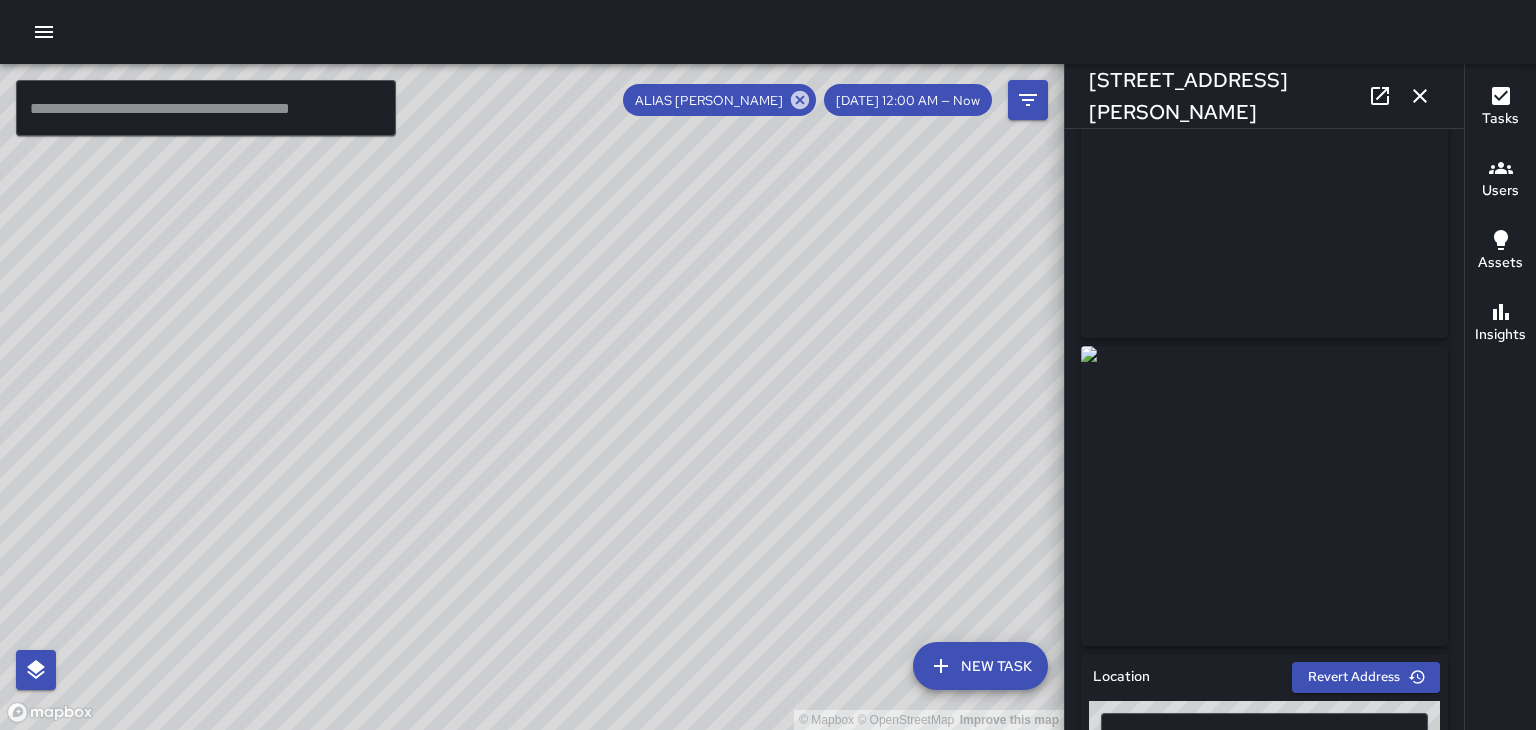 click 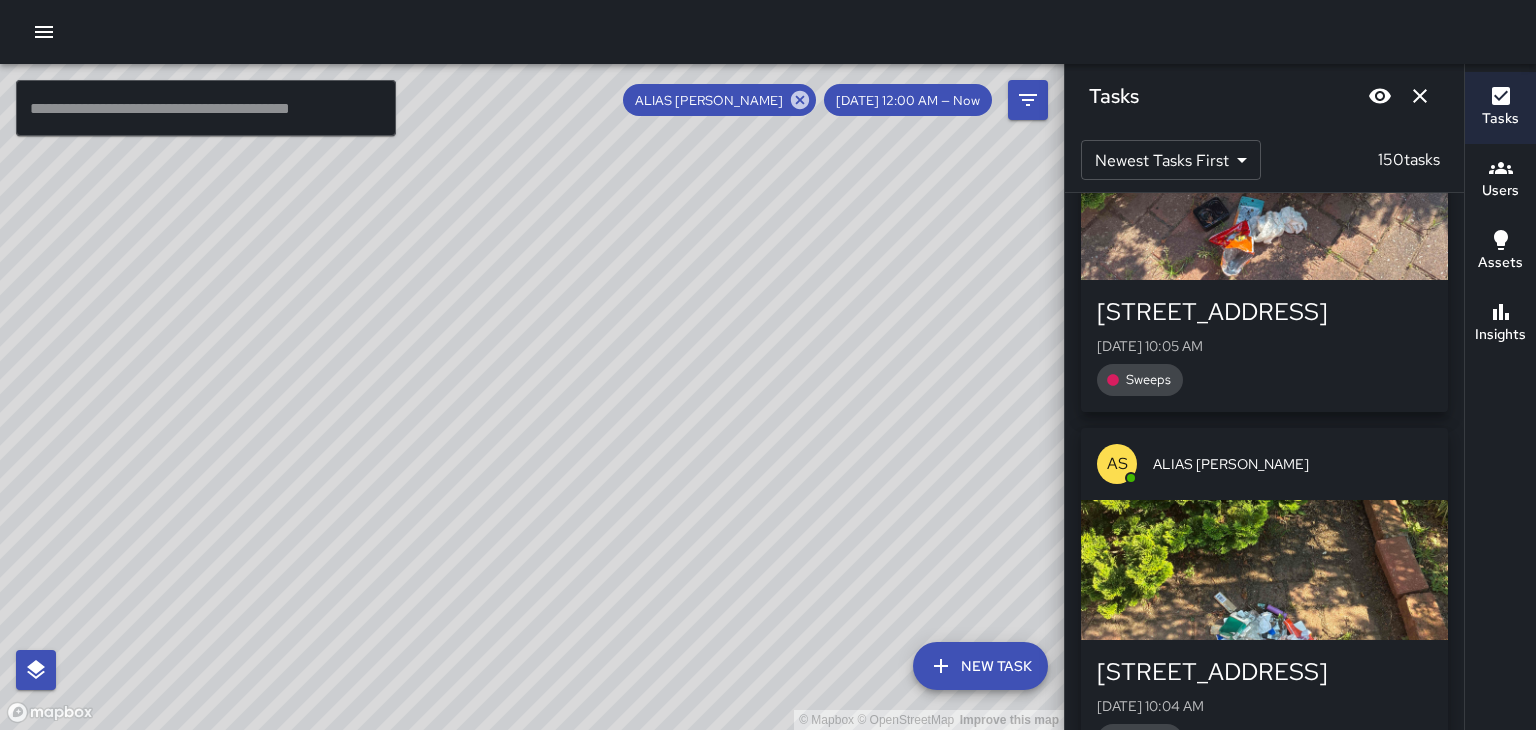 scroll, scrollTop: 27905, scrollLeft: 0, axis: vertical 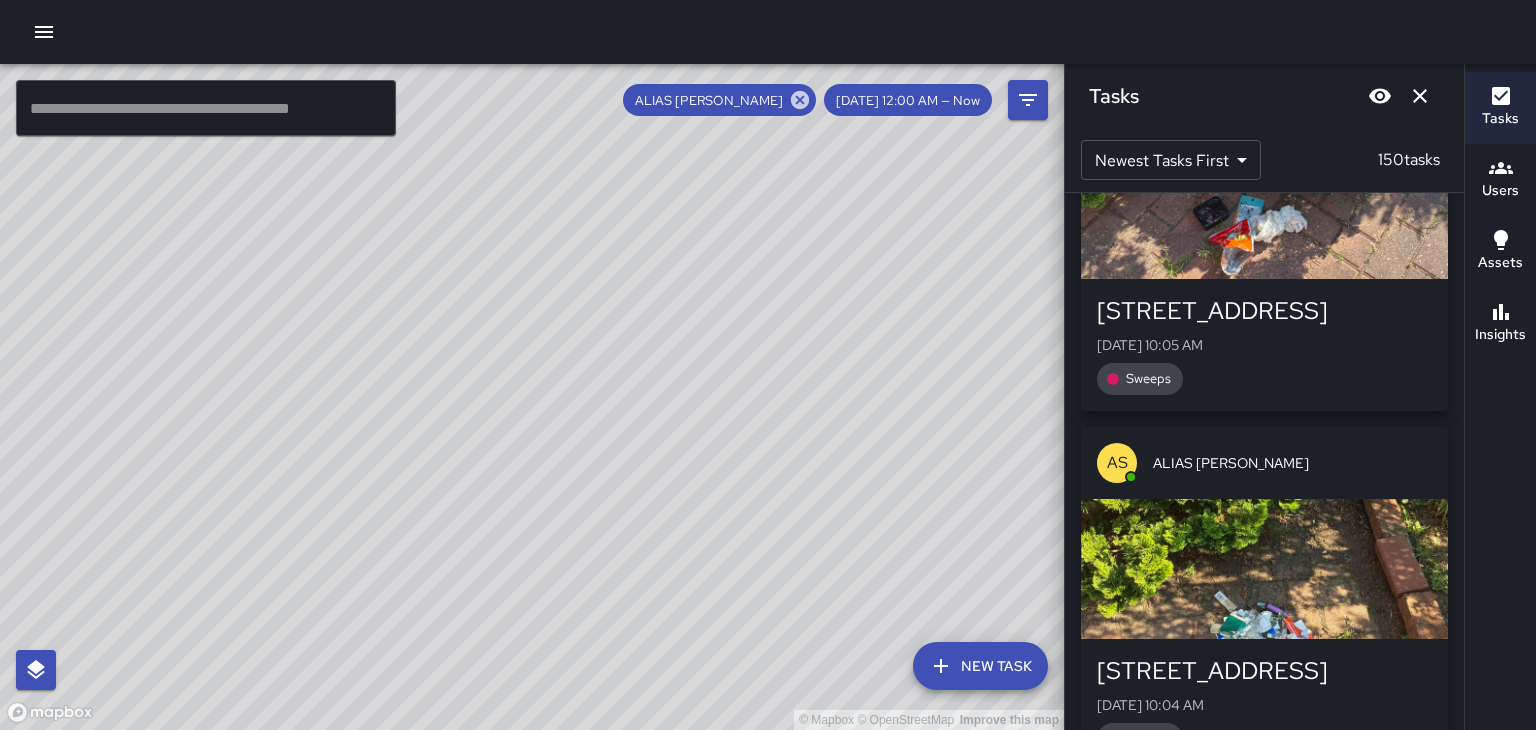 click at bounding box center (1264, 1713) 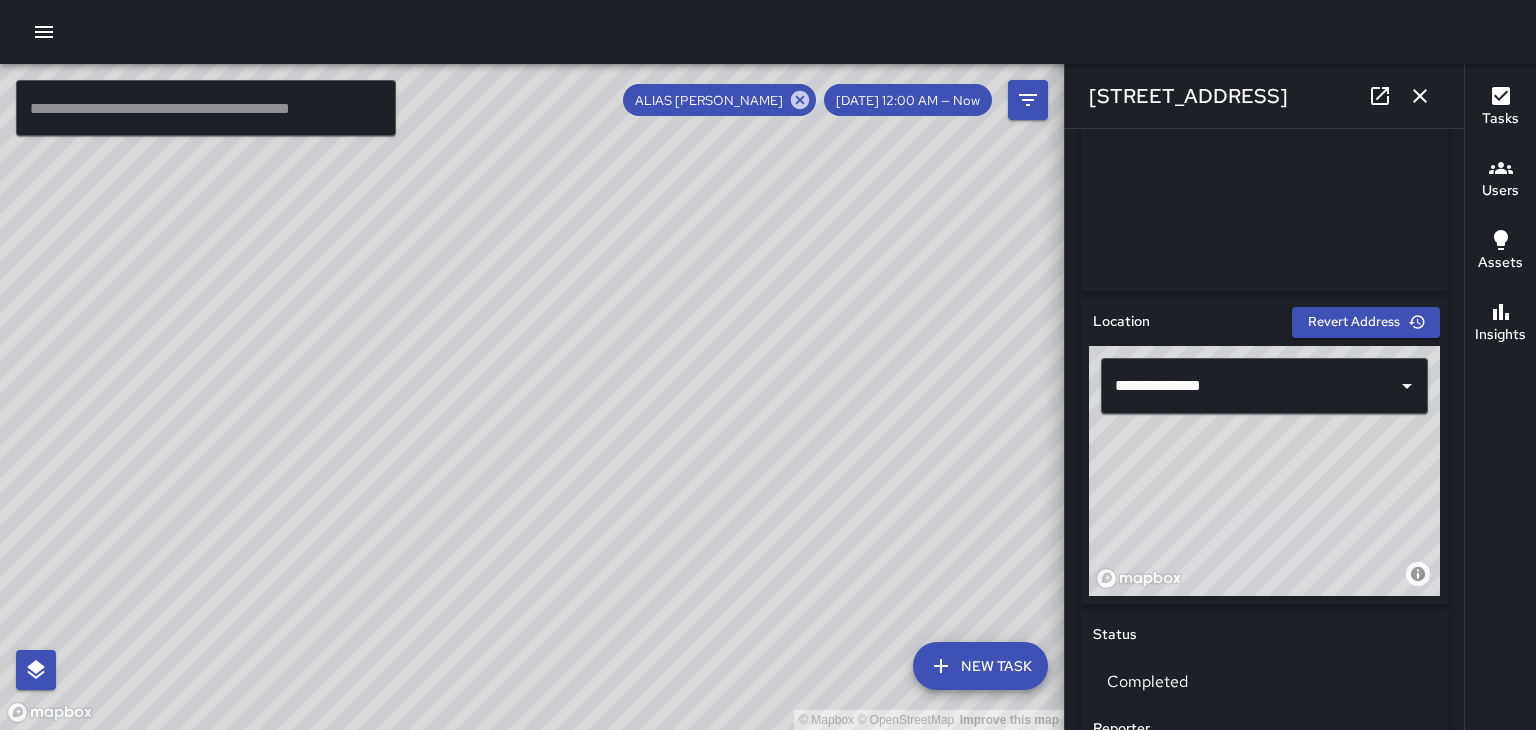 scroll, scrollTop: 470, scrollLeft: 0, axis: vertical 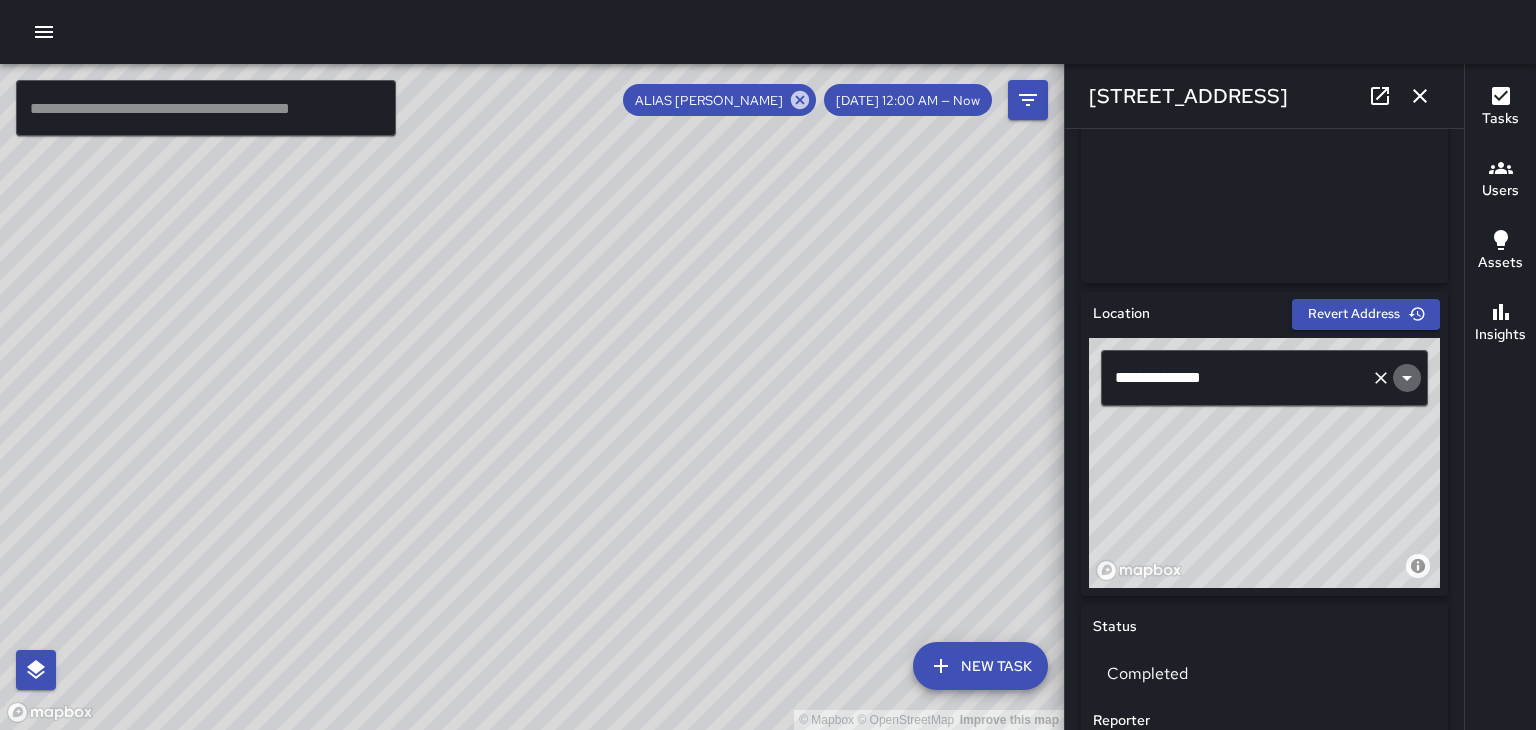 click 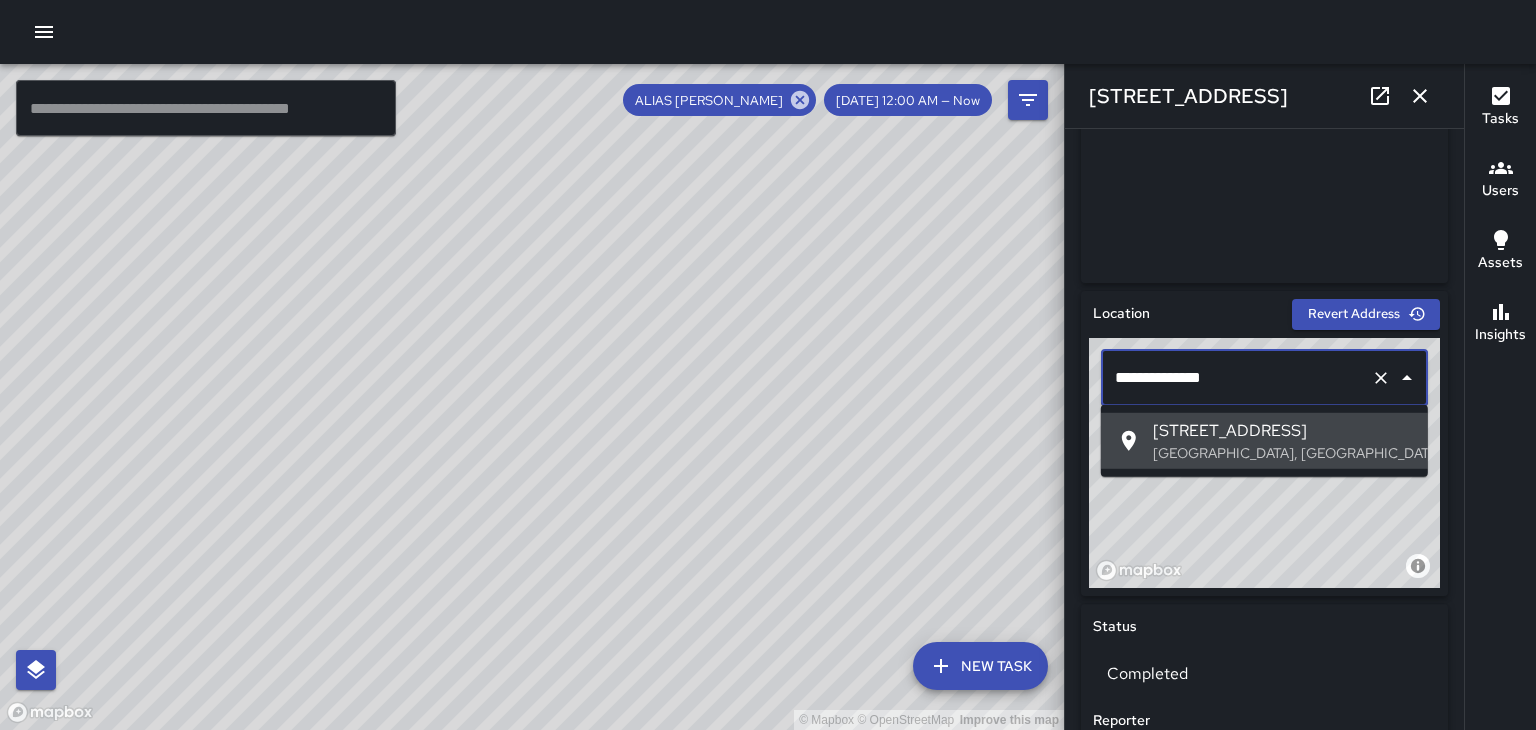 click 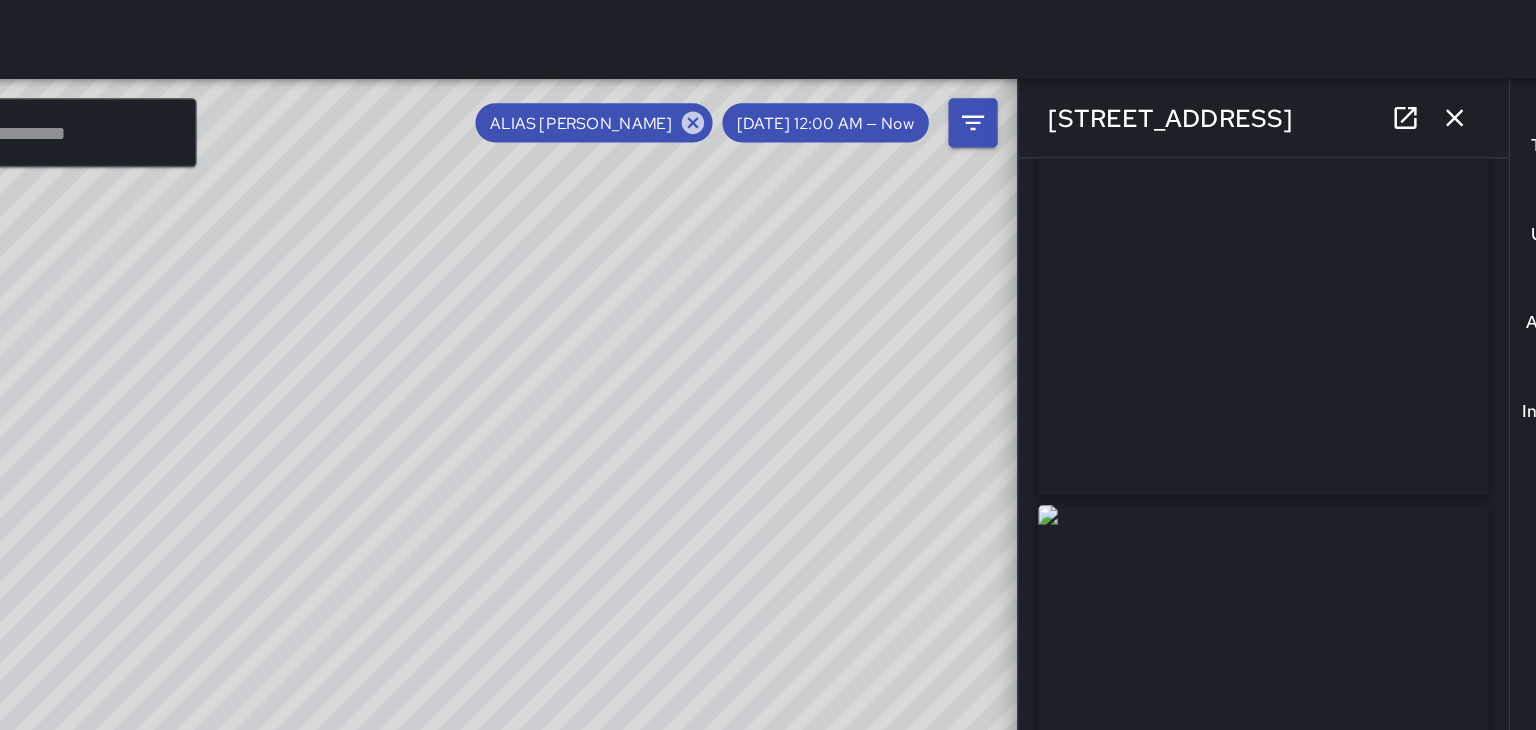 scroll, scrollTop: 0, scrollLeft: 0, axis: both 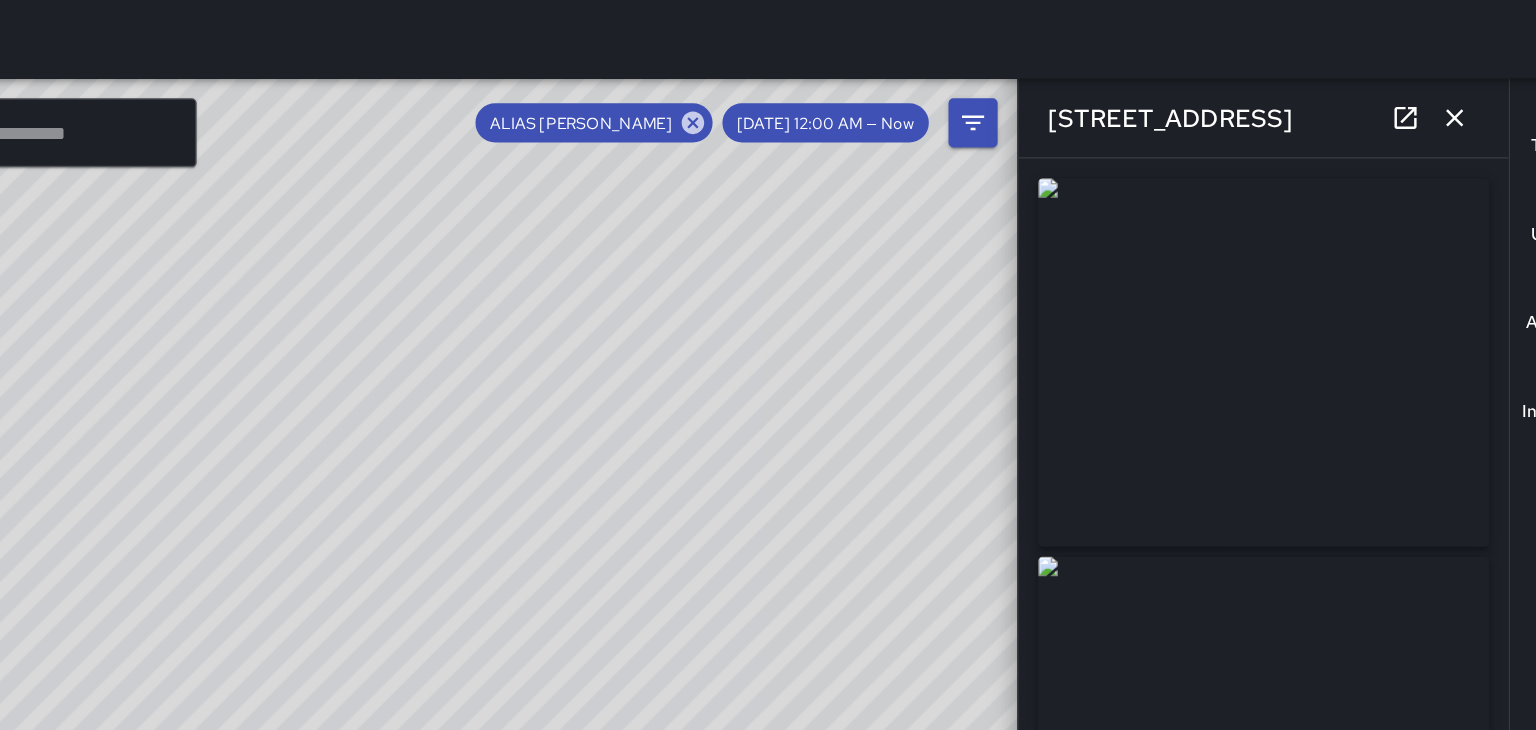 click 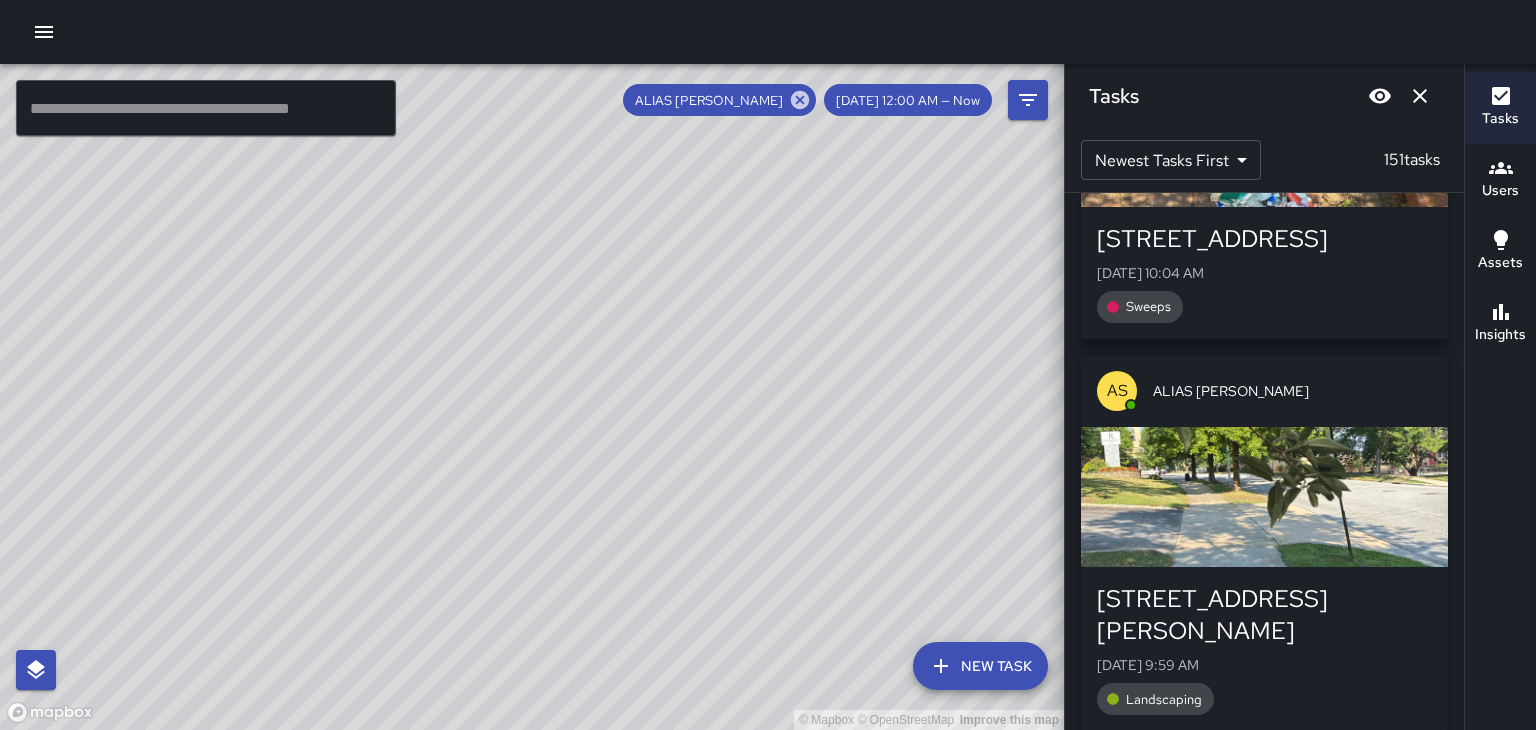 scroll, scrollTop: 28715, scrollLeft: 0, axis: vertical 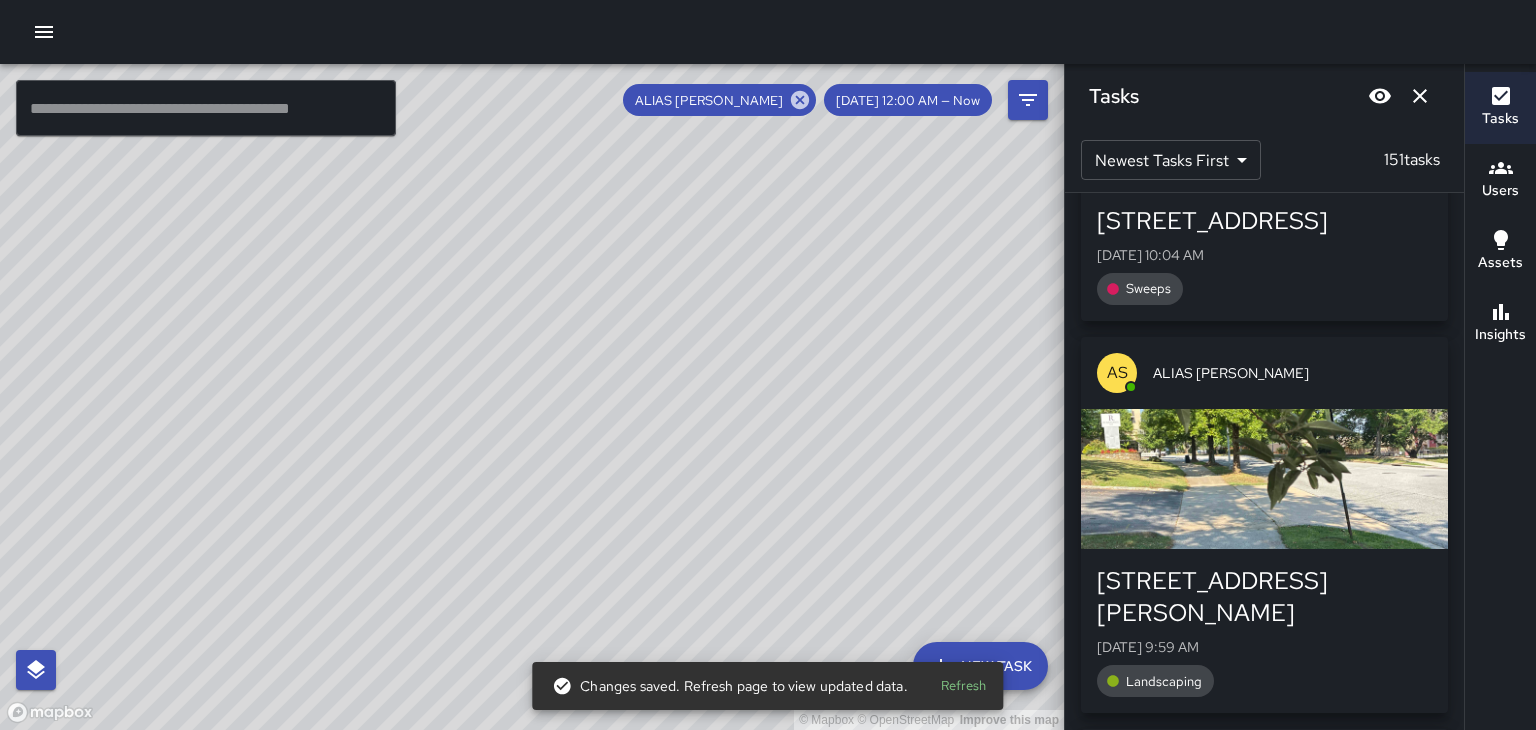 click at bounding box center (1264, 1623) 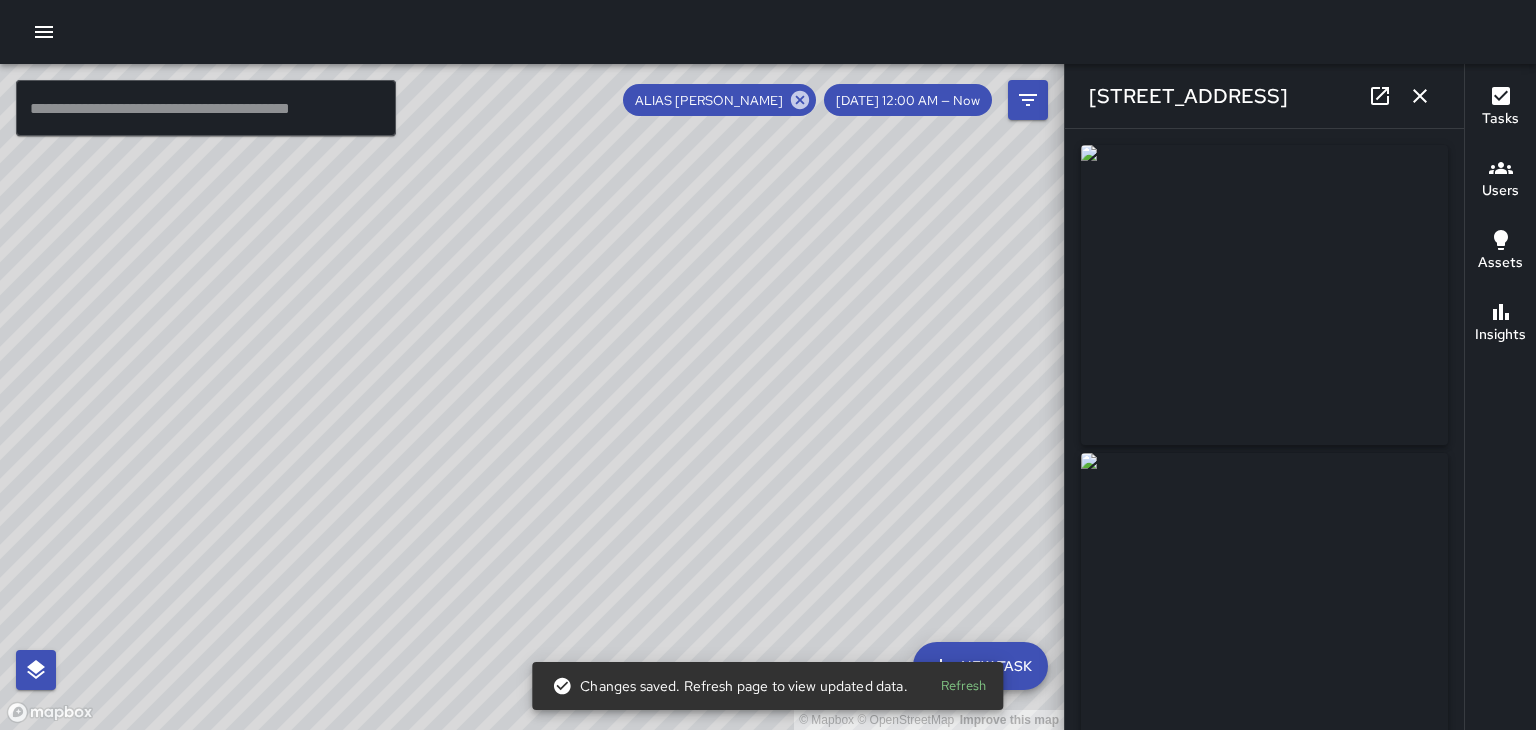 type on "**********" 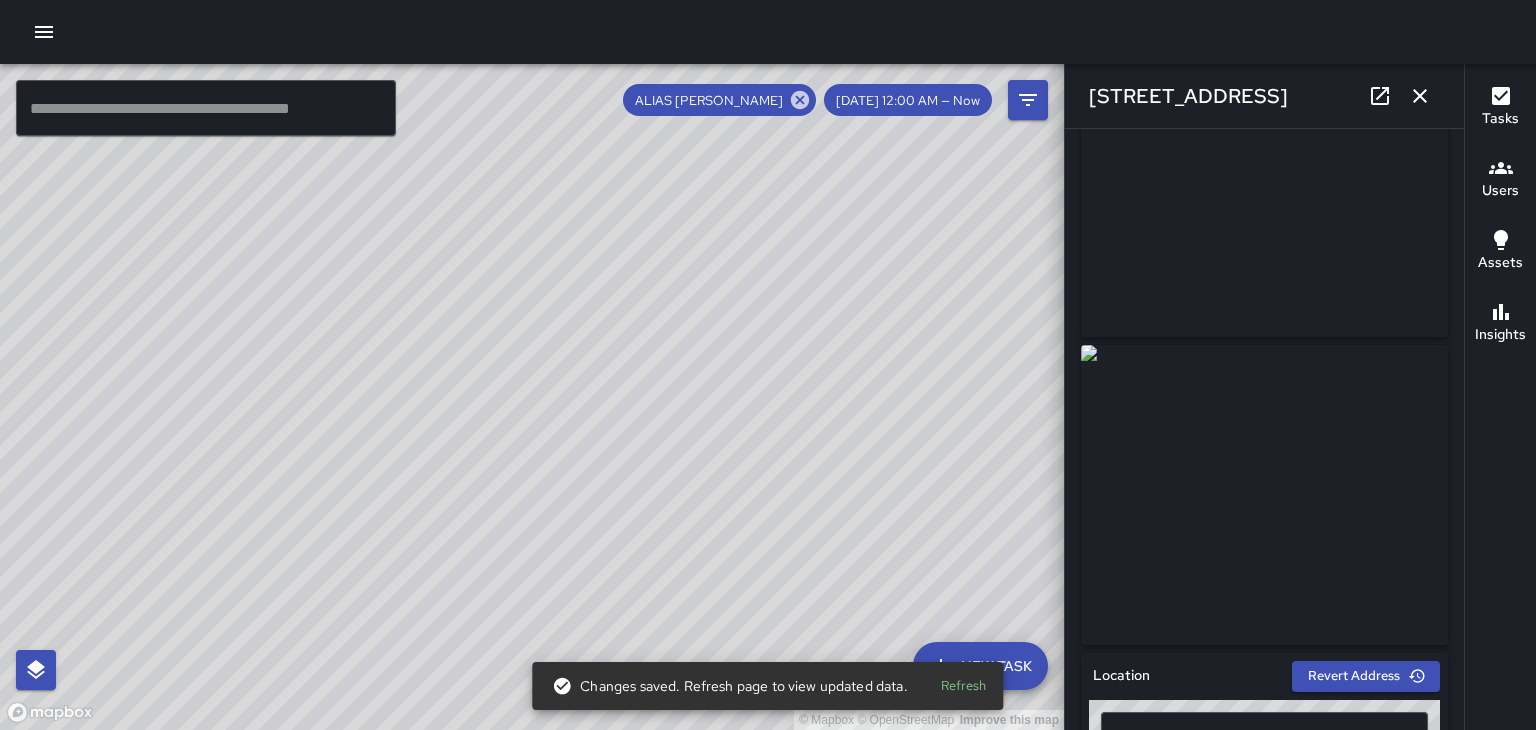 scroll, scrollTop: 108, scrollLeft: 0, axis: vertical 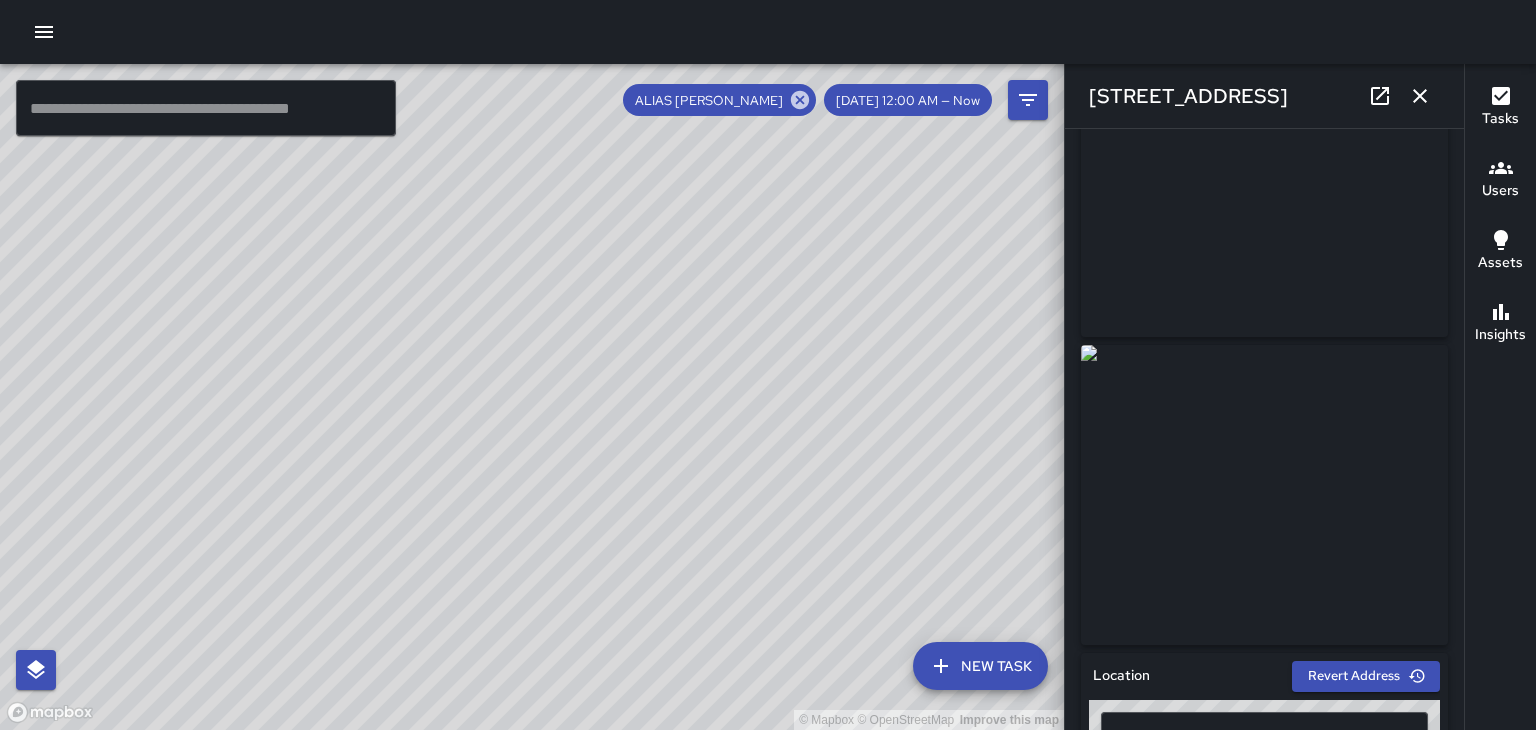 click 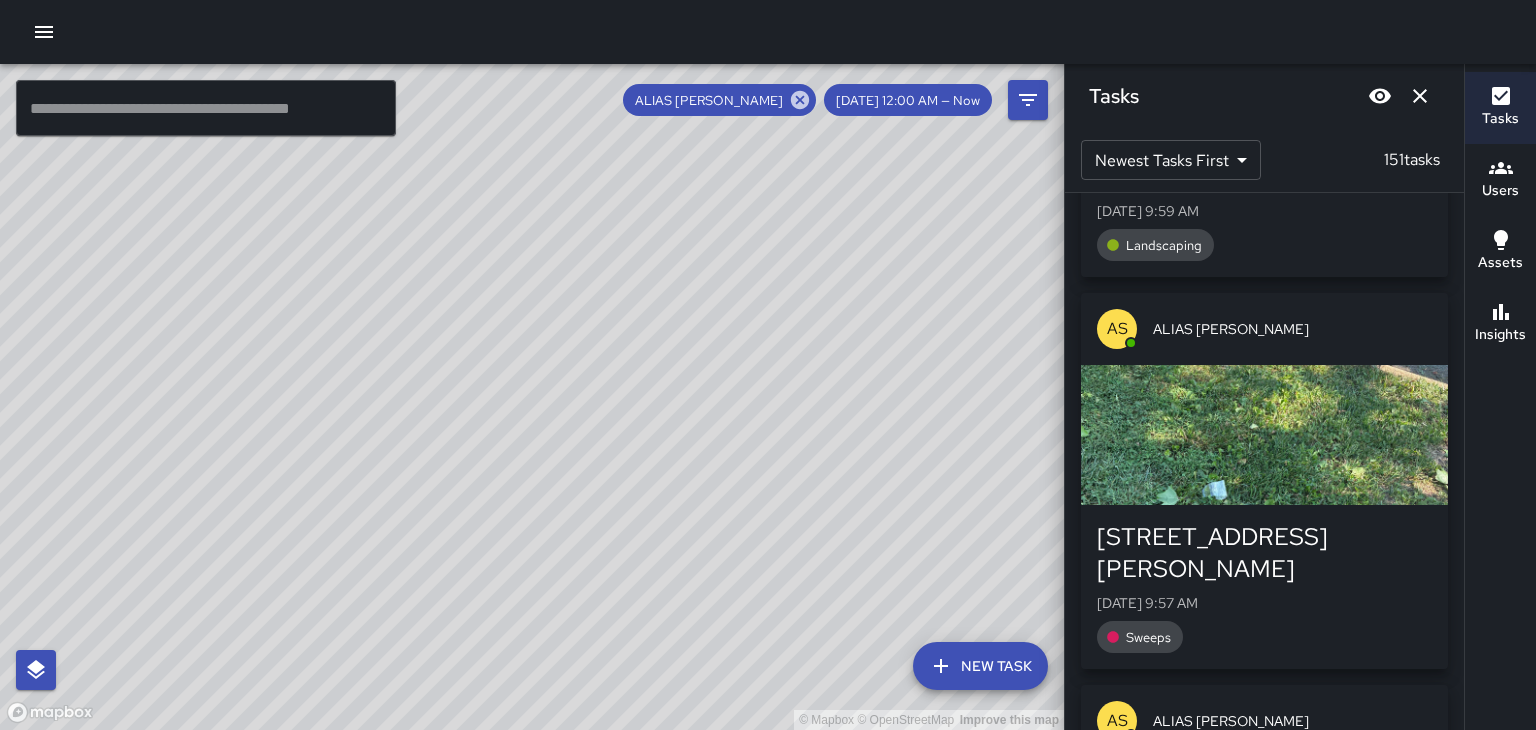 scroll, scrollTop: 29153, scrollLeft: 0, axis: vertical 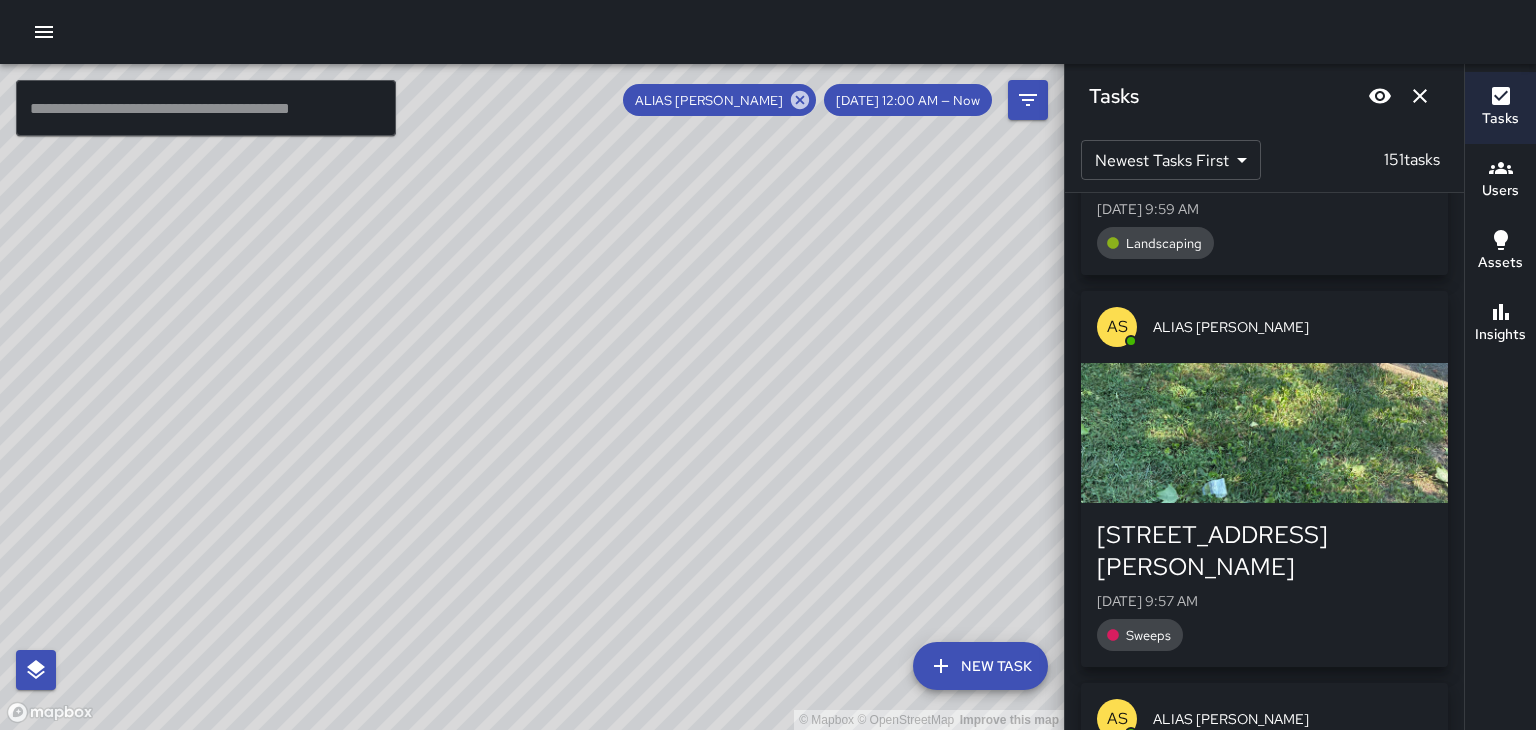 click on "122-002 College Street" at bounding box center [1264, 1647] 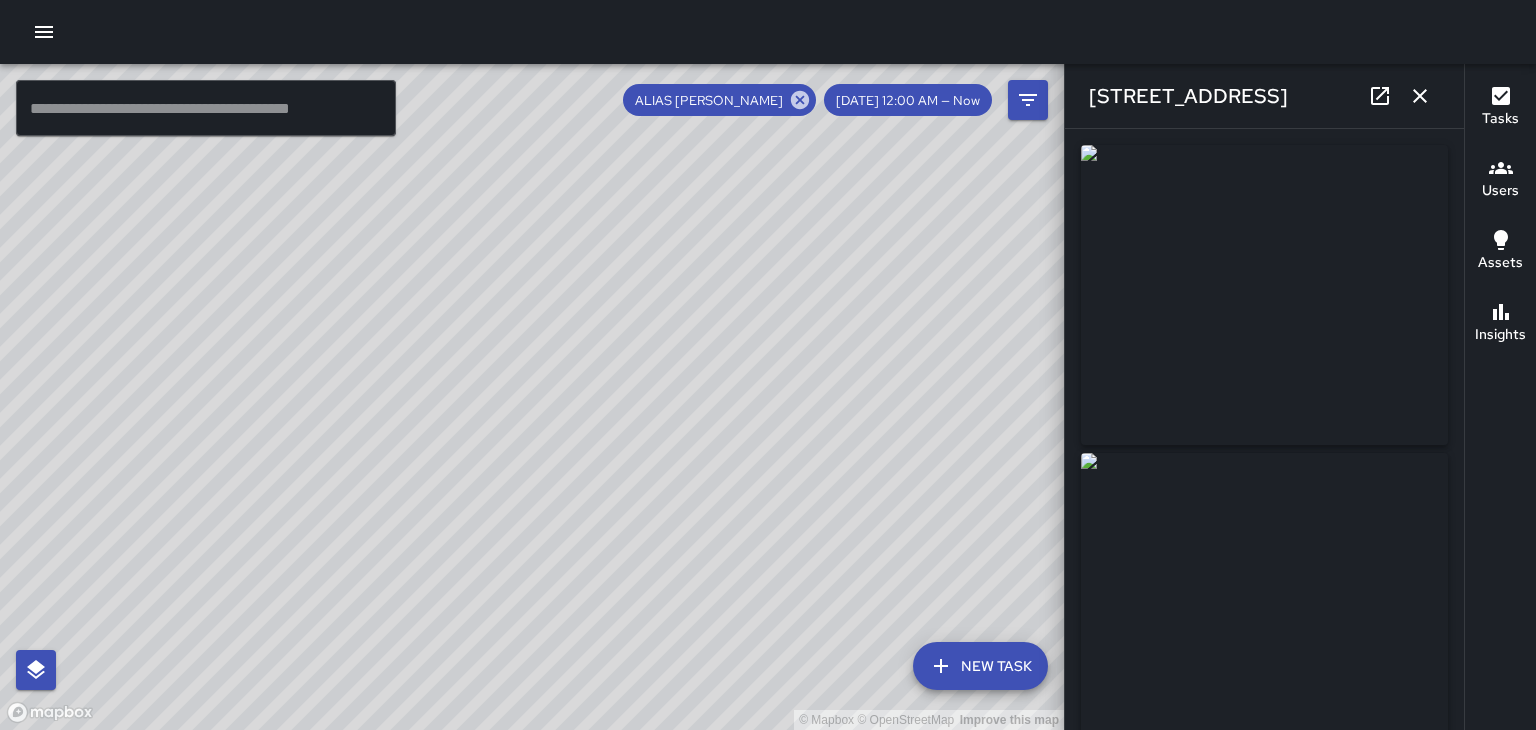 type on "**********" 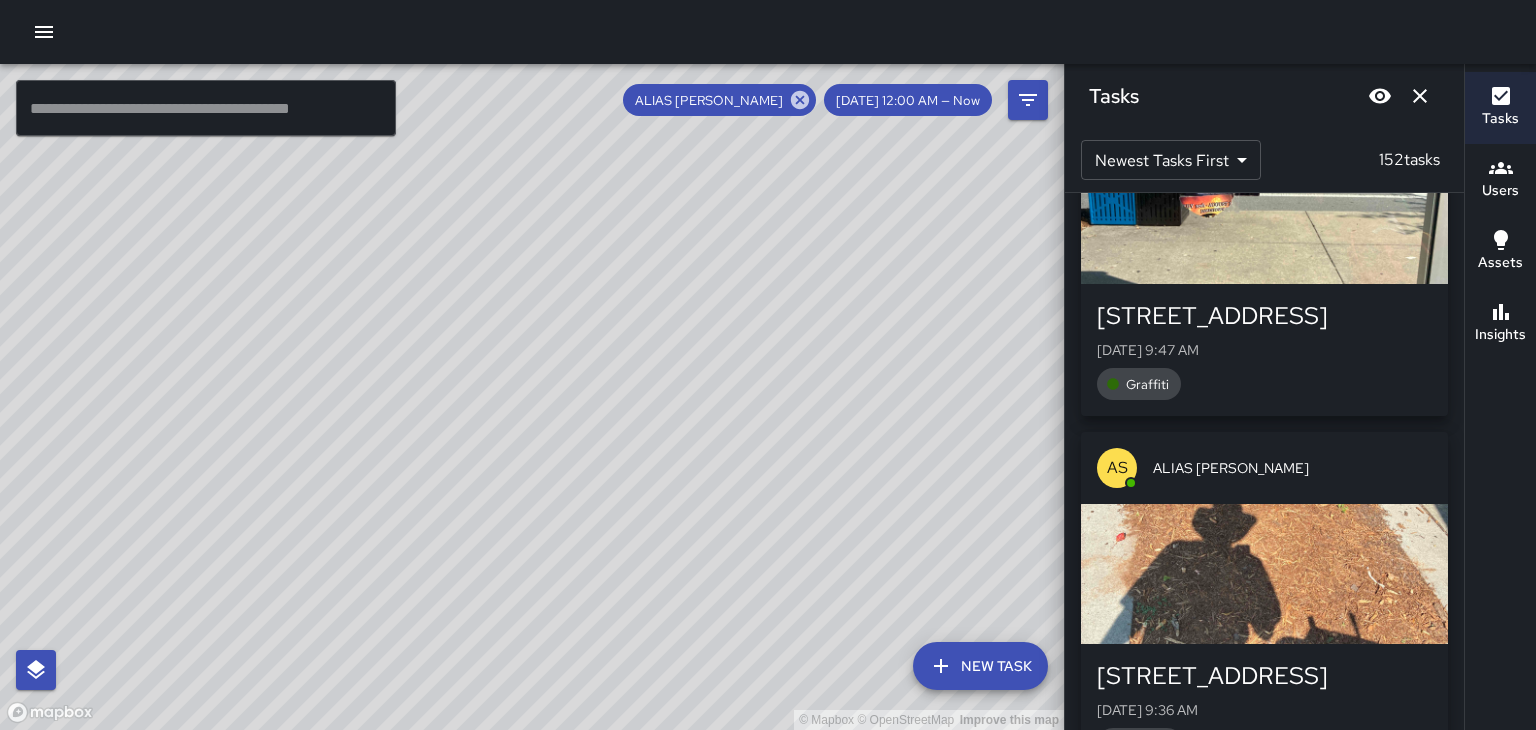 scroll, scrollTop: 30125, scrollLeft: 0, axis: vertical 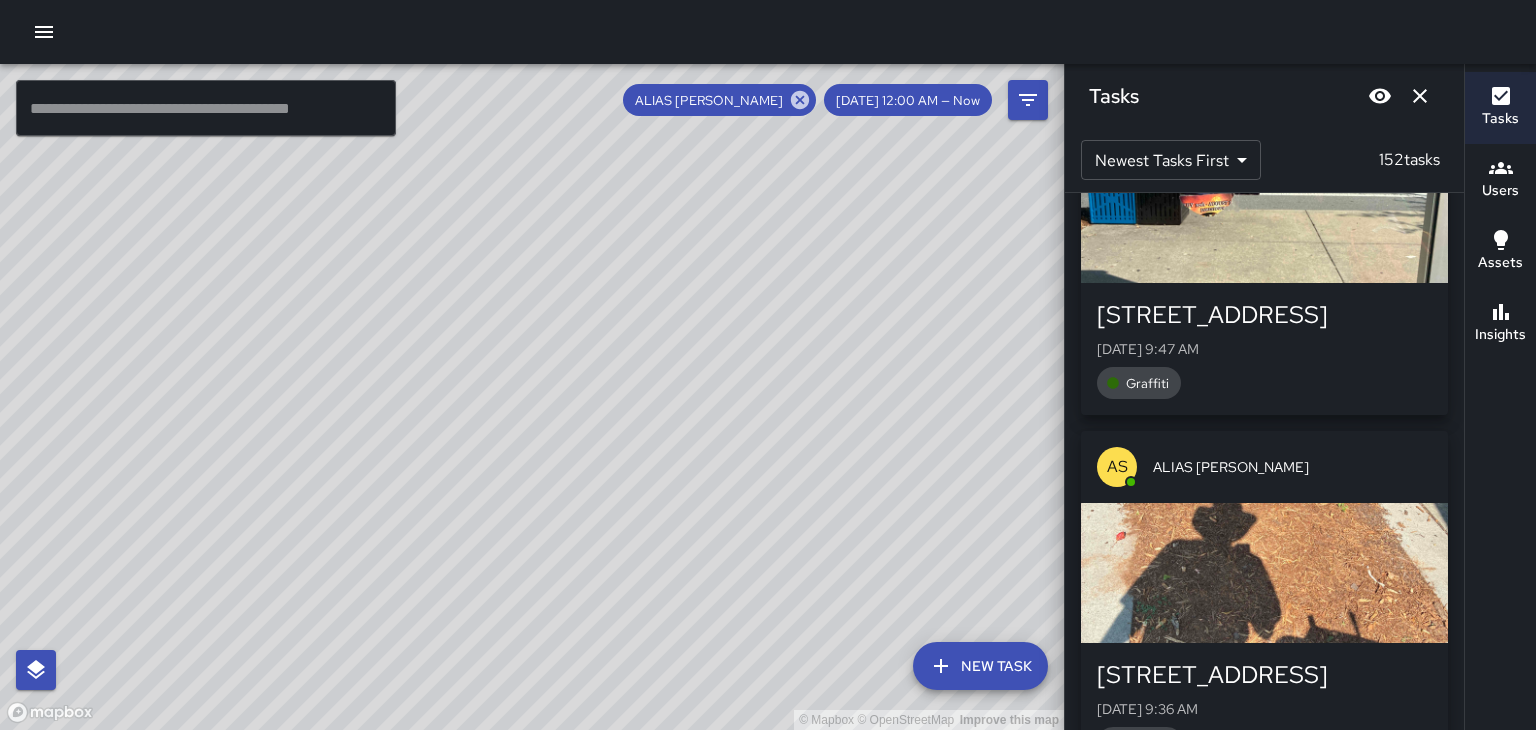 click at bounding box center (1264, 1653) 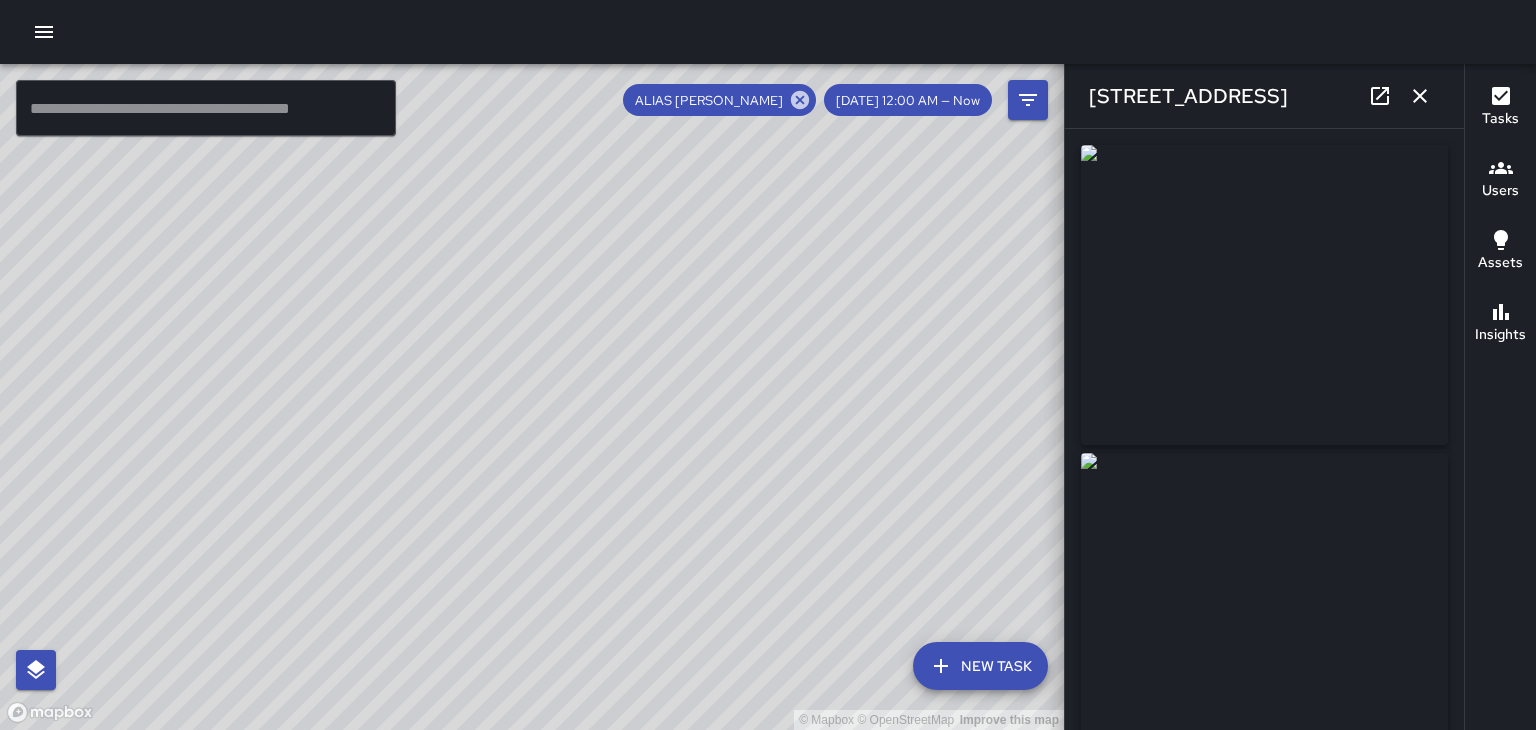 click 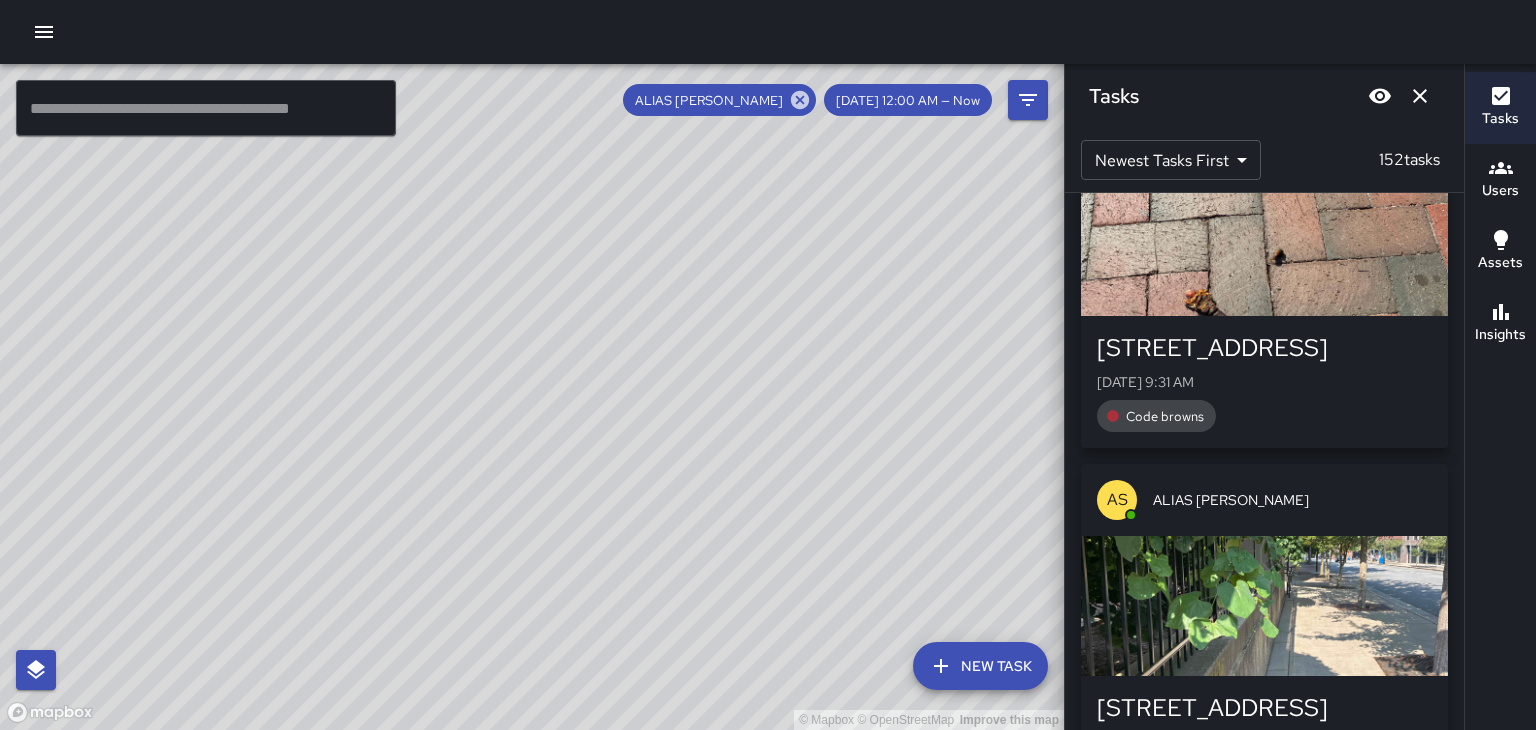 scroll, scrollTop: 31176, scrollLeft: 0, axis: vertical 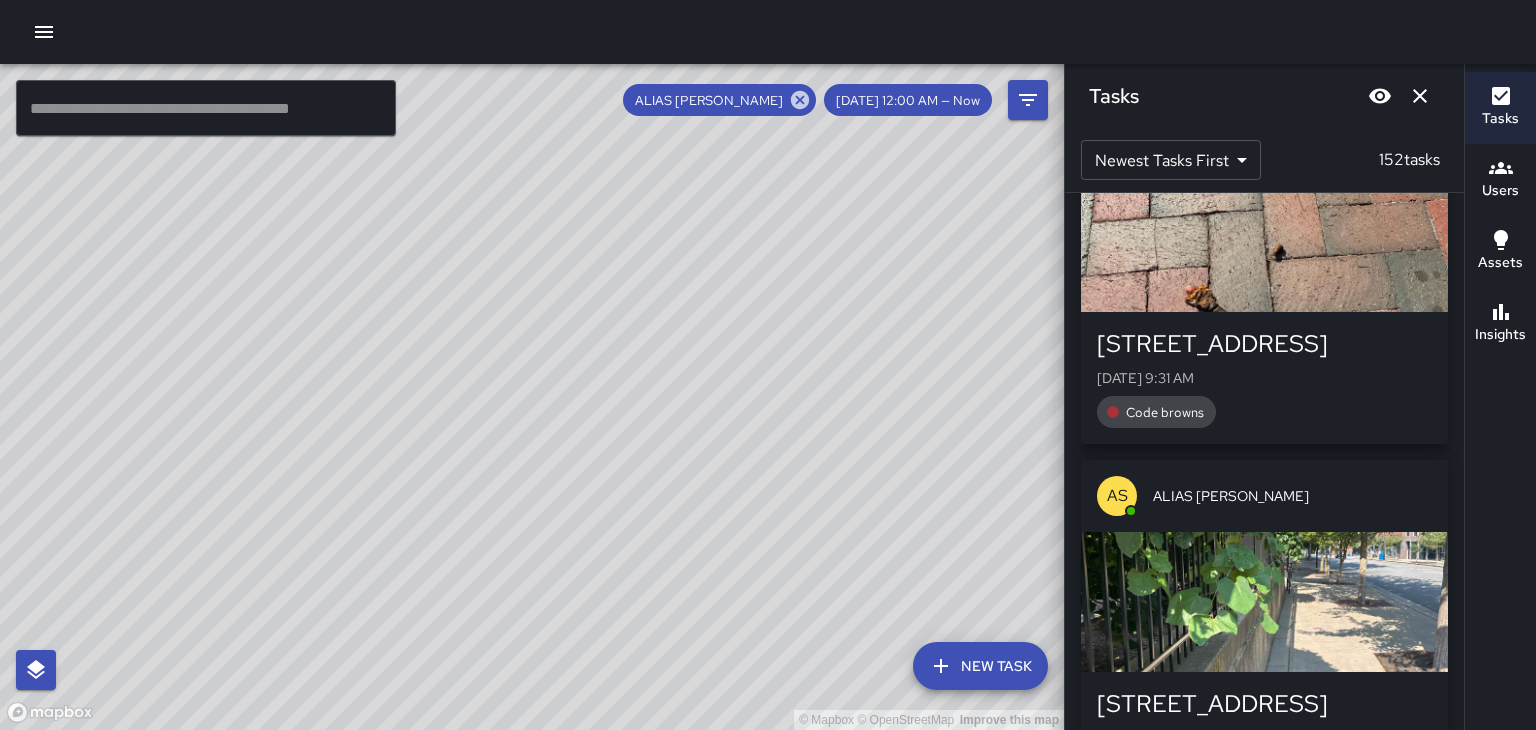 click on "1100 Patton Avenue Mon, Jul 7, 9:16 AM Code browns" at bounding box center (1264, 1866) 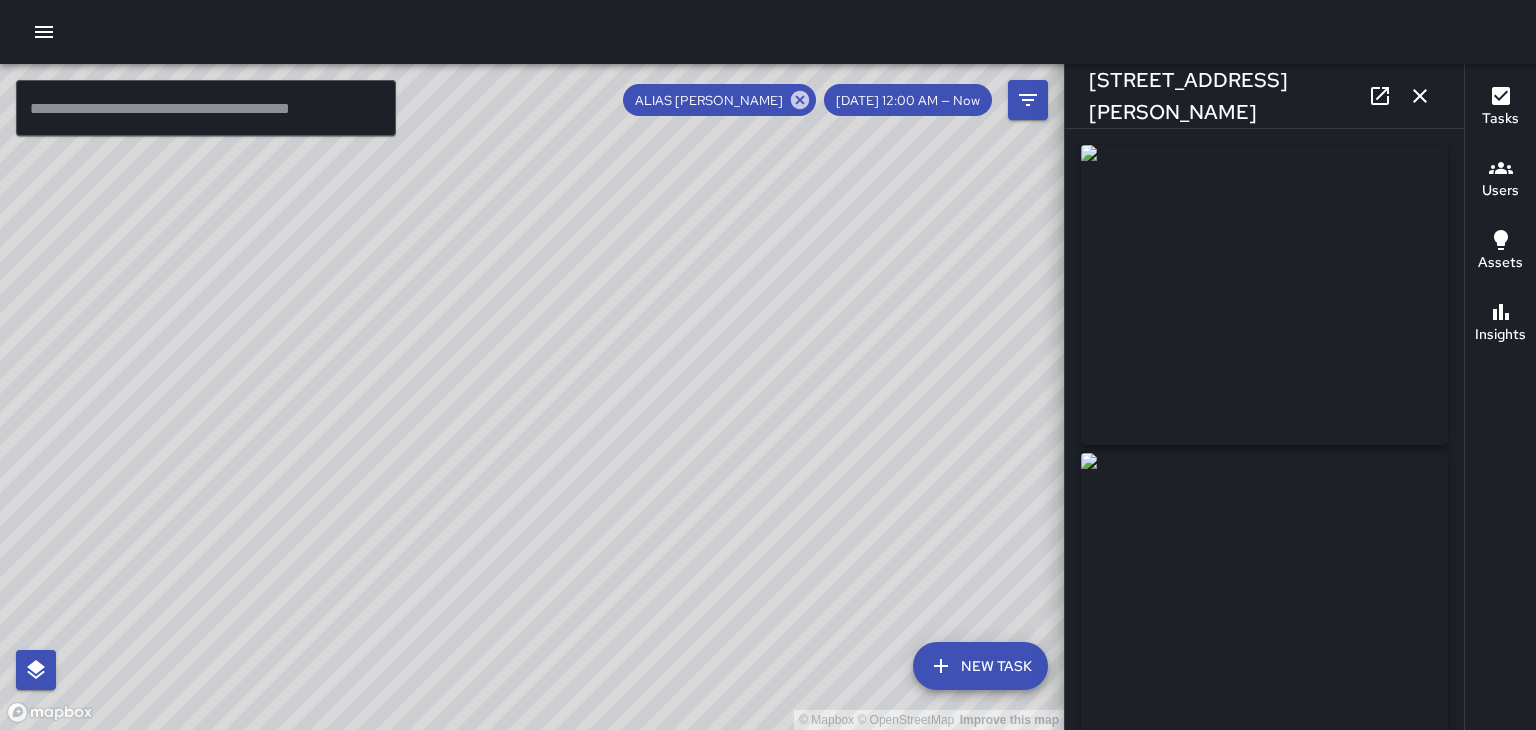 click 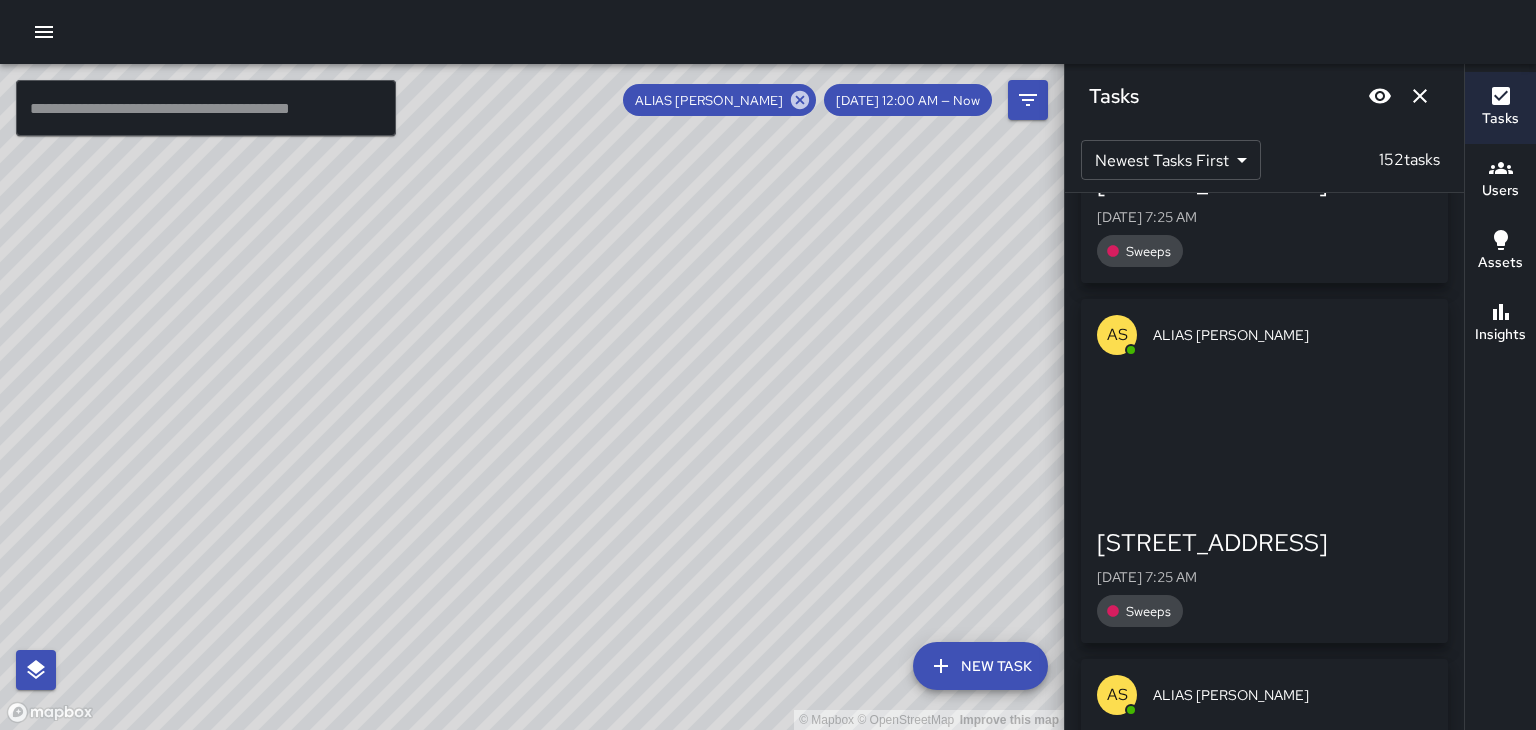 scroll, scrollTop: 54203, scrollLeft: 0, axis: vertical 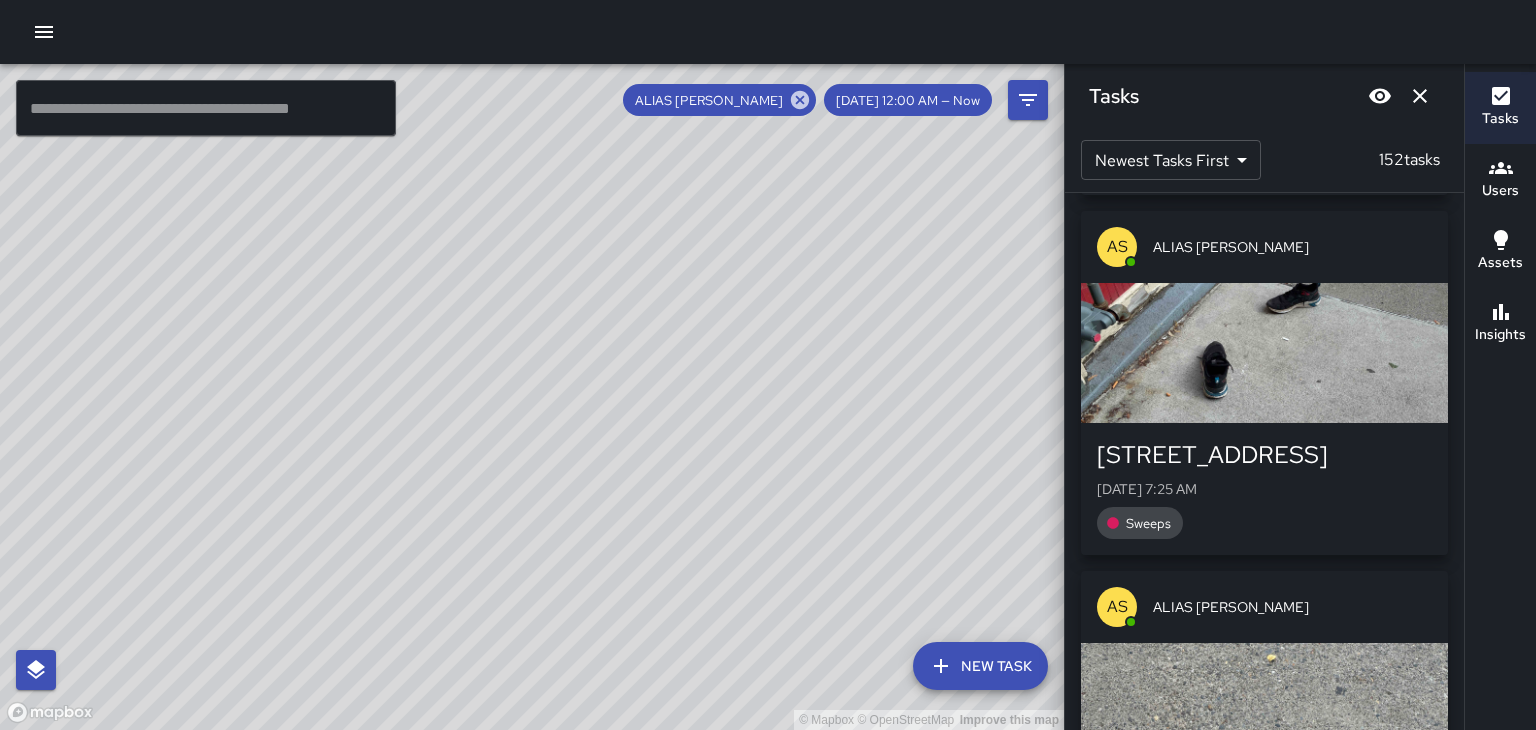 click 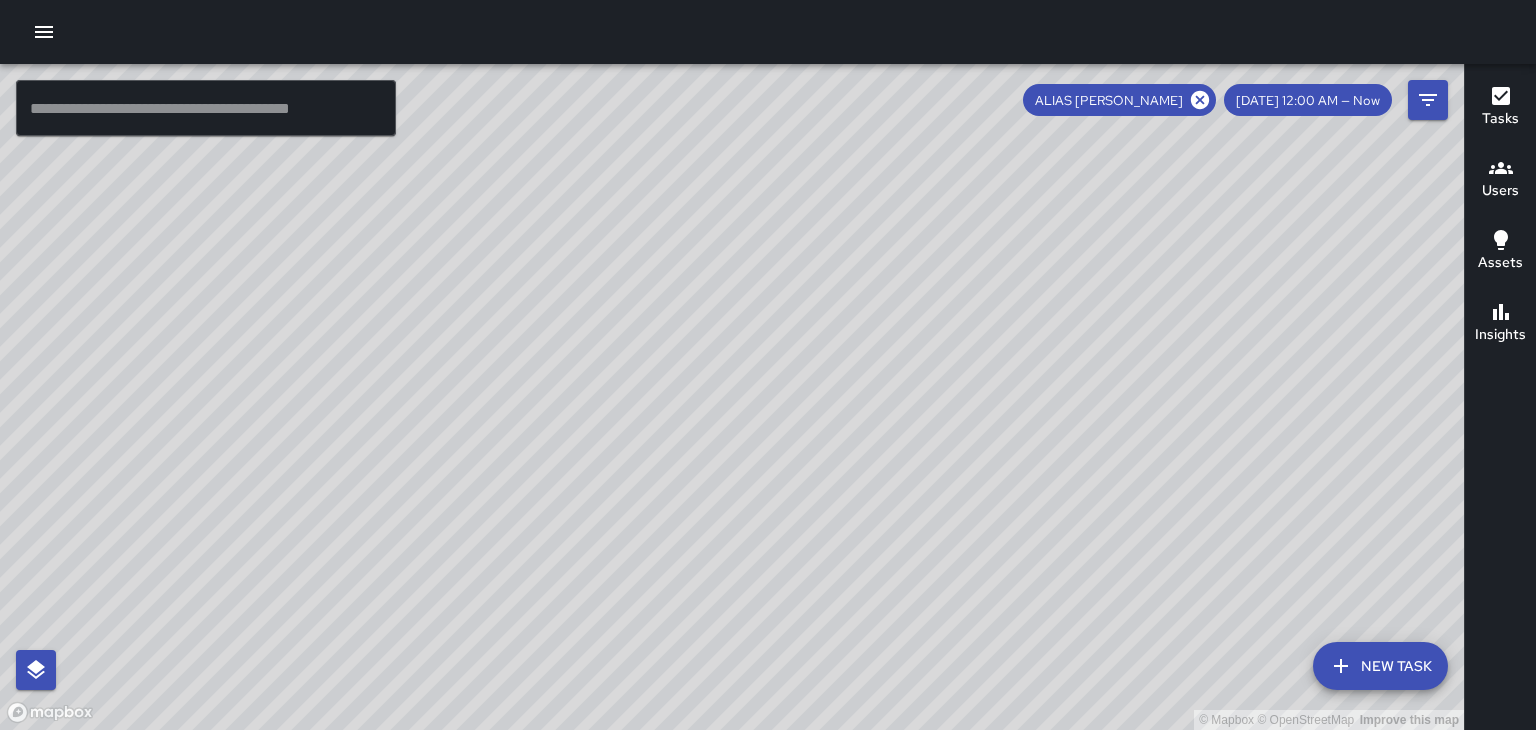 click 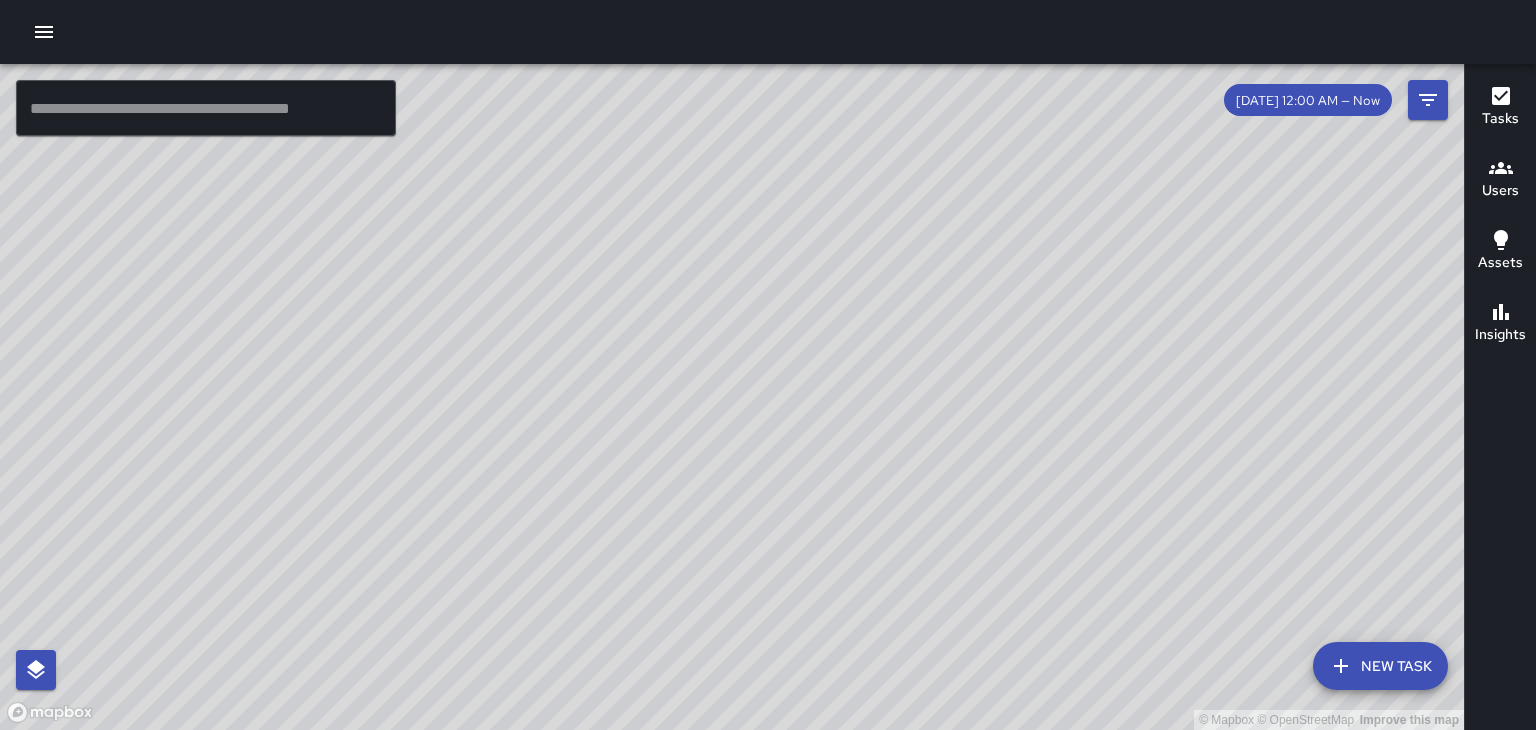 scroll, scrollTop: 102762, scrollLeft: 0, axis: vertical 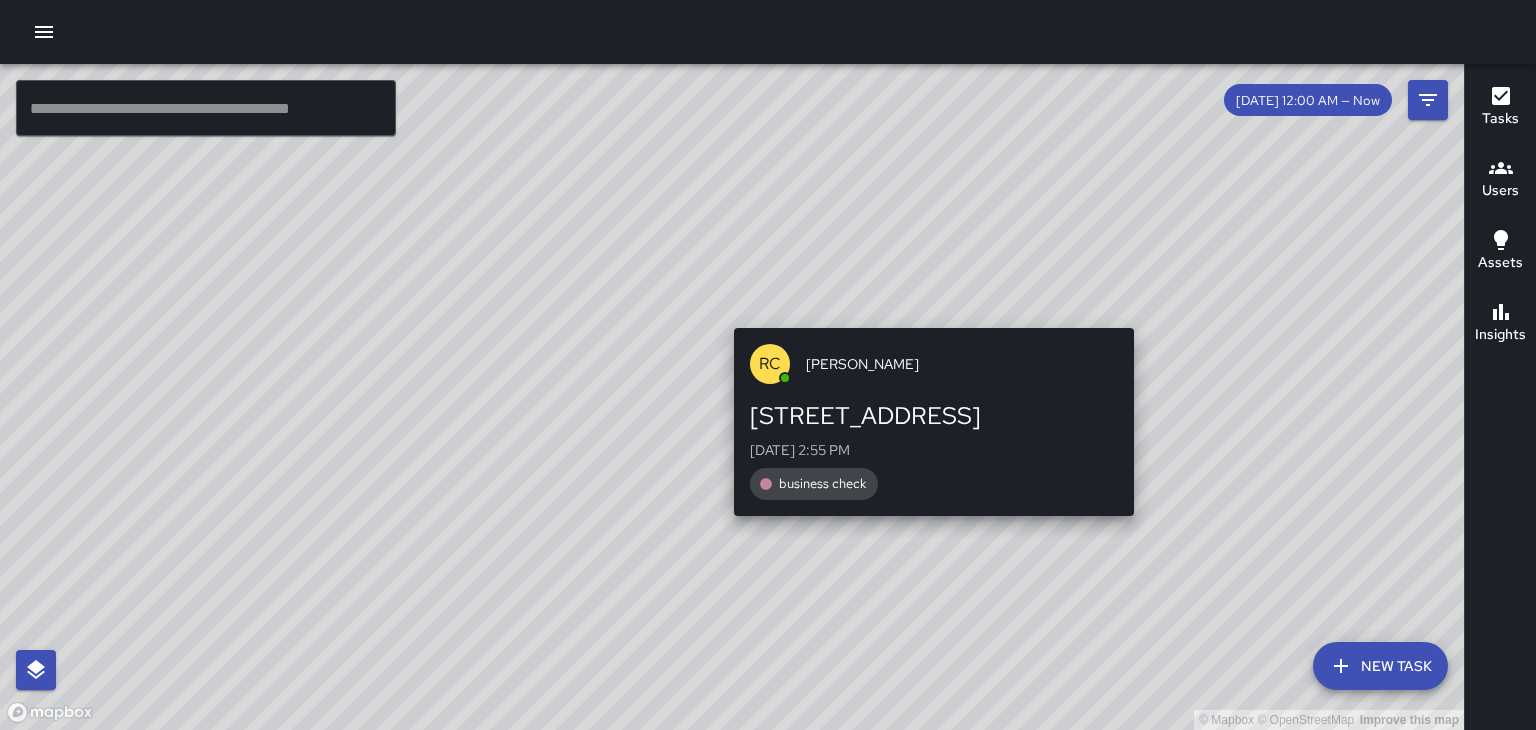 click on "© Mapbox   © OpenStreetMap   Improve this map RC [PERSON_NAME] [STREET_ADDRESS][GEOGRAPHIC_DATA][DATE] 2:55 PM business check" at bounding box center (732, 397) 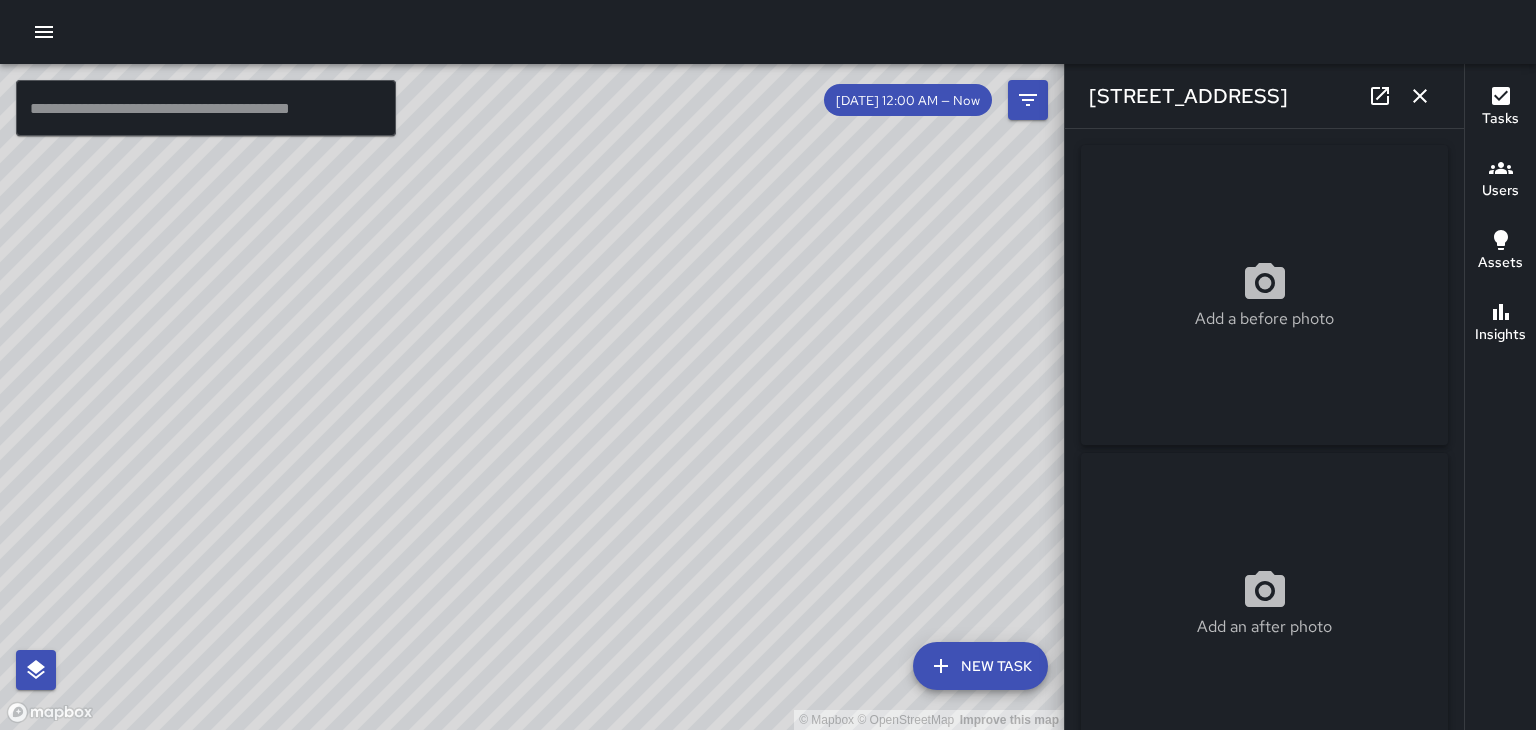 type on "**********" 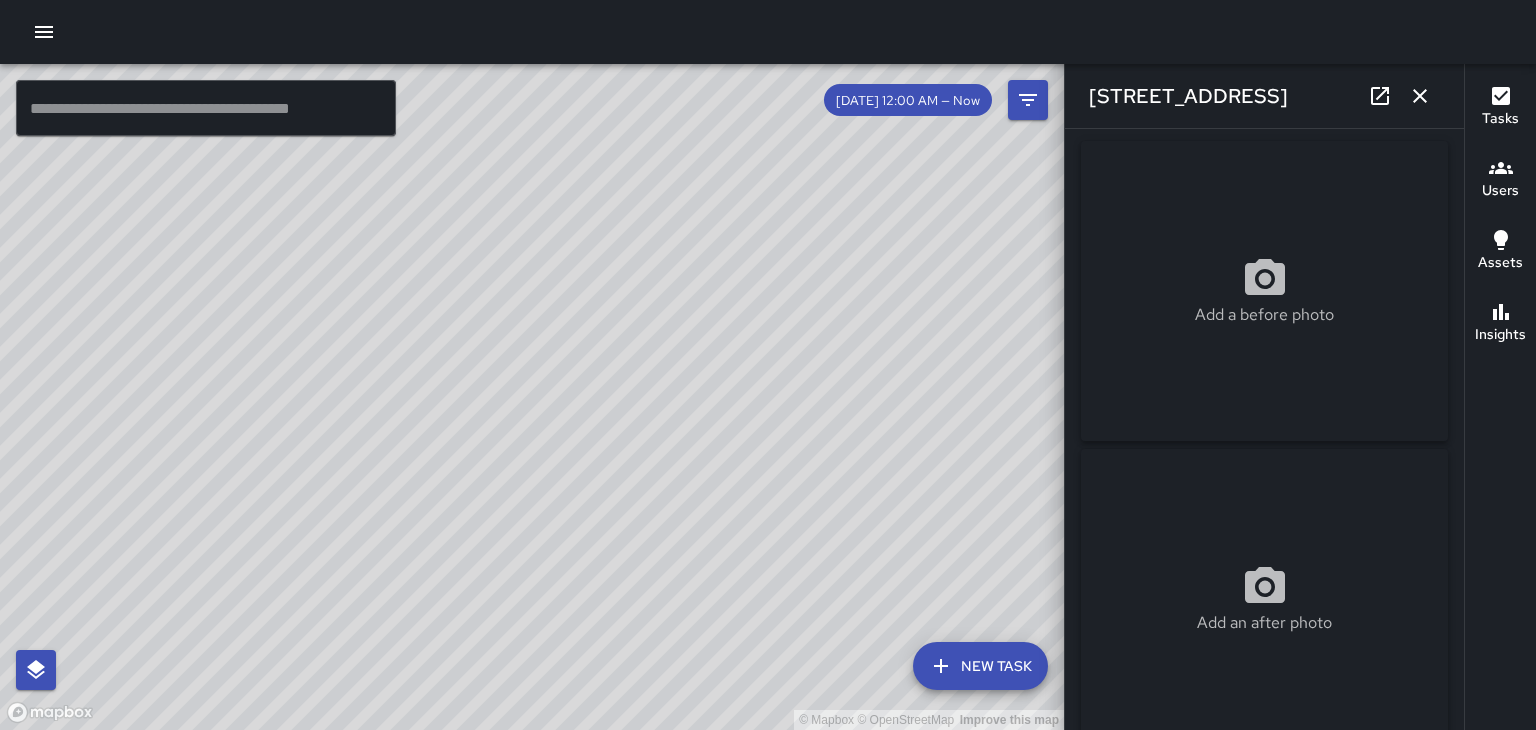scroll, scrollTop: 0, scrollLeft: 0, axis: both 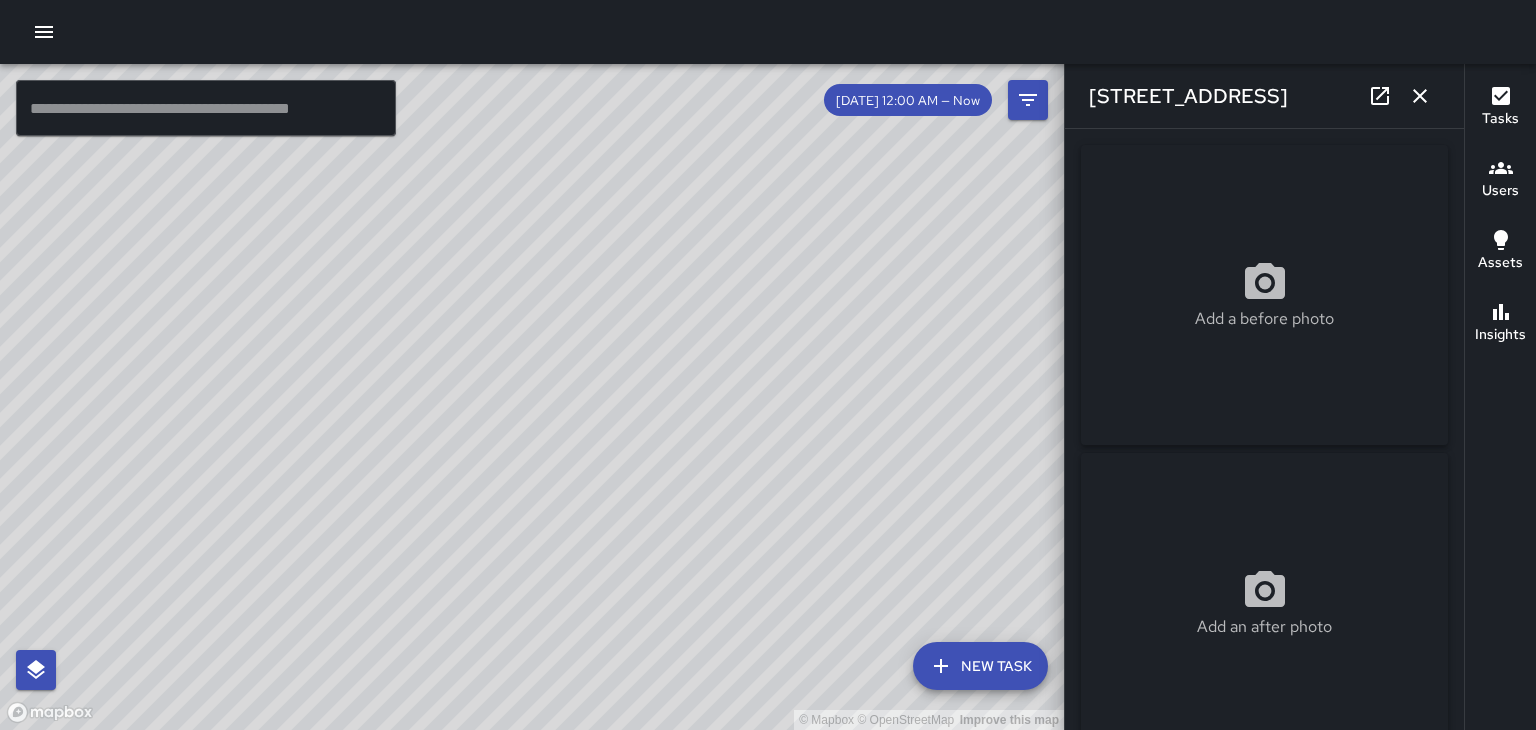 click 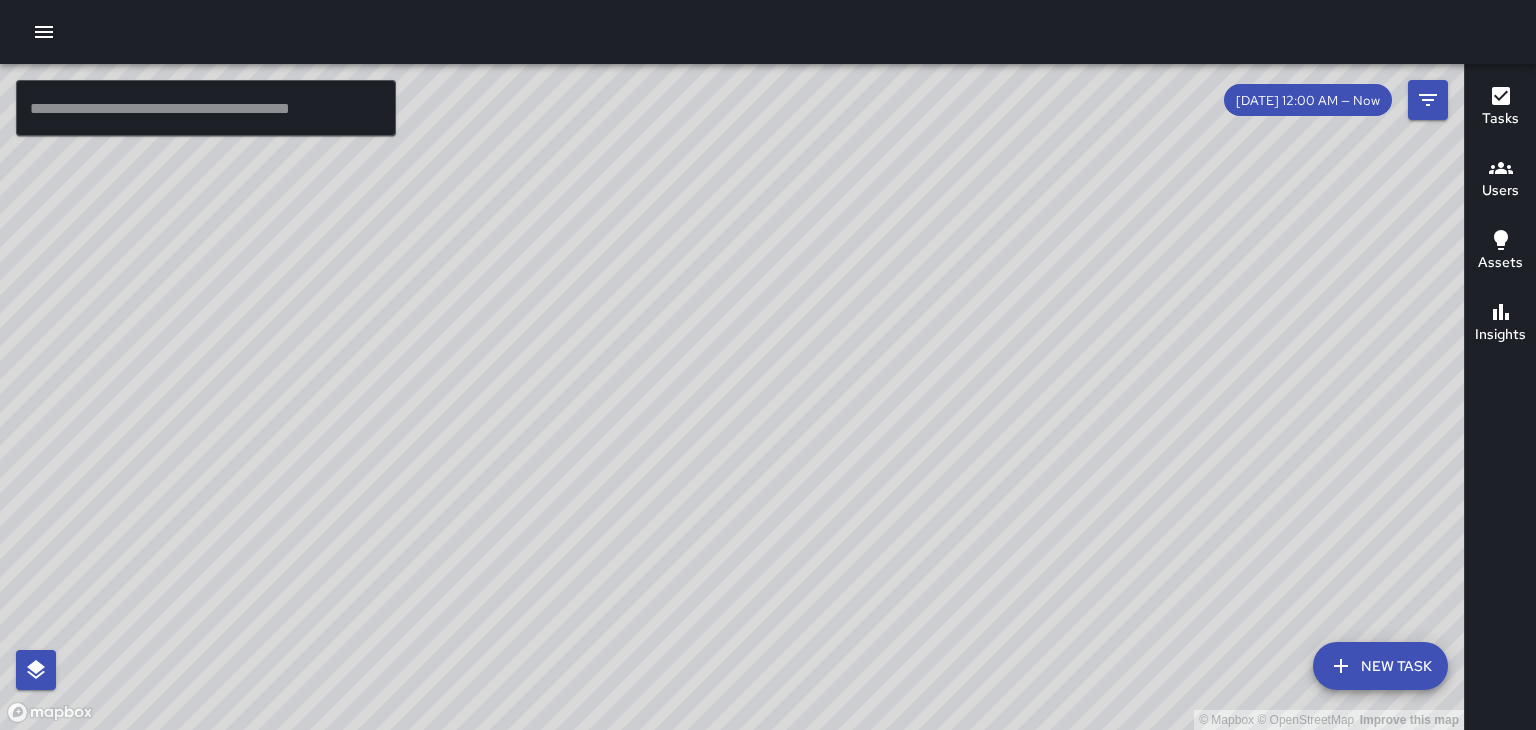click on "Users" at bounding box center [1500, 191] 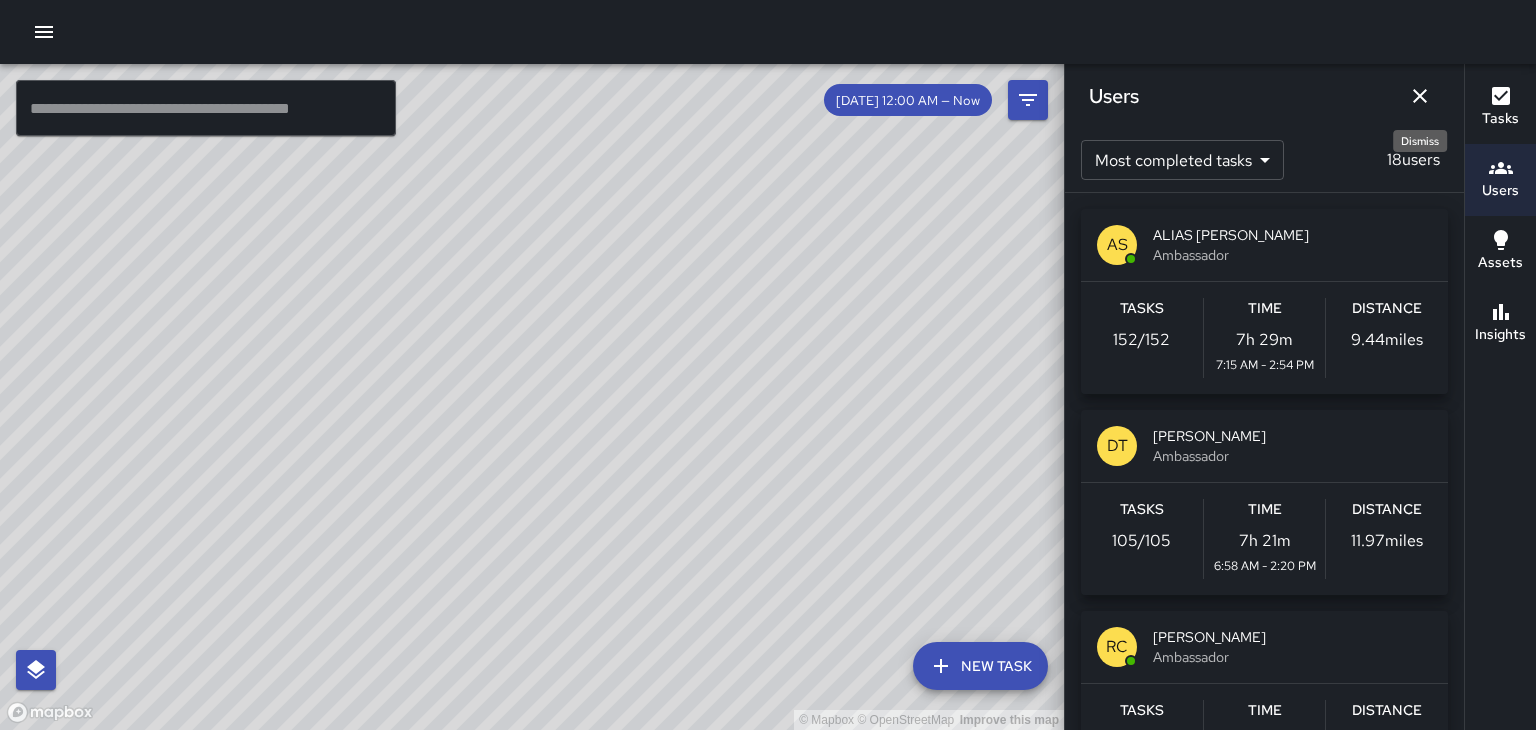 click 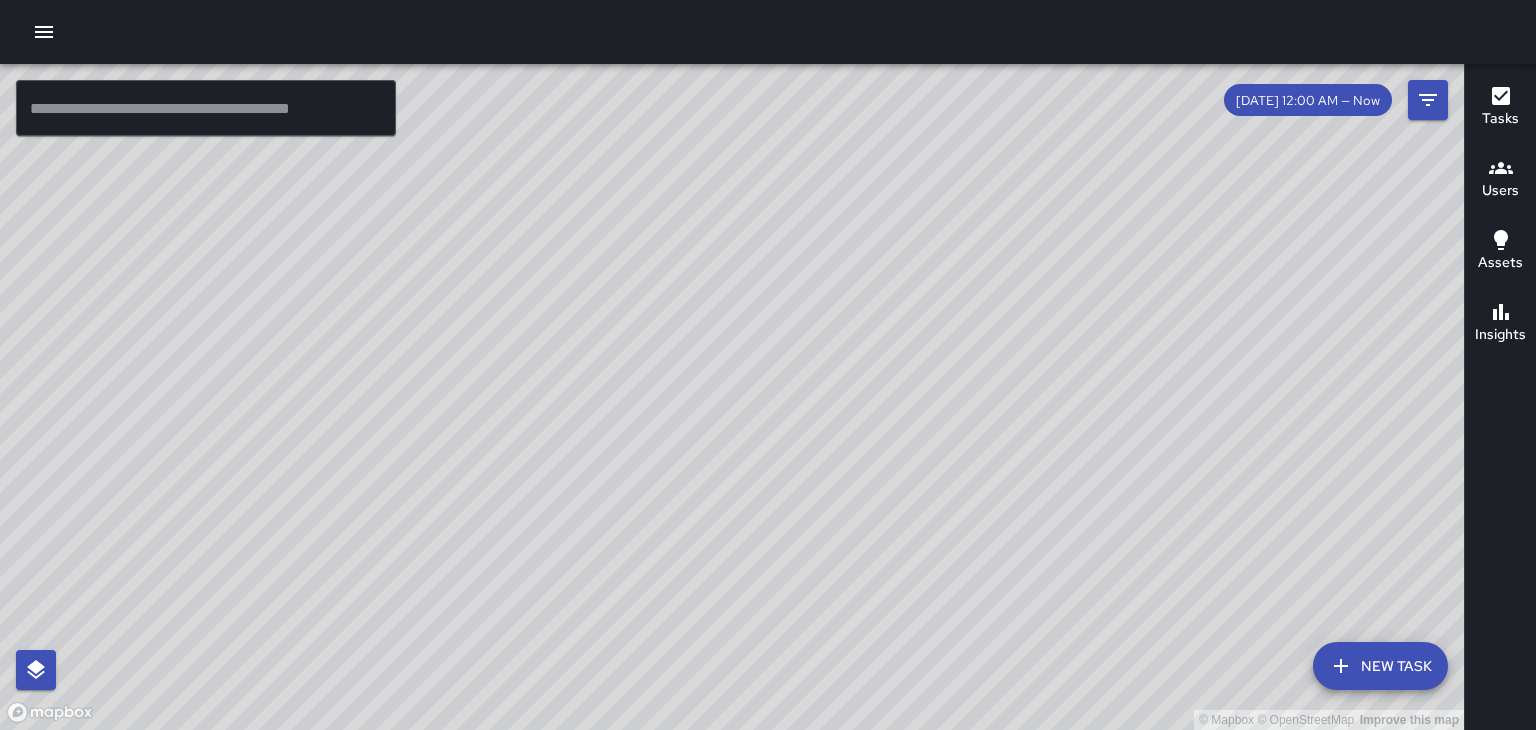 click on "Users" at bounding box center (1500, 191) 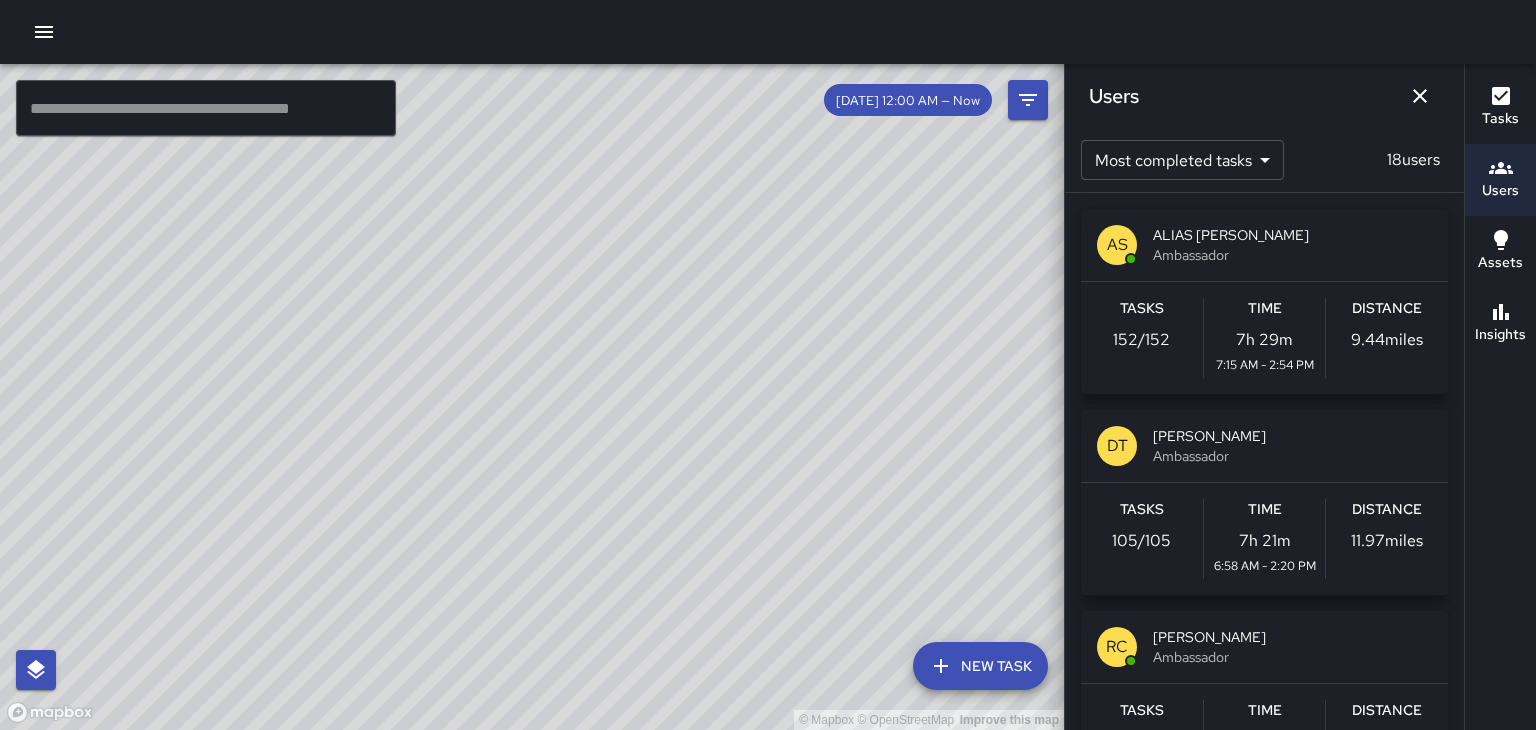 click on "[PERSON_NAME]" at bounding box center [1292, 436] 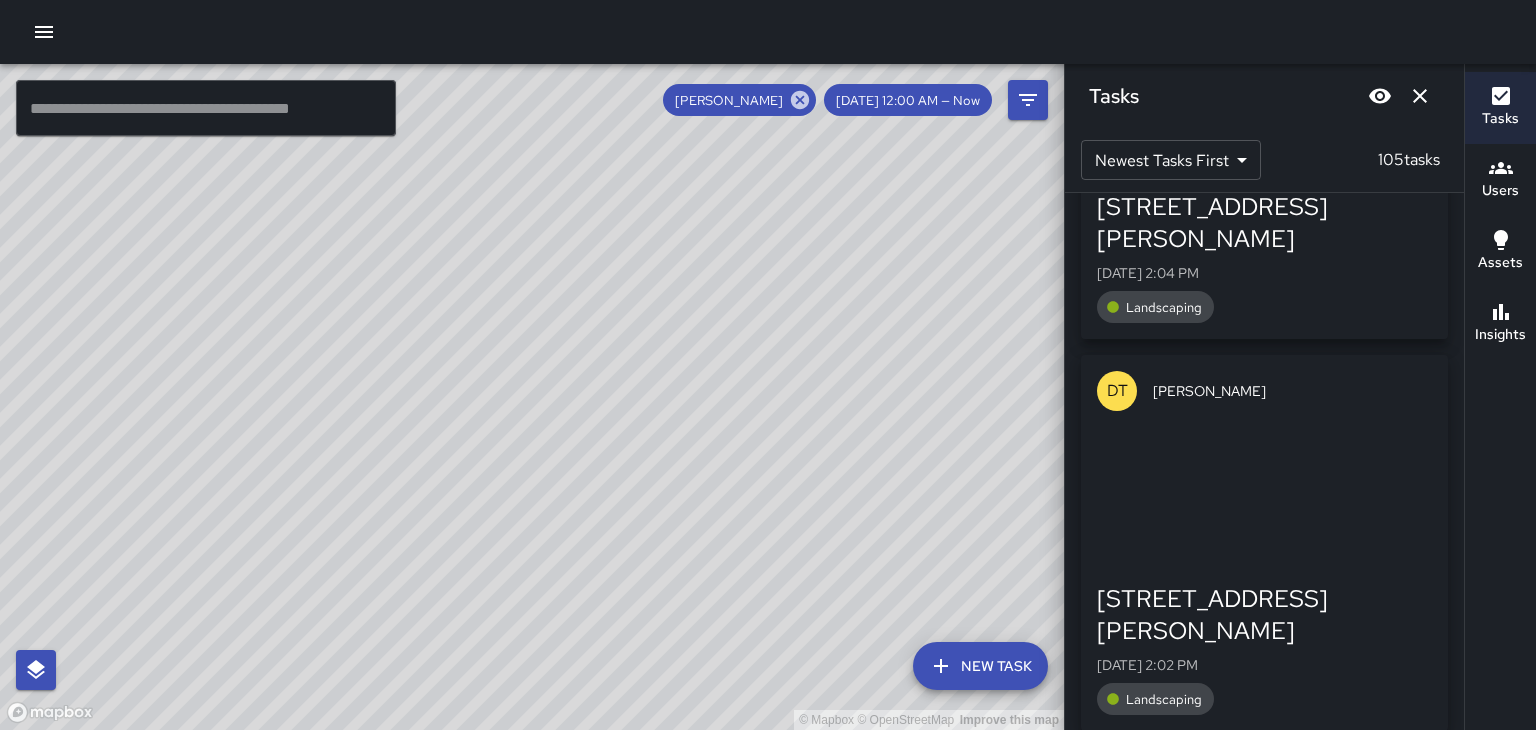 scroll, scrollTop: 968, scrollLeft: 0, axis: vertical 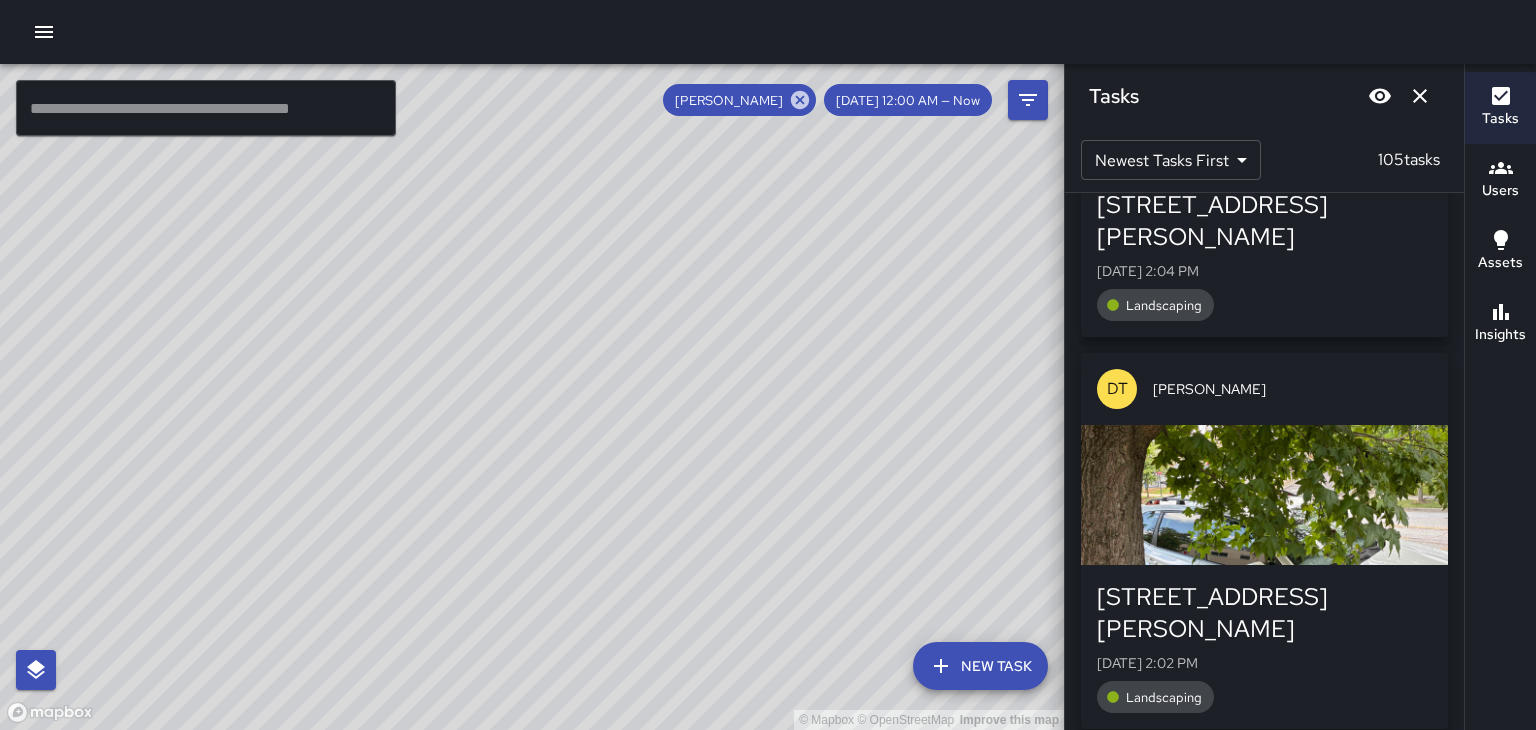 click at bounding box center [1264, 495] 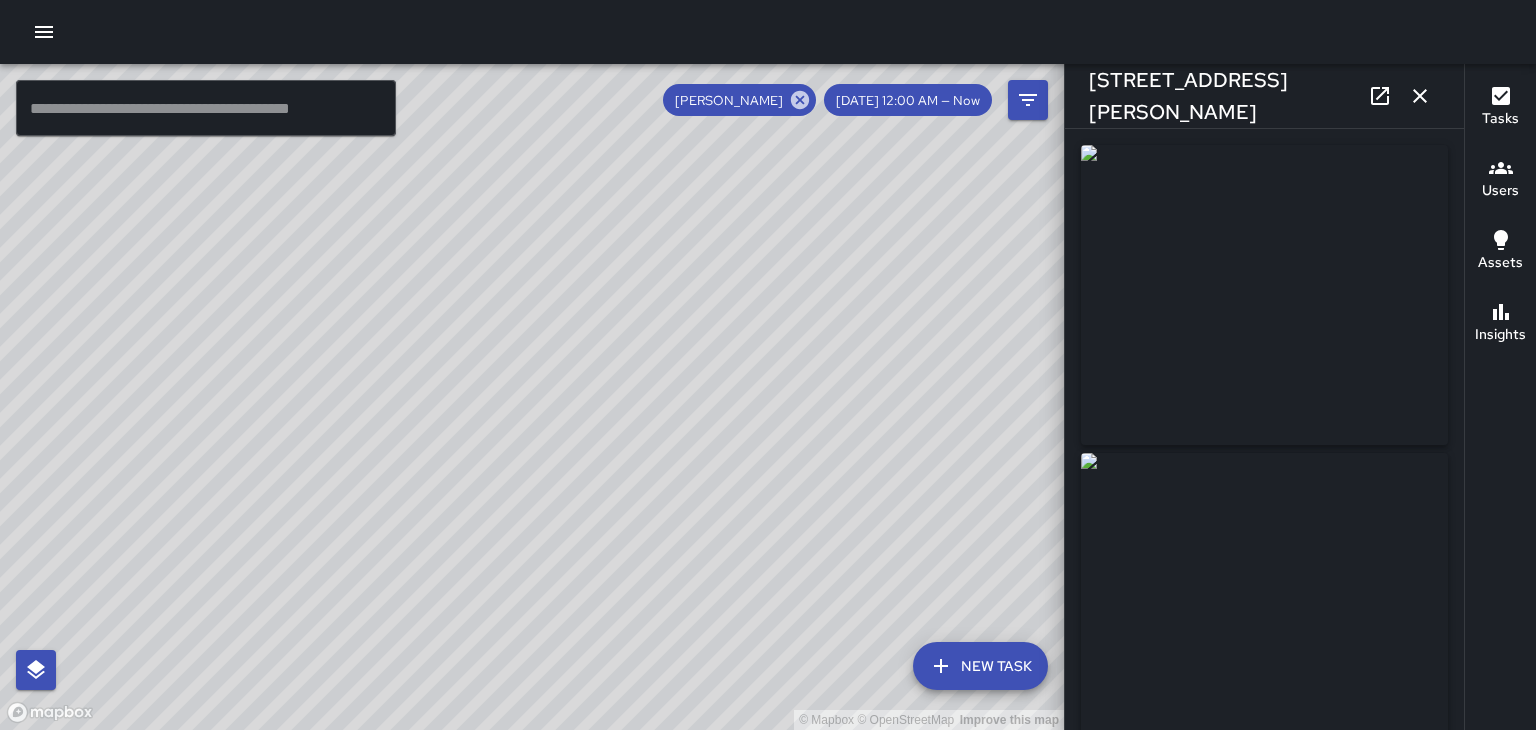 type on "**********" 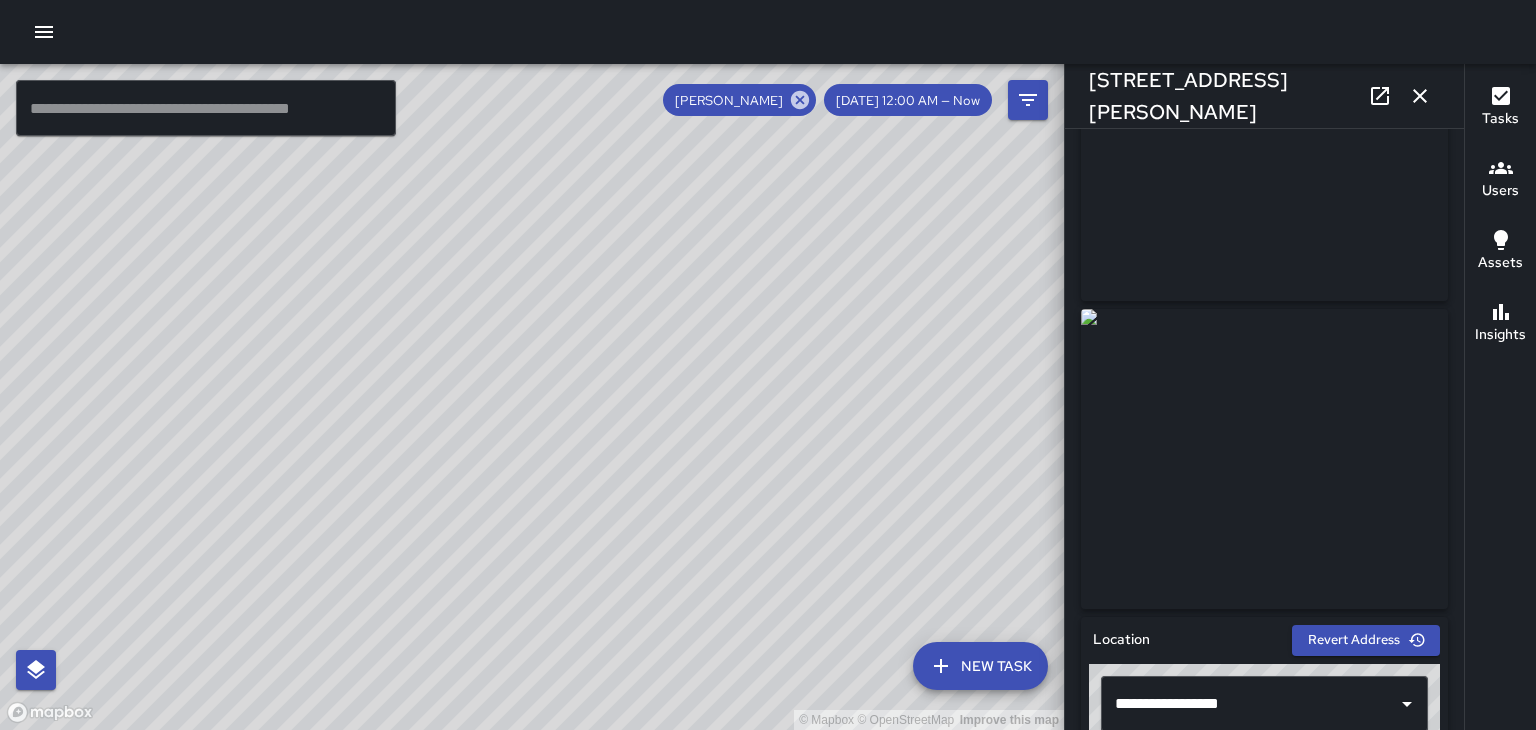 scroll, scrollTop: 146, scrollLeft: 0, axis: vertical 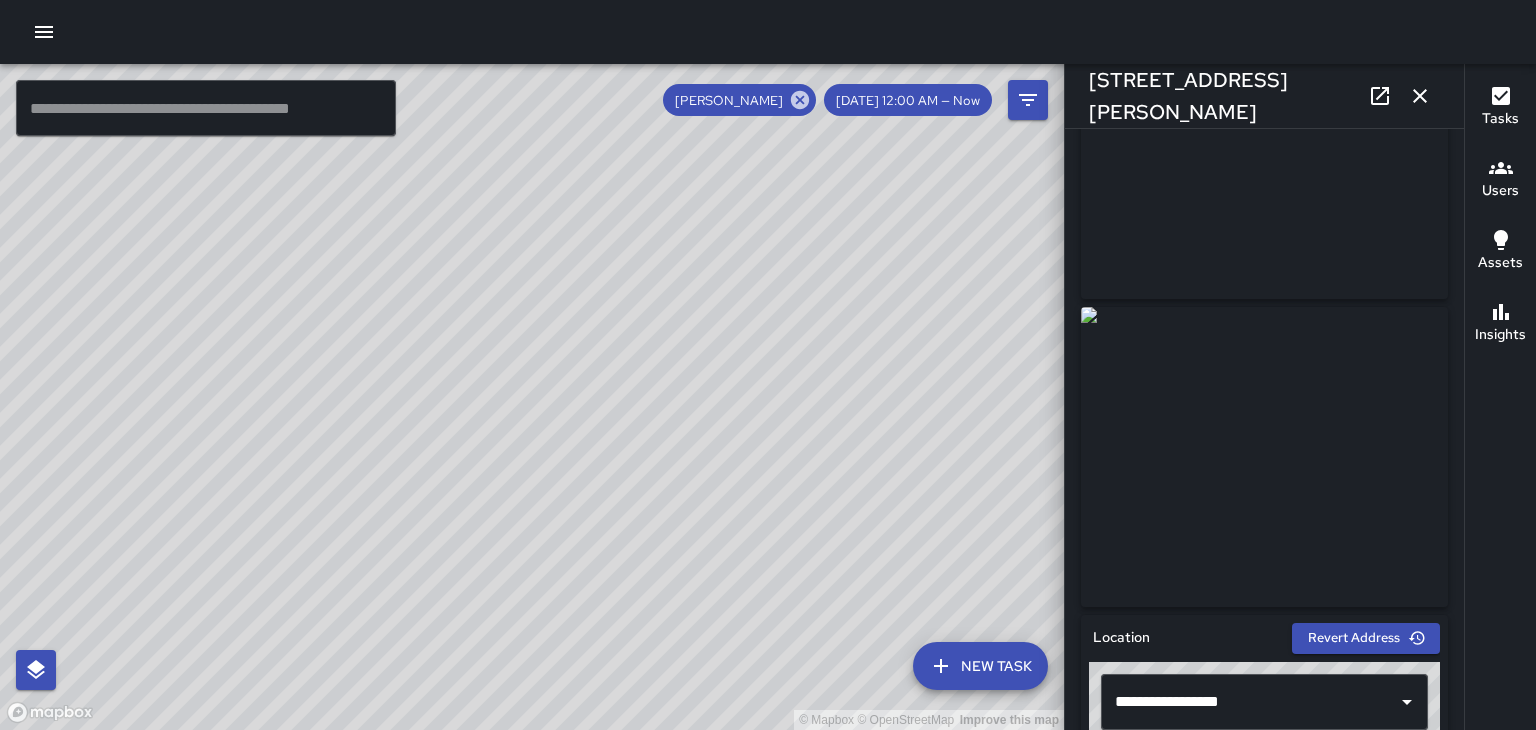 click 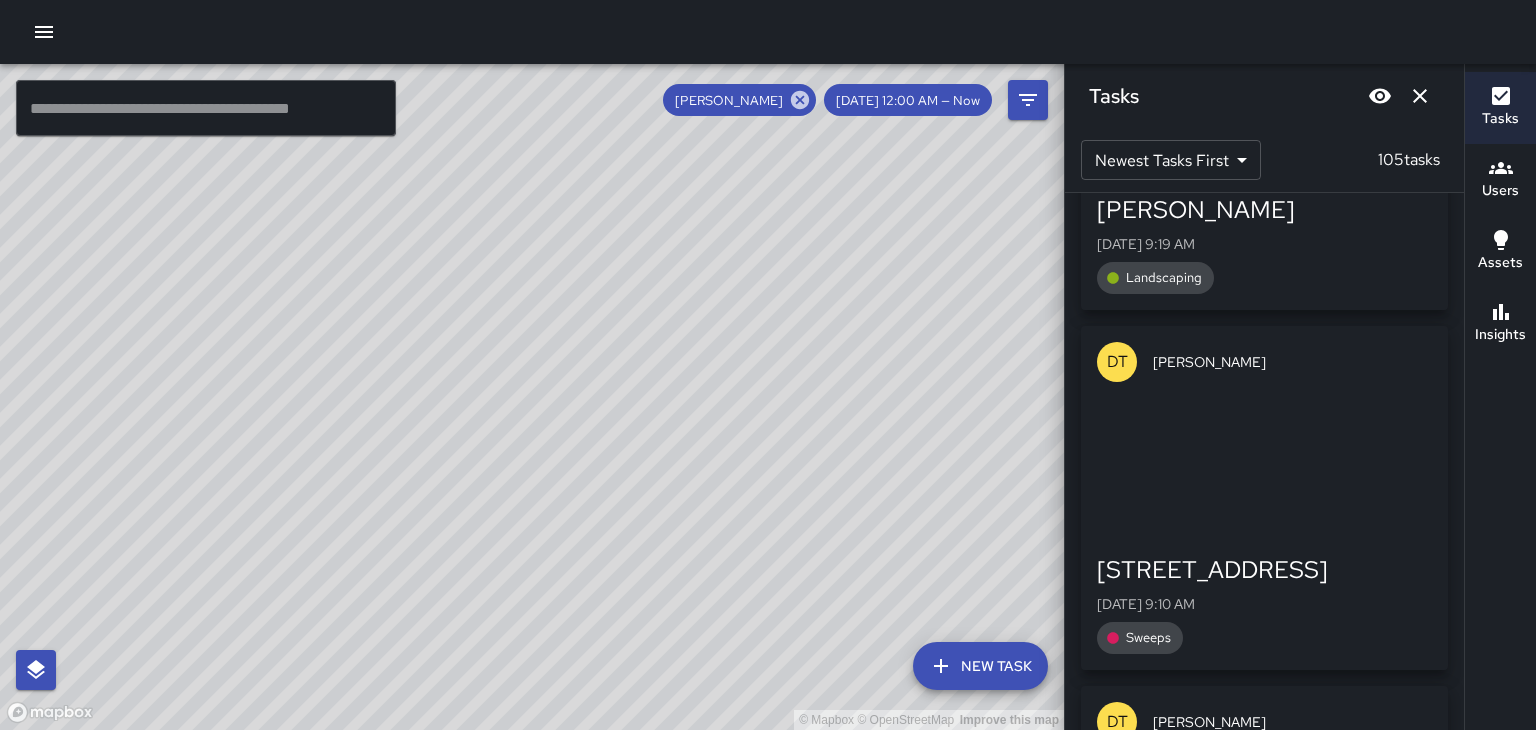 scroll, scrollTop: 6468, scrollLeft: 0, axis: vertical 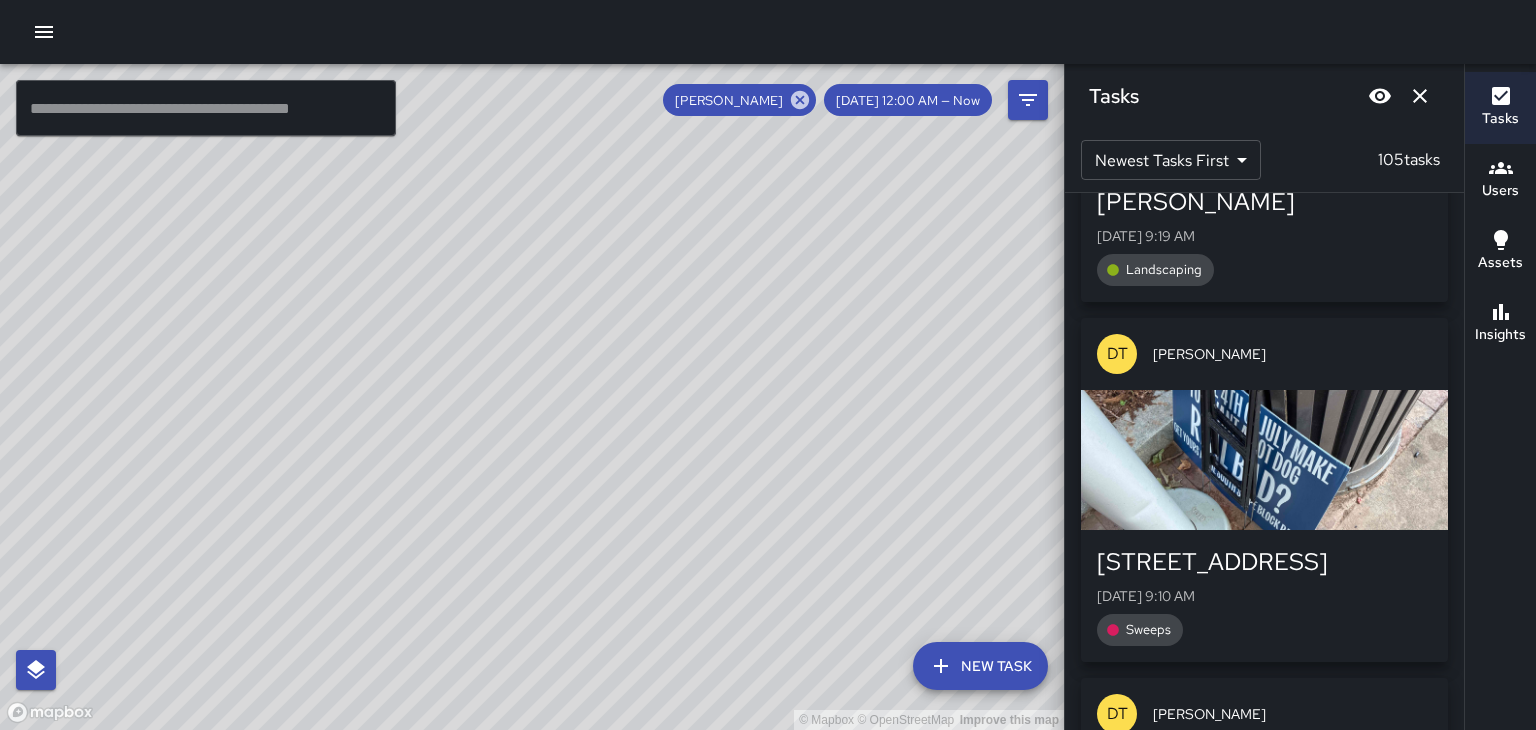 click on "130 College Street" at bounding box center [1264, 562] 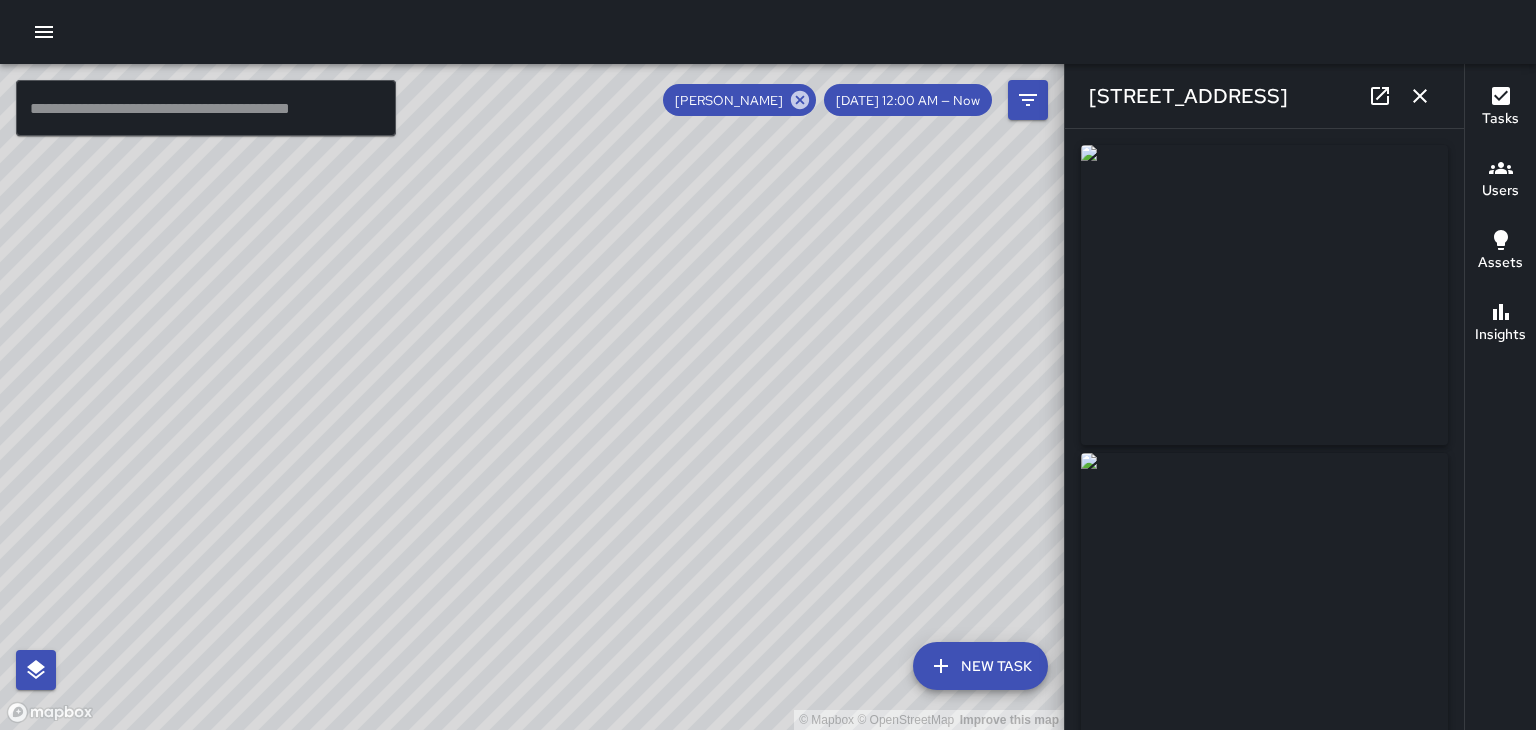 click 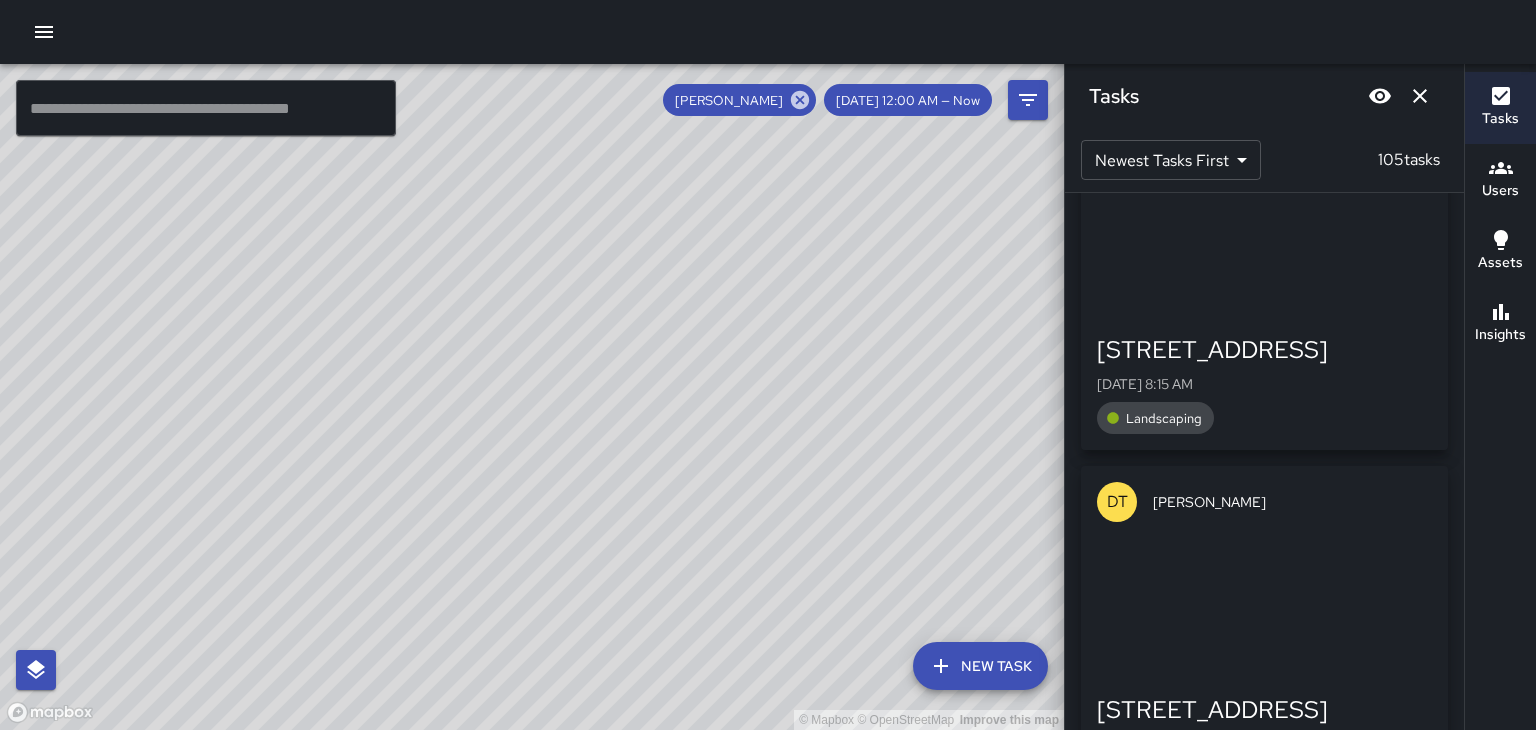 scroll, scrollTop: 15283, scrollLeft: 0, axis: vertical 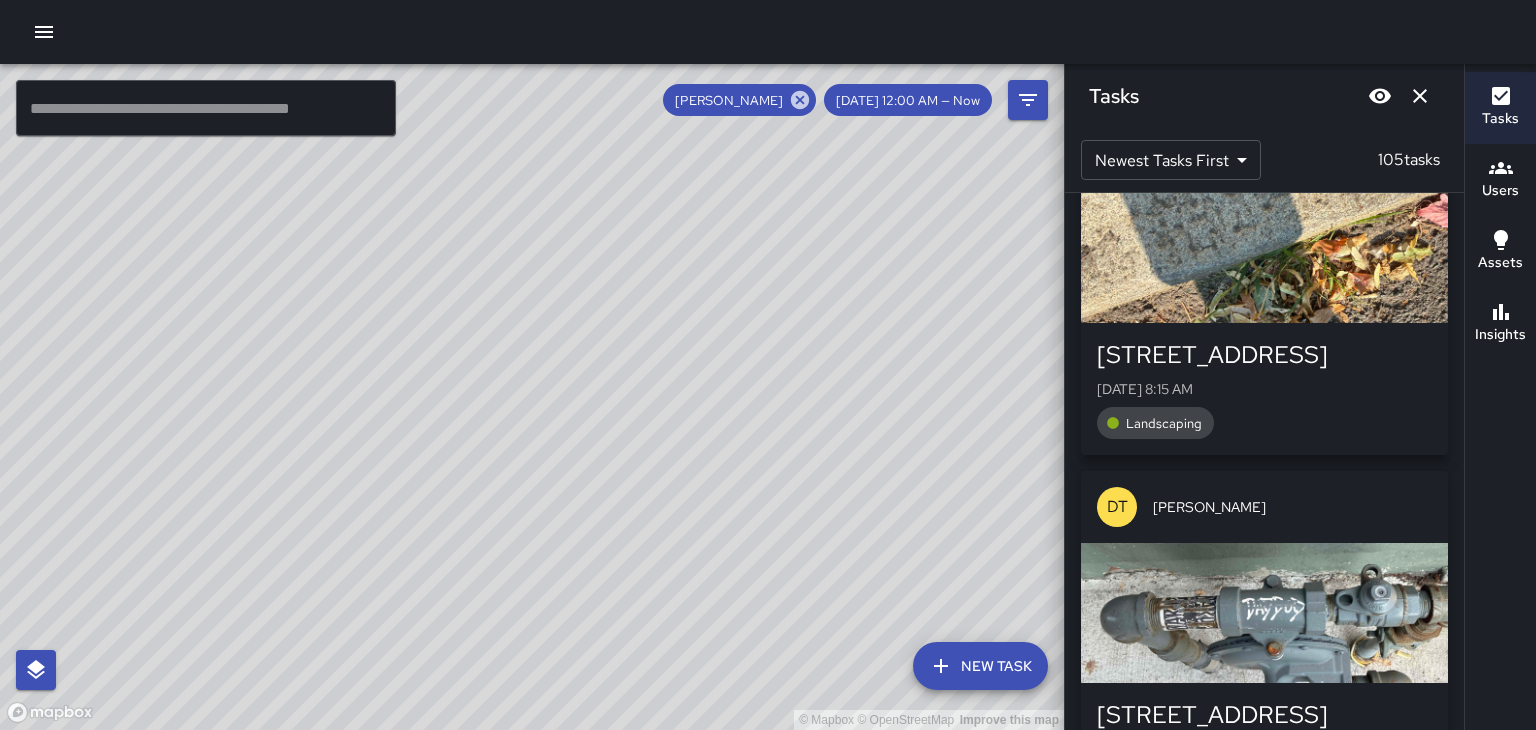 click at bounding box center [1264, 613] 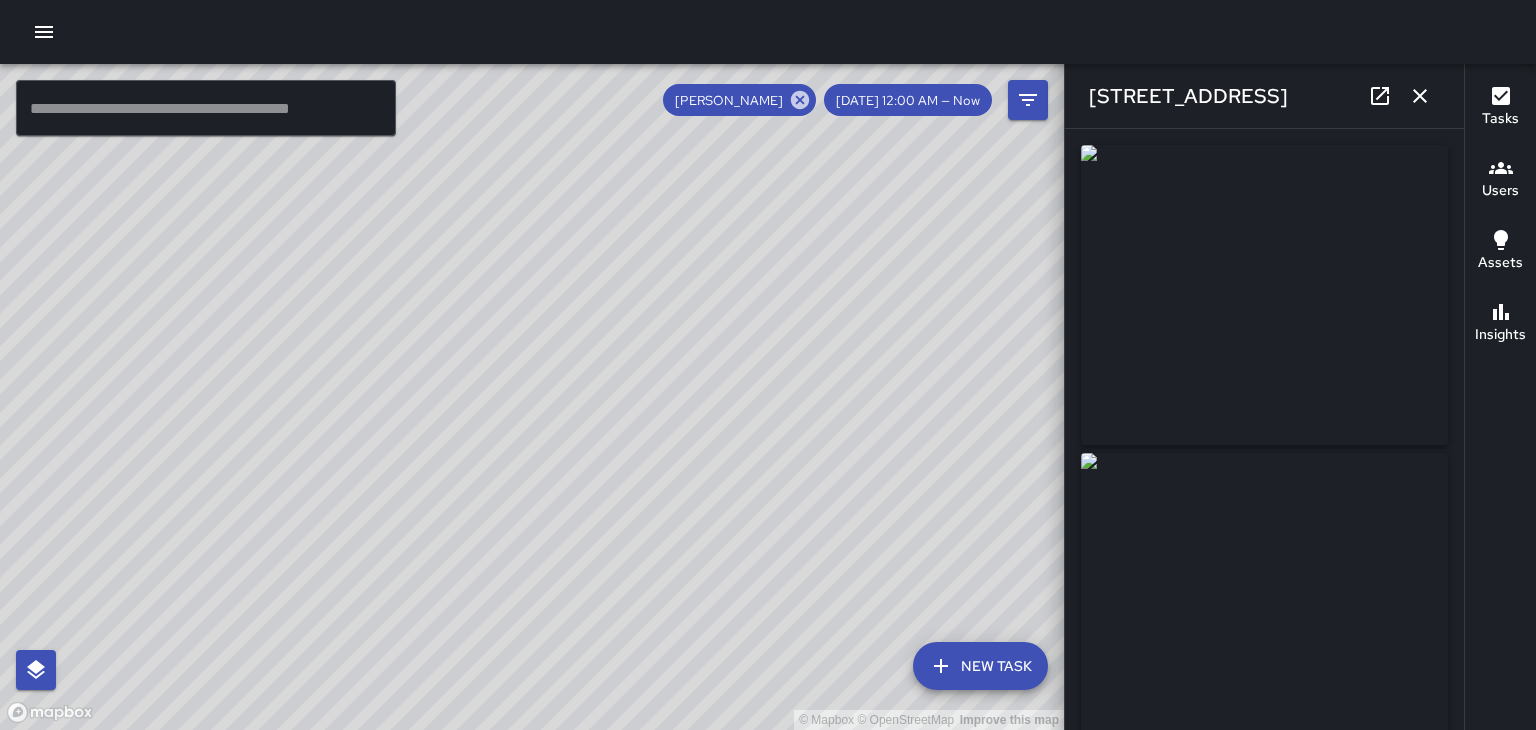 type on "**********" 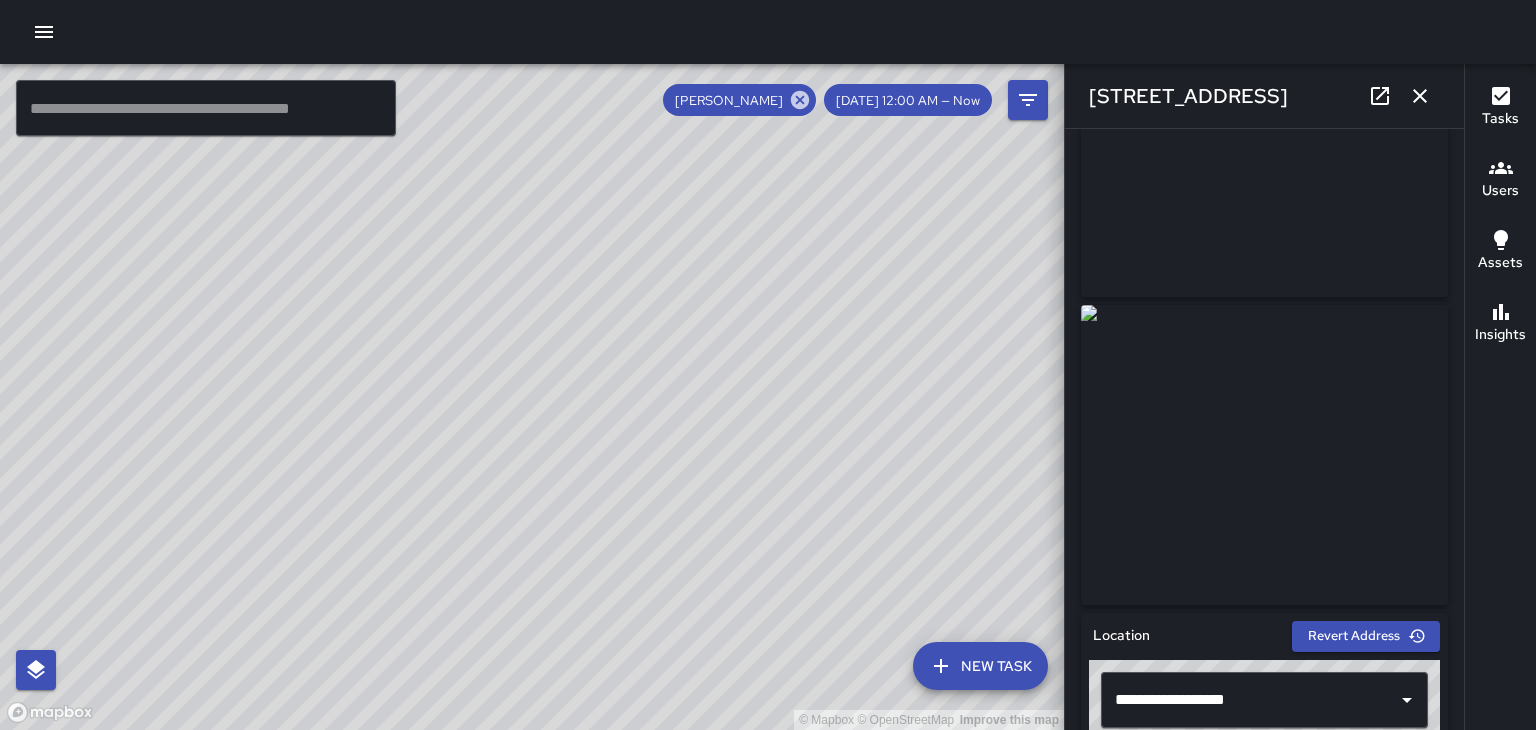 scroll, scrollTop: 152, scrollLeft: 0, axis: vertical 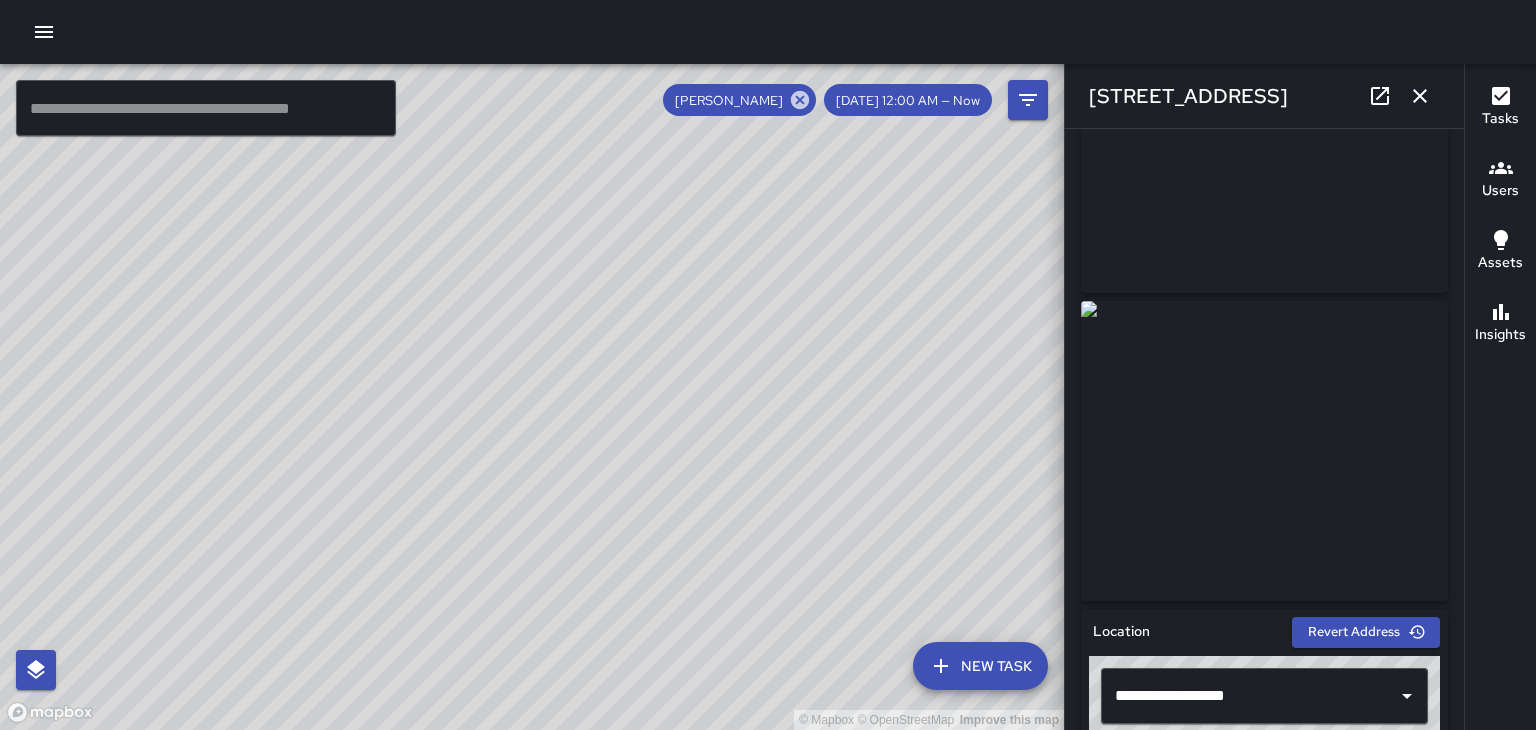 click 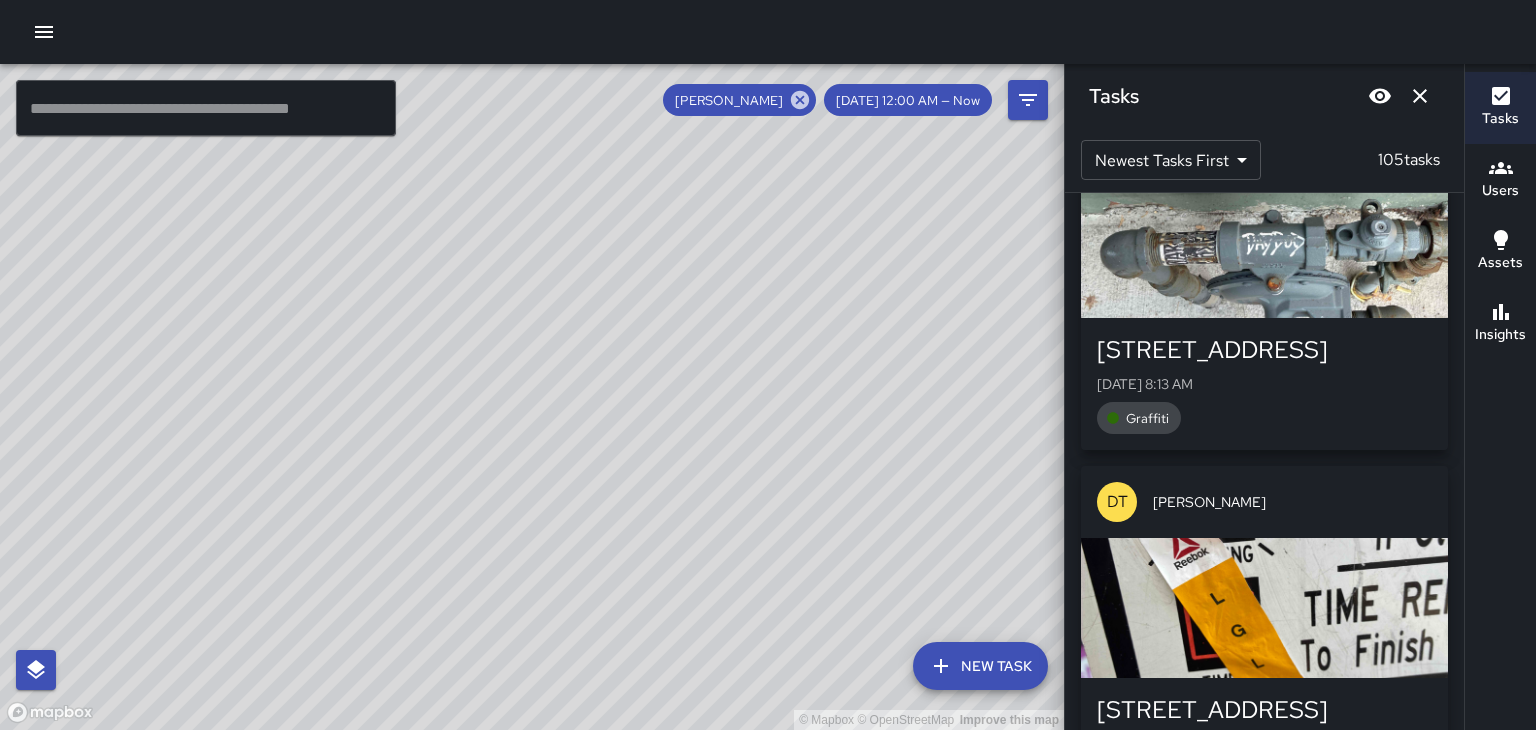 scroll, scrollTop: 15652, scrollLeft: 0, axis: vertical 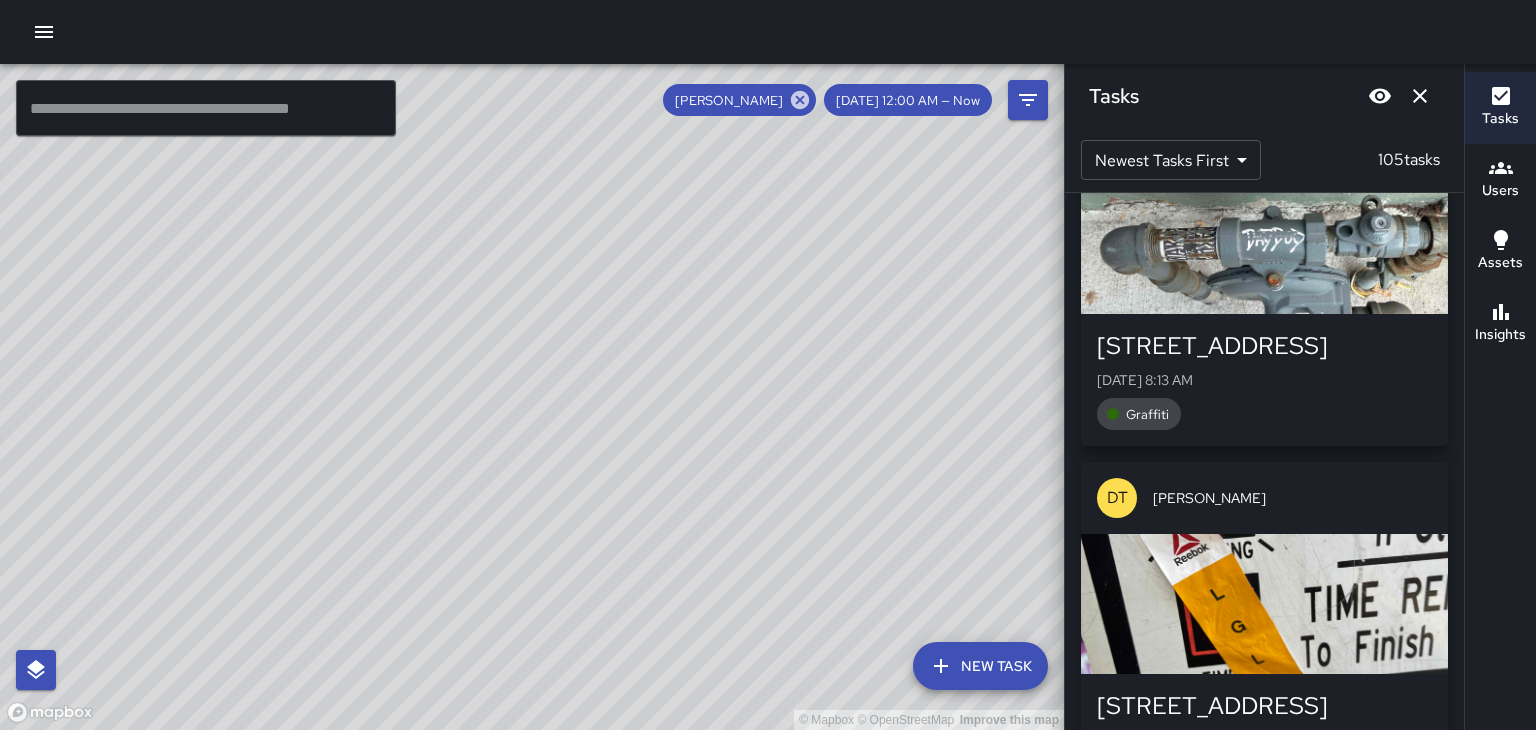 click at bounding box center [1264, 604] 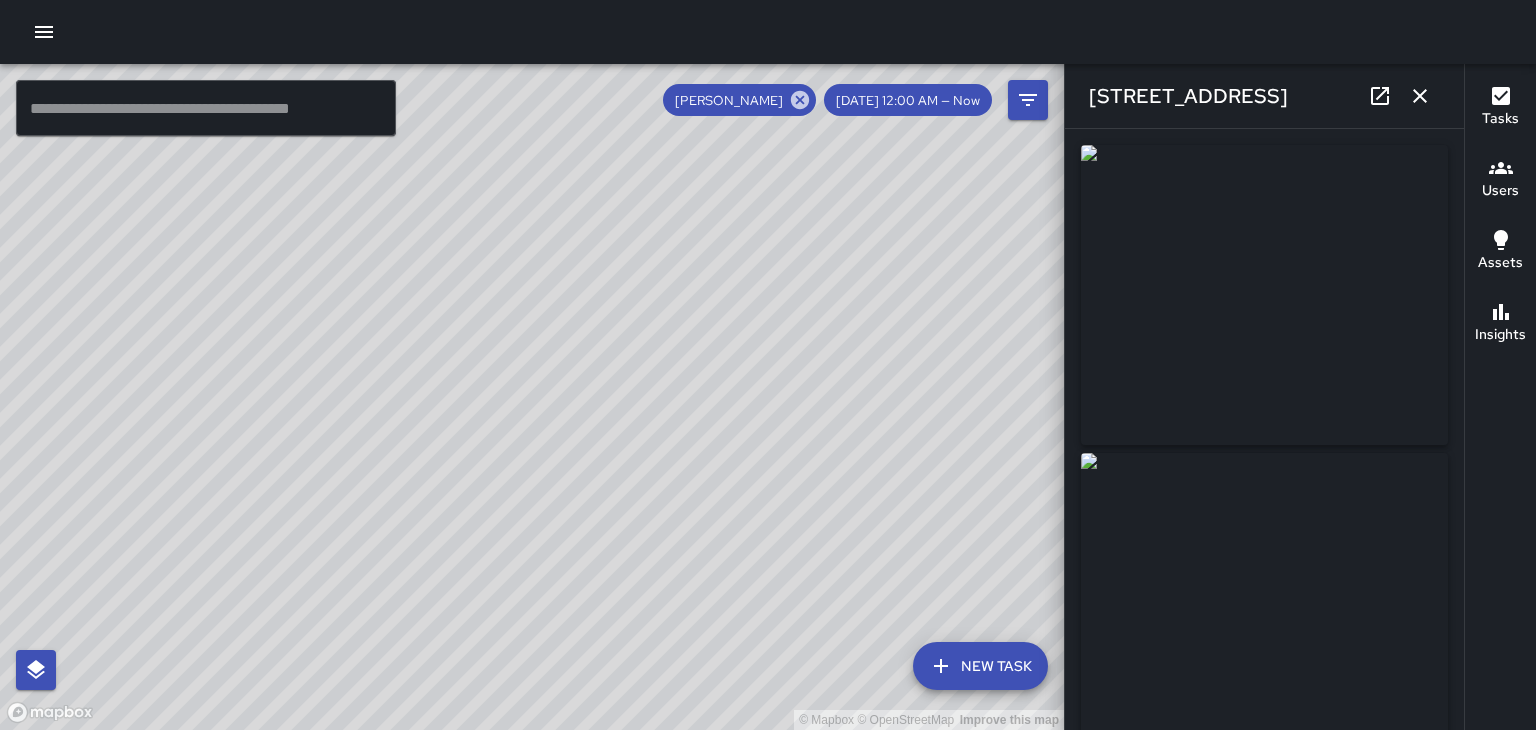 type on "**********" 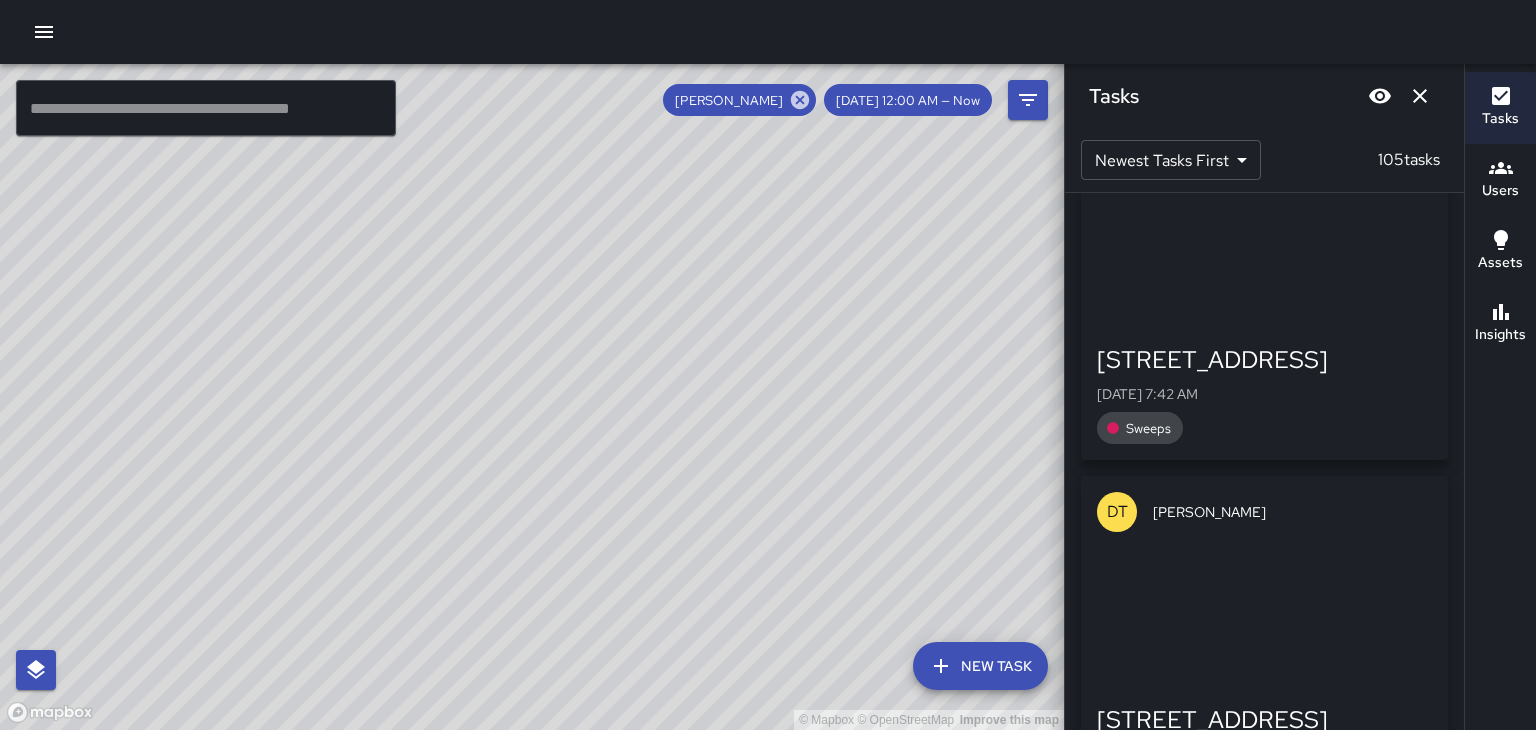scroll, scrollTop: 23461, scrollLeft: 0, axis: vertical 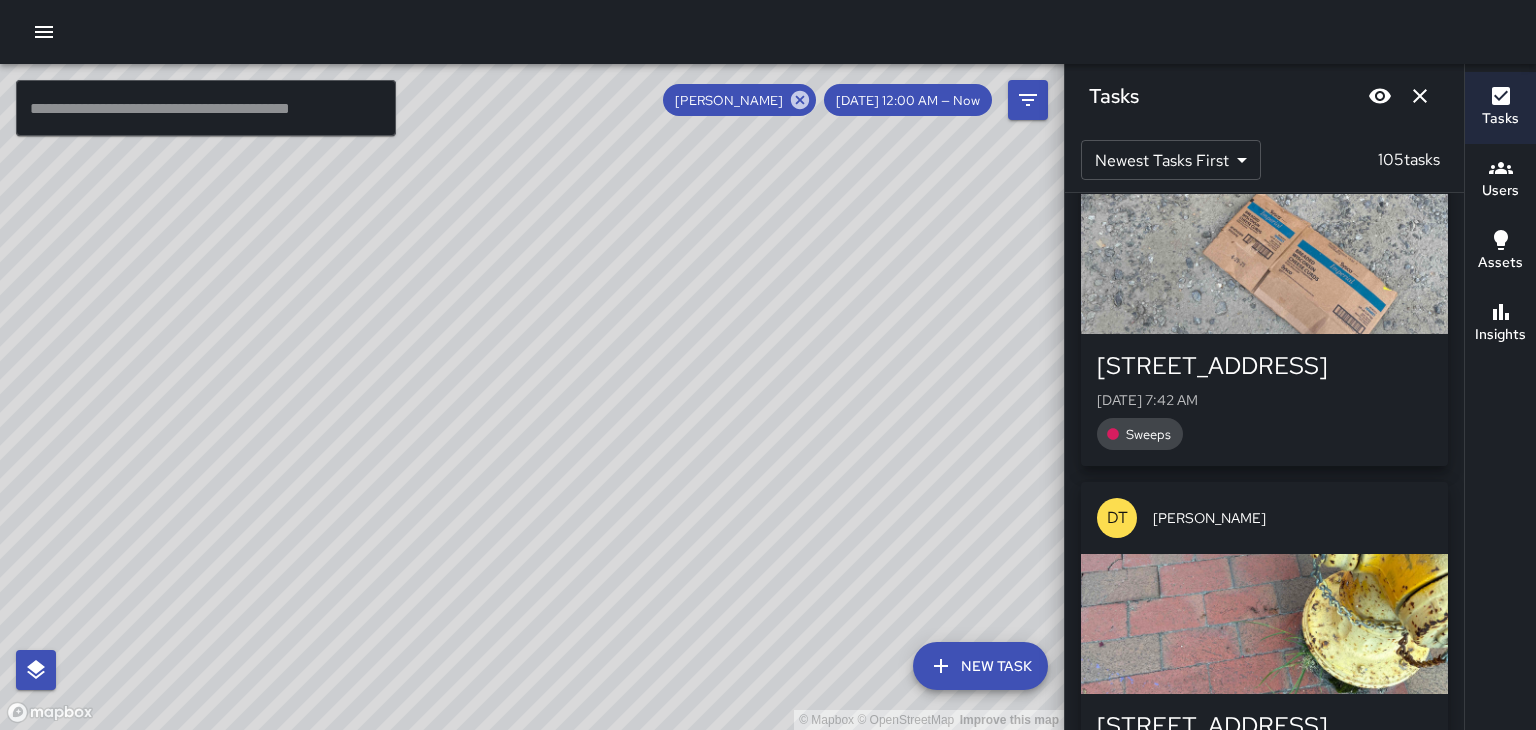 click at bounding box center (1264, 624) 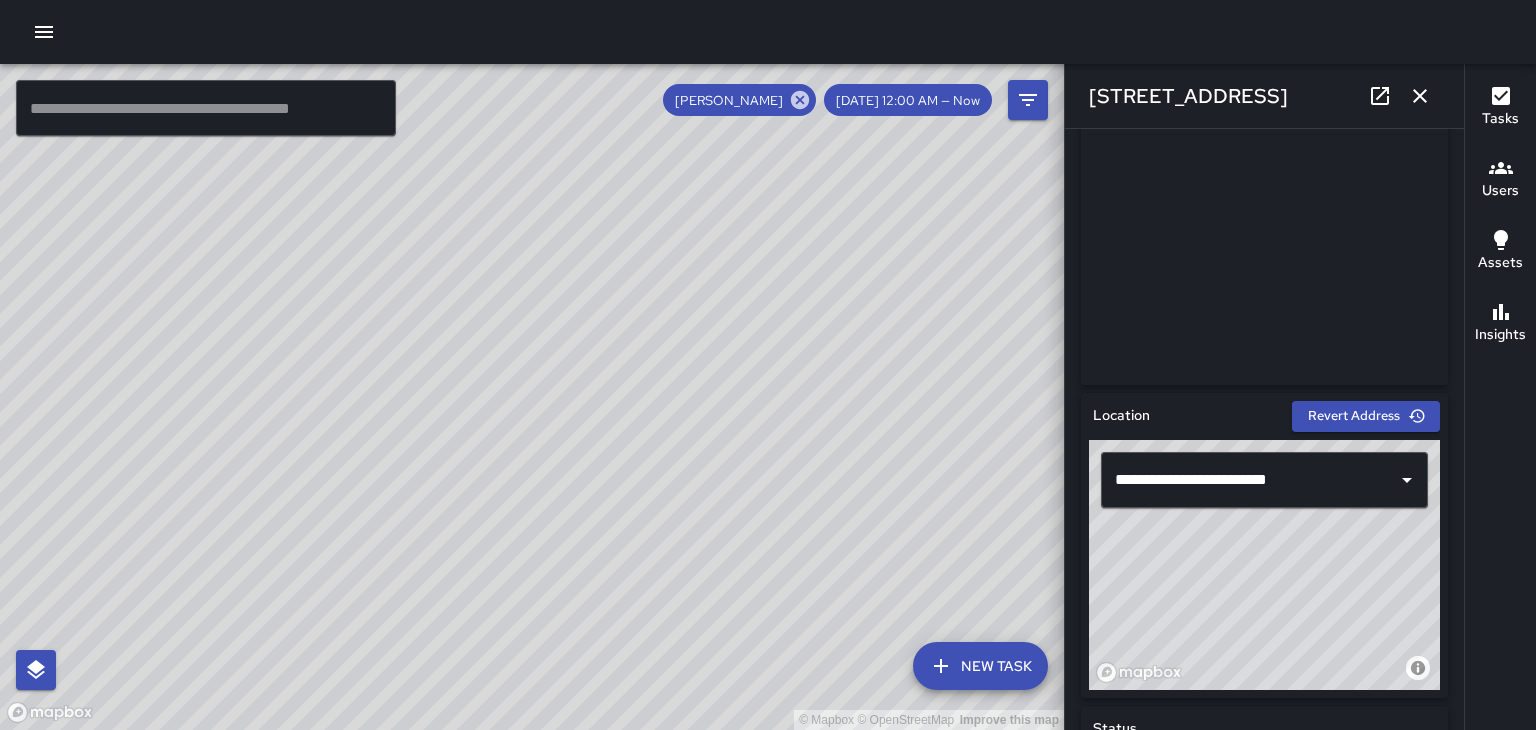 scroll, scrollTop: 377, scrollLeft: 0, axis: vertical 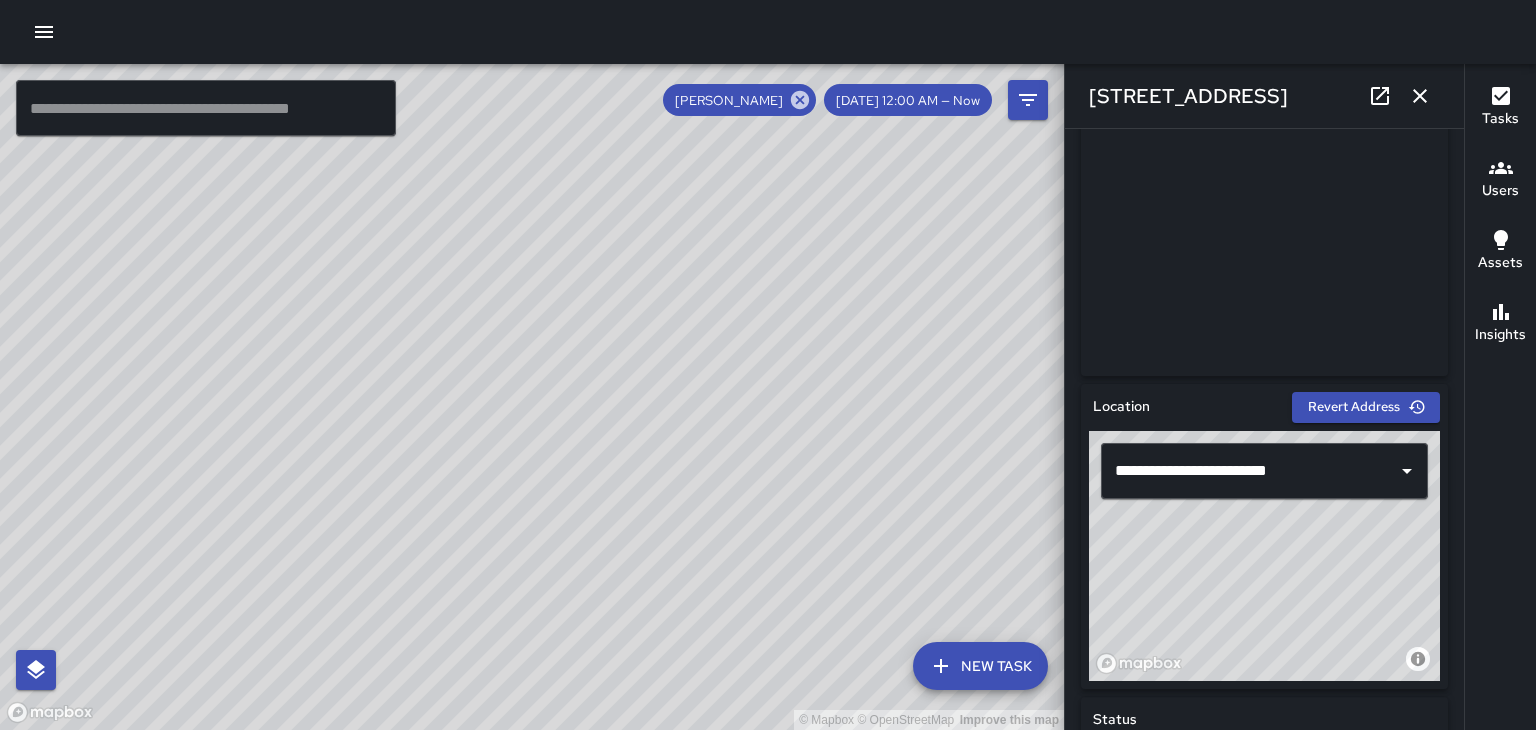 type on "**********" 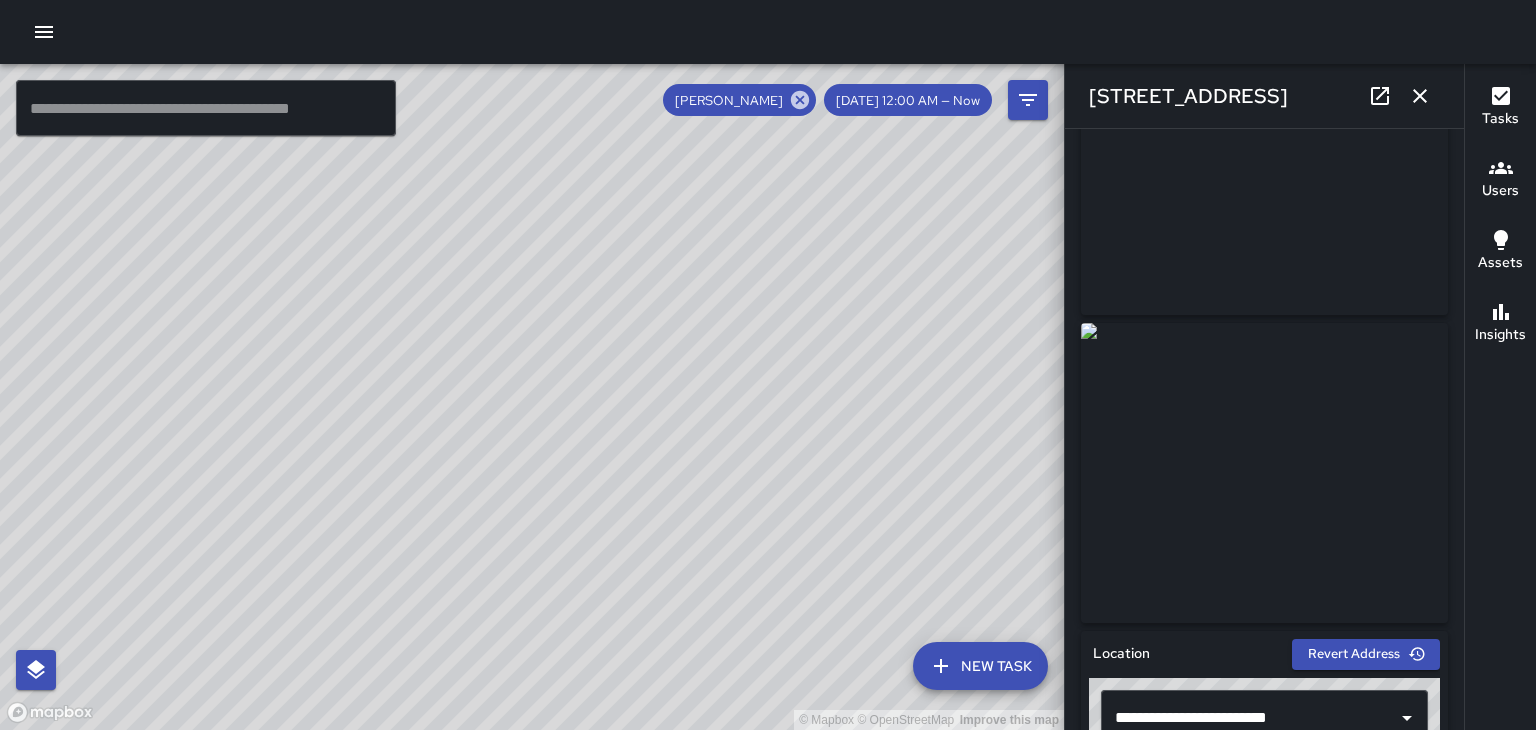 scroll, scrollTop: 0, scrollLeft: 0, axis: both 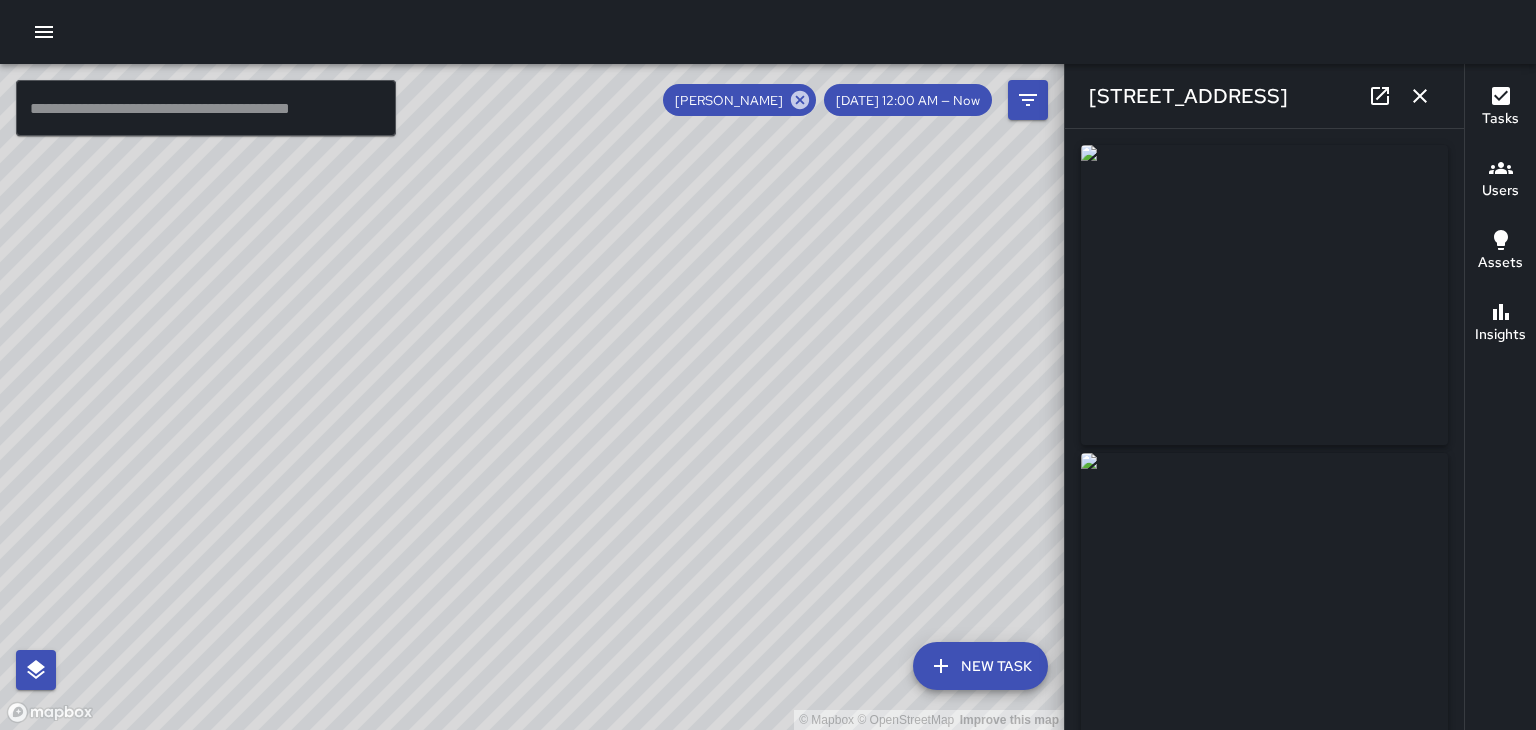 click 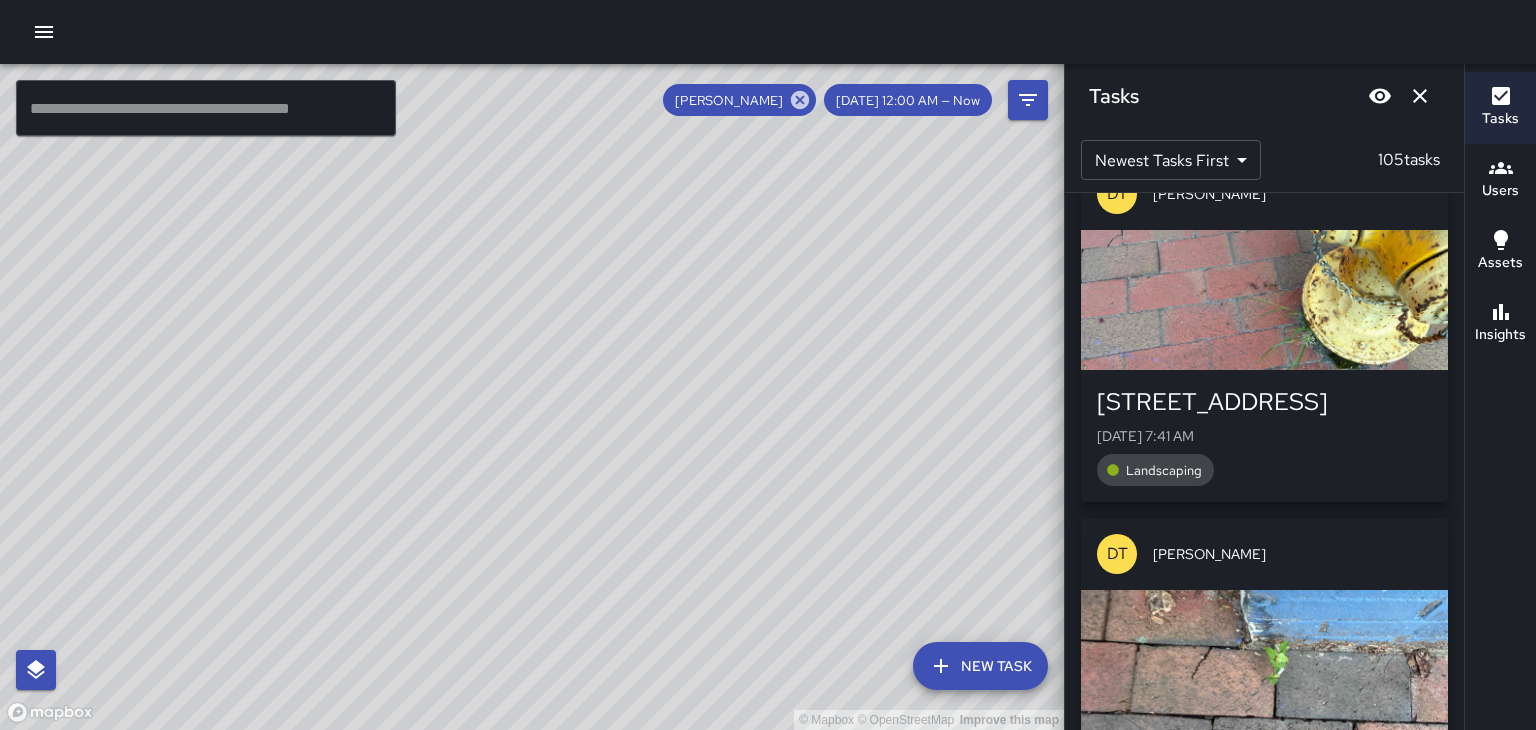 scroll, scrollTop: 23811, scrollLeft: 0, axis: vertical 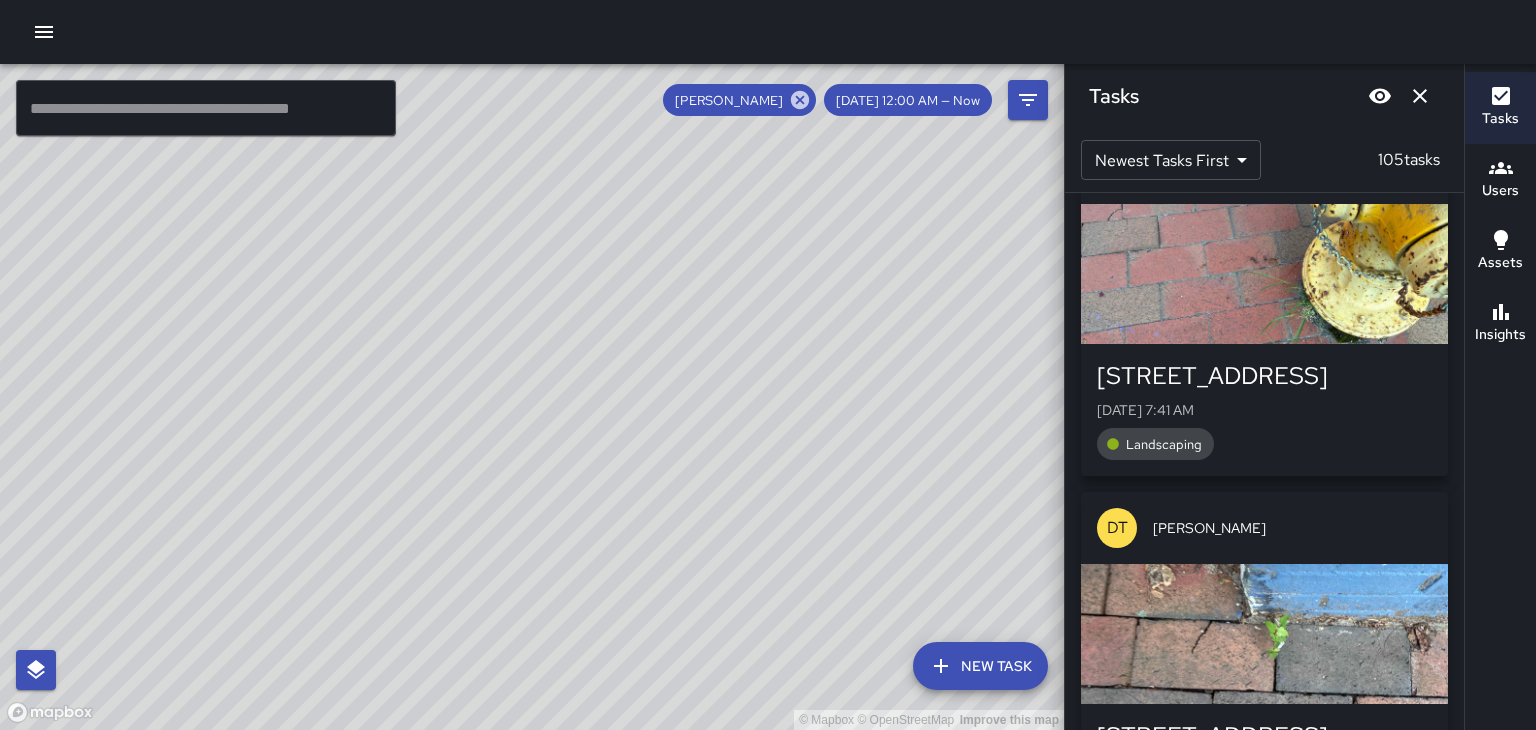 click at bounding box center (1264, 634) 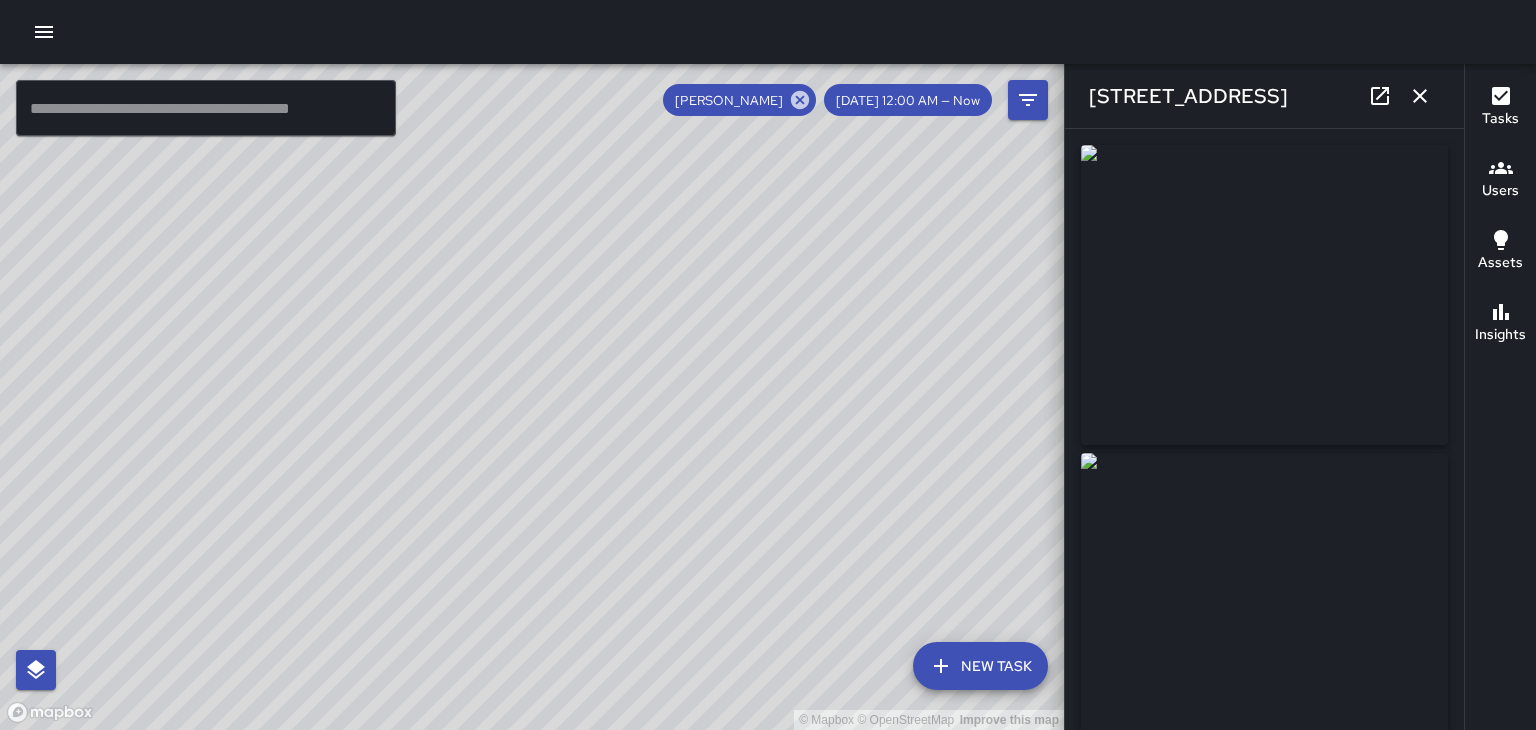 type on "**********" 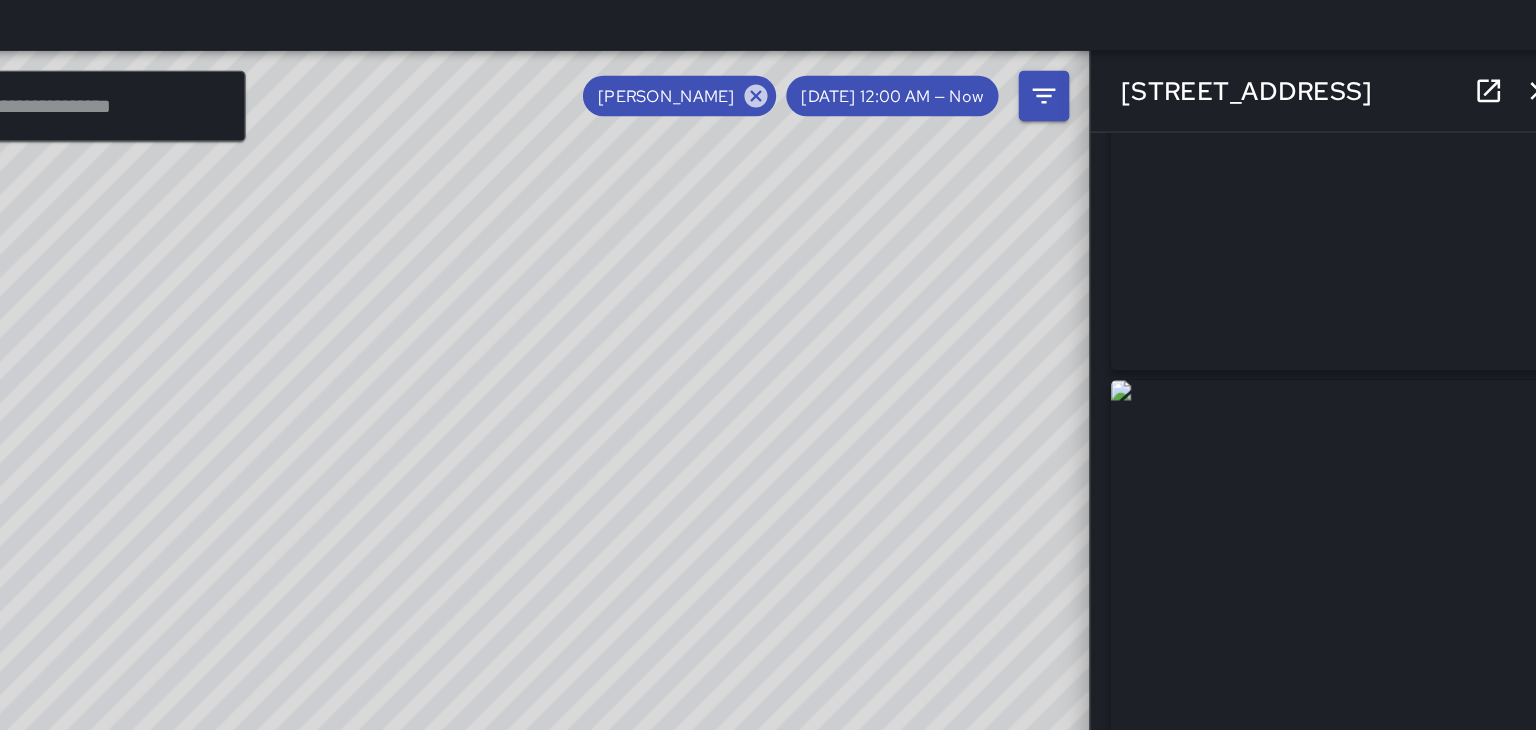 scroll, scrollTop: 124, scrollLeft: 0, axis: vertical 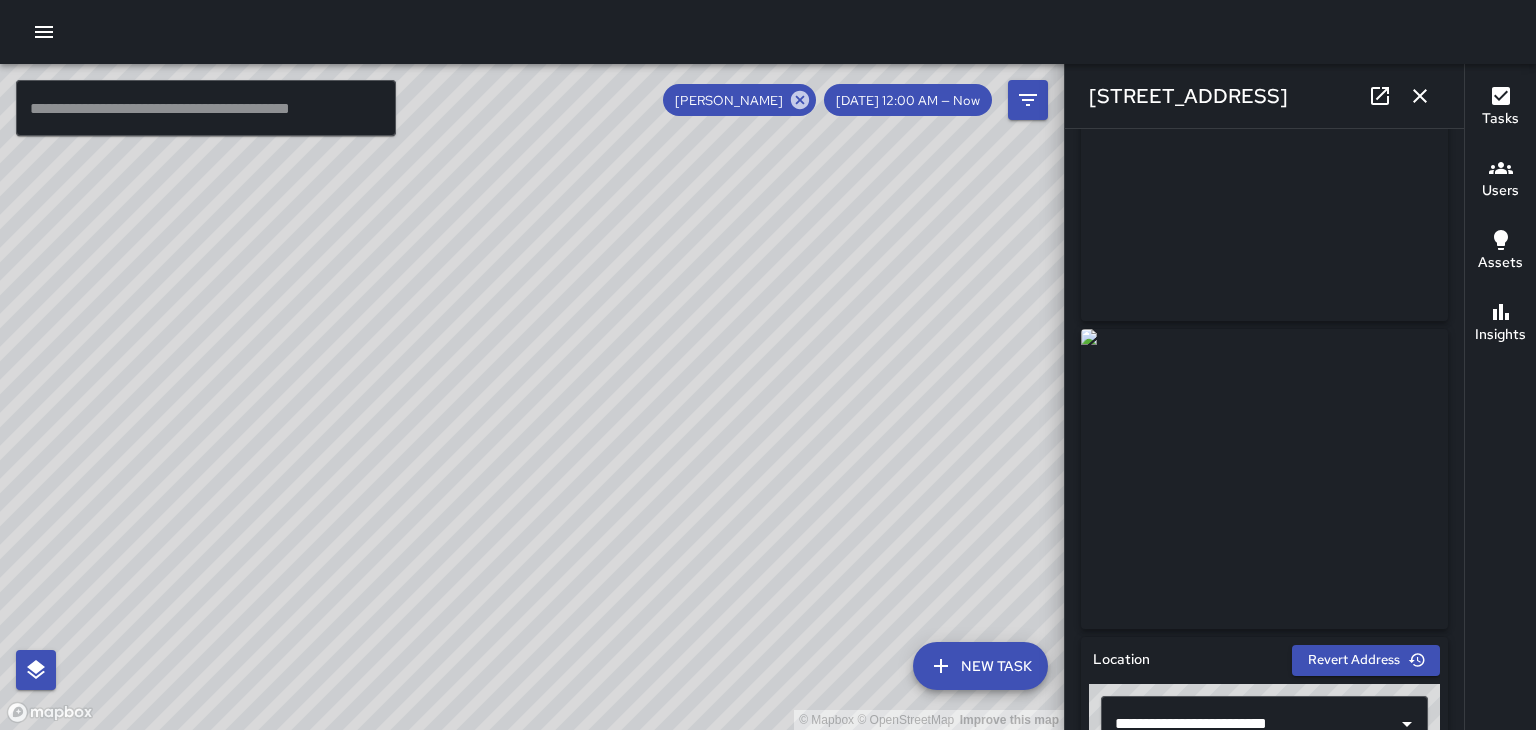 click 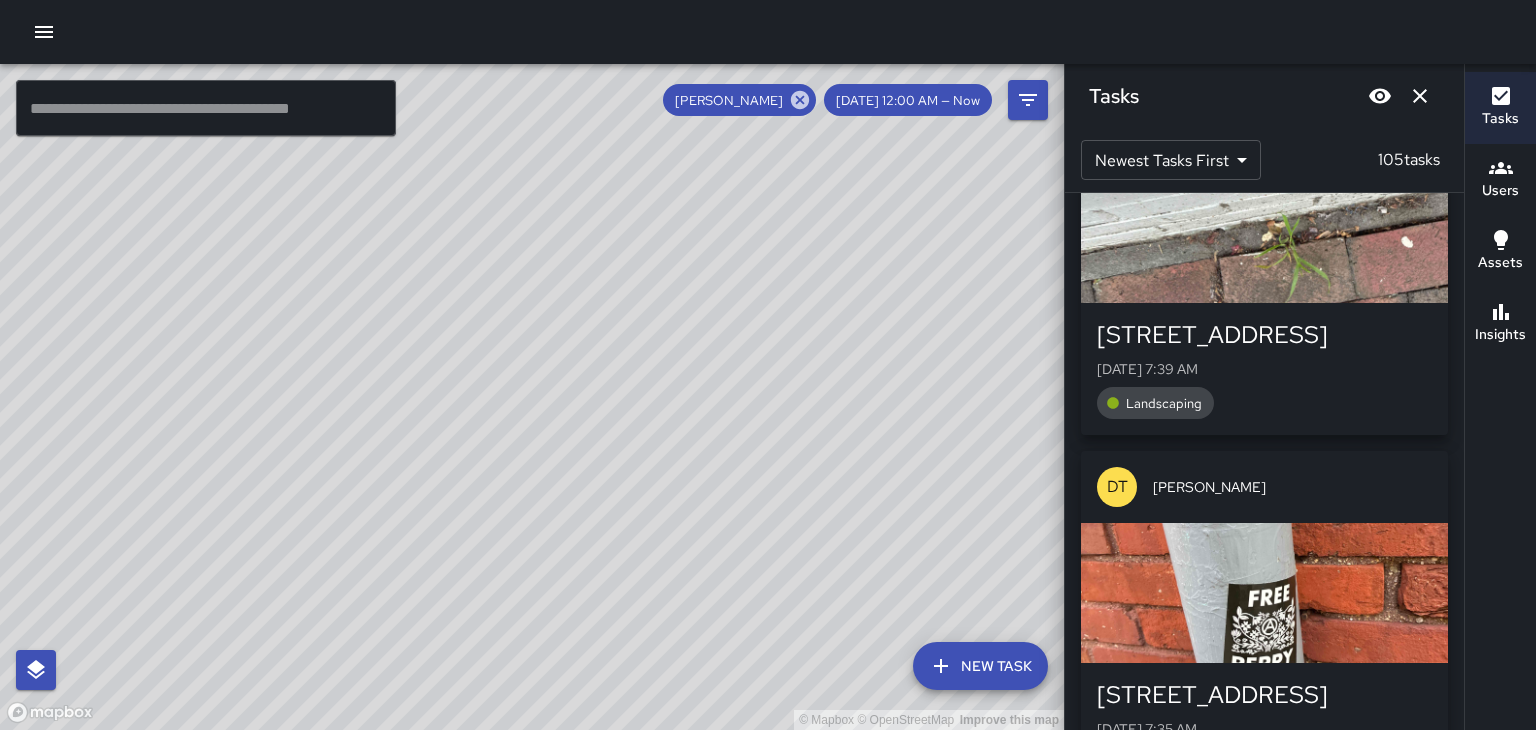 scroll, scrollTop: 24581, scrollLeft: 0, axis: vertical 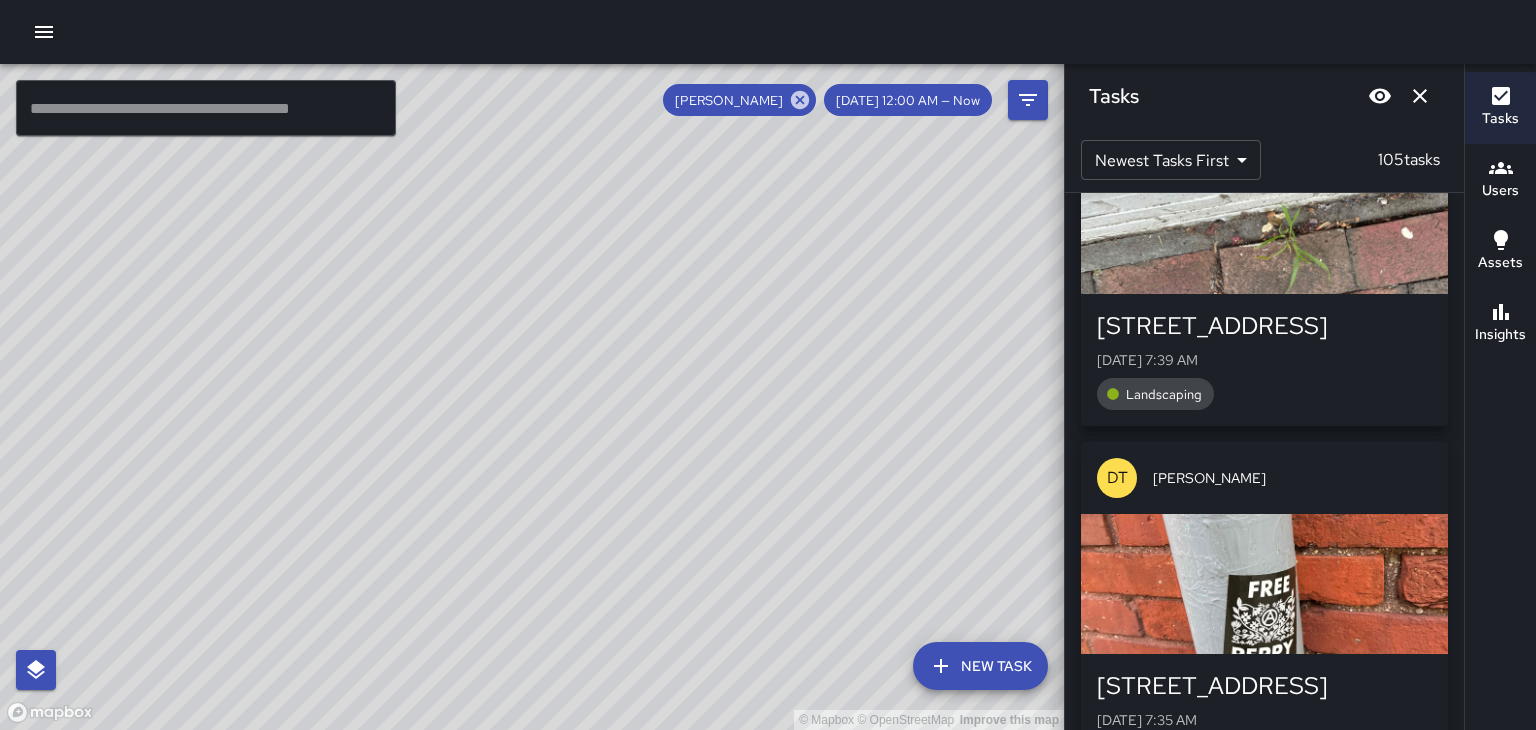 click at bounding box center [1264, 584] 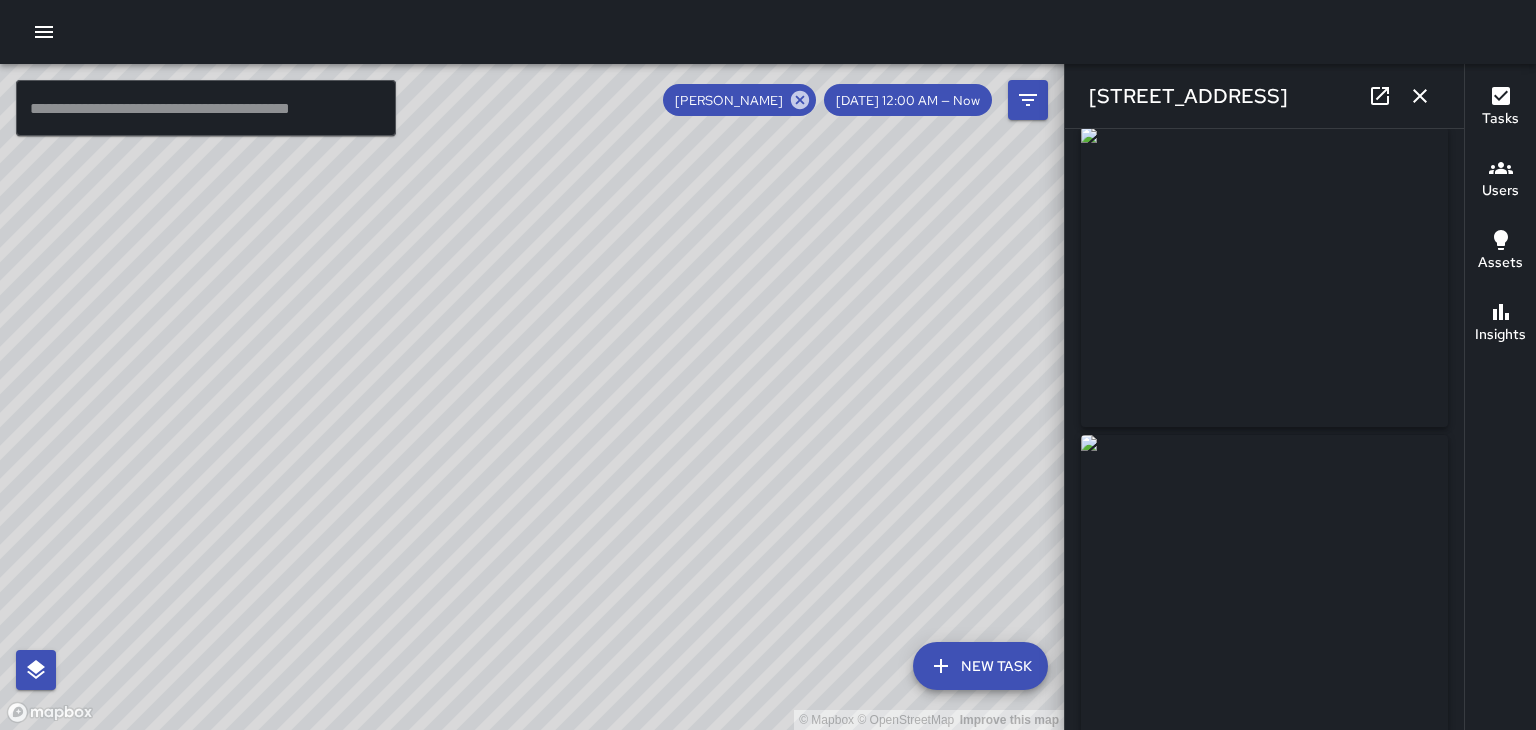 scroll, scrollTop: 0, scrollLeft: 0, axis: both 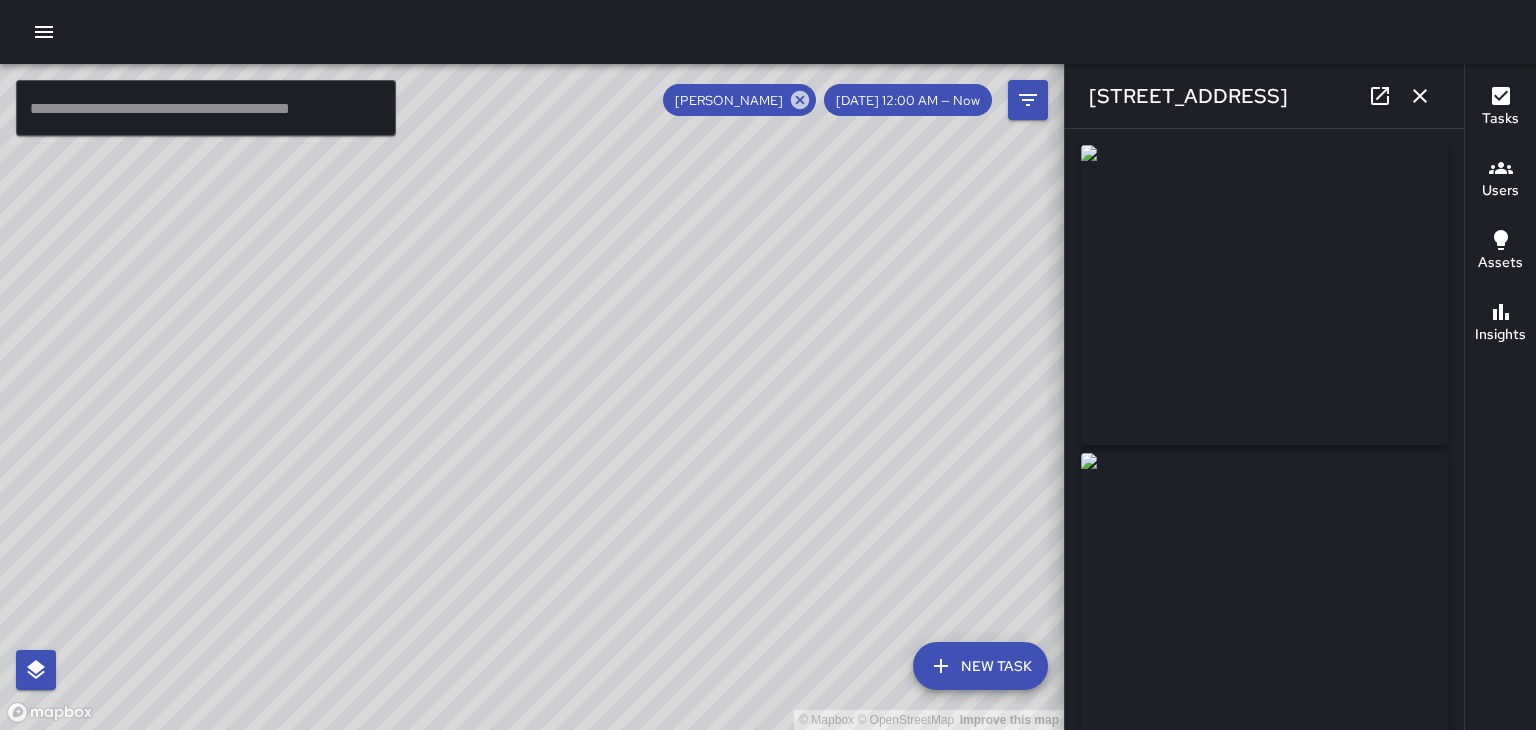 click at bounding box center (1420, 96) 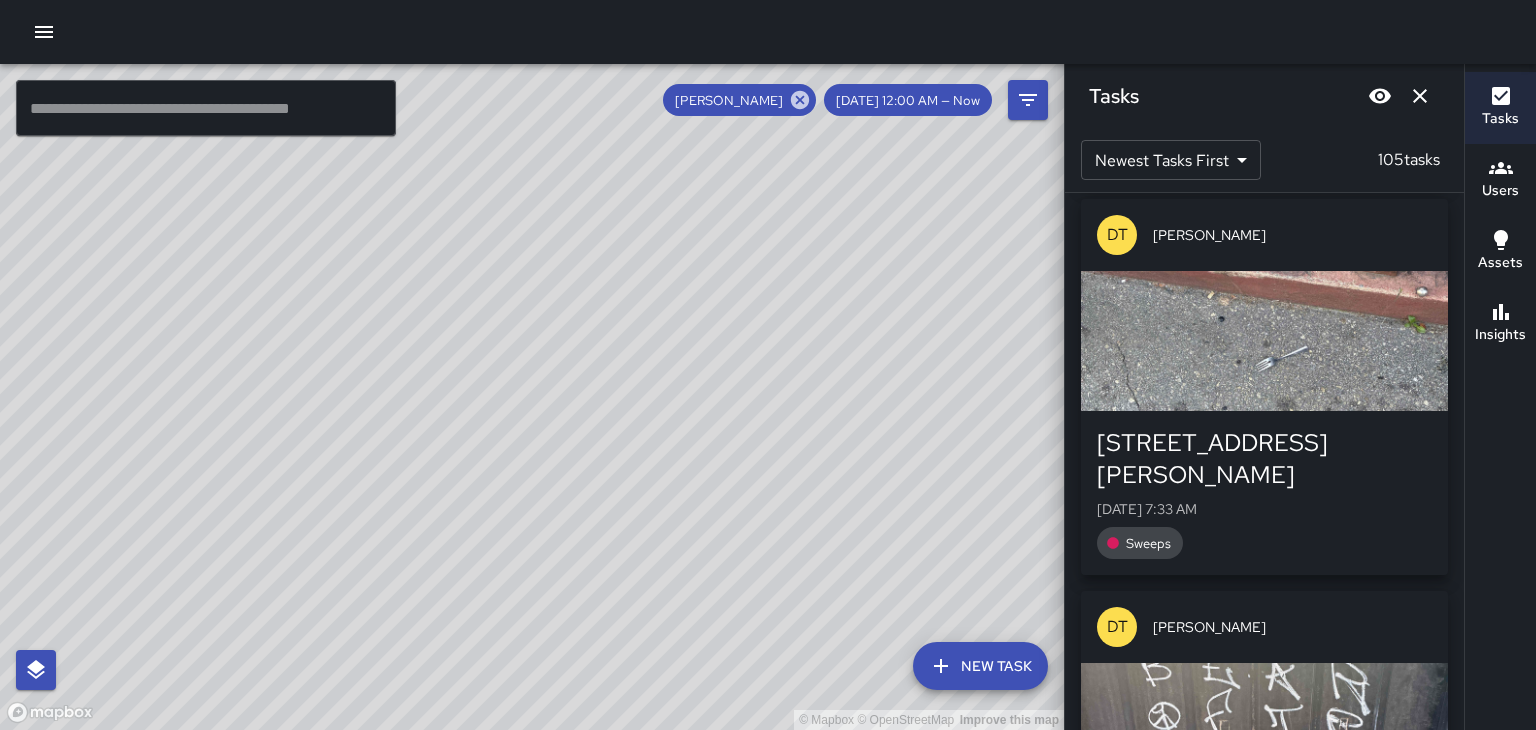 scroll, scrollTop: 25191, scrollLeft: 0, axis: vertical 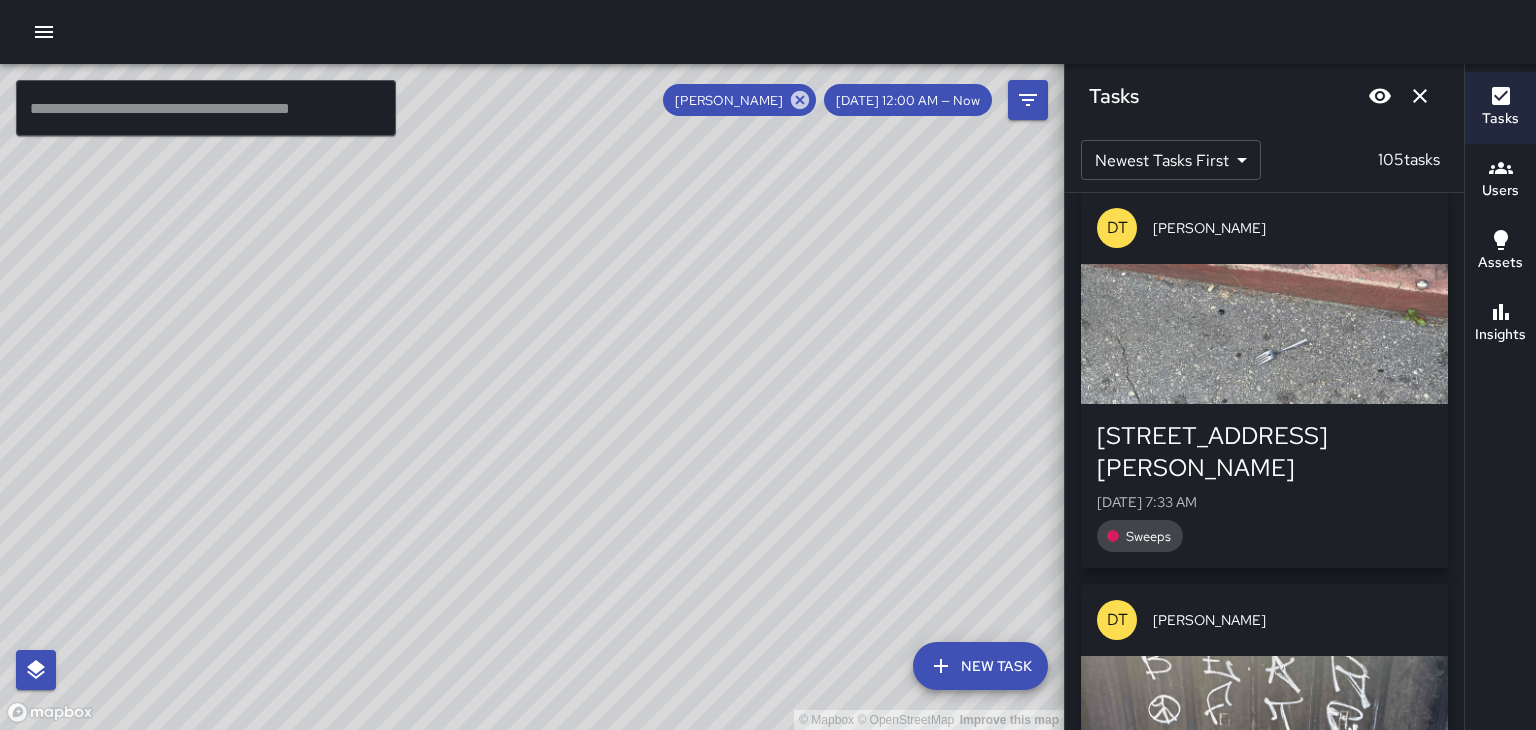 click at bounding box center [1264, 726] 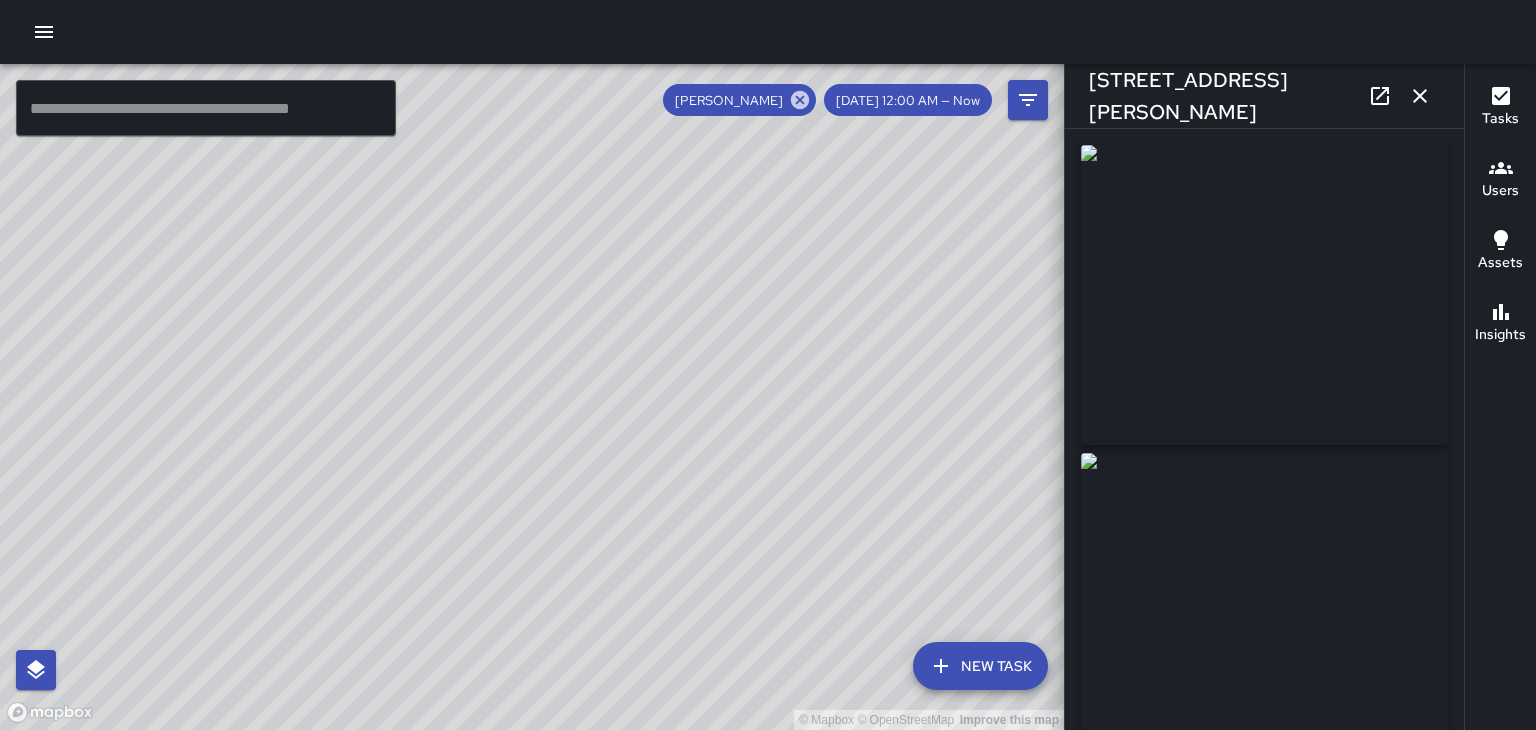 click 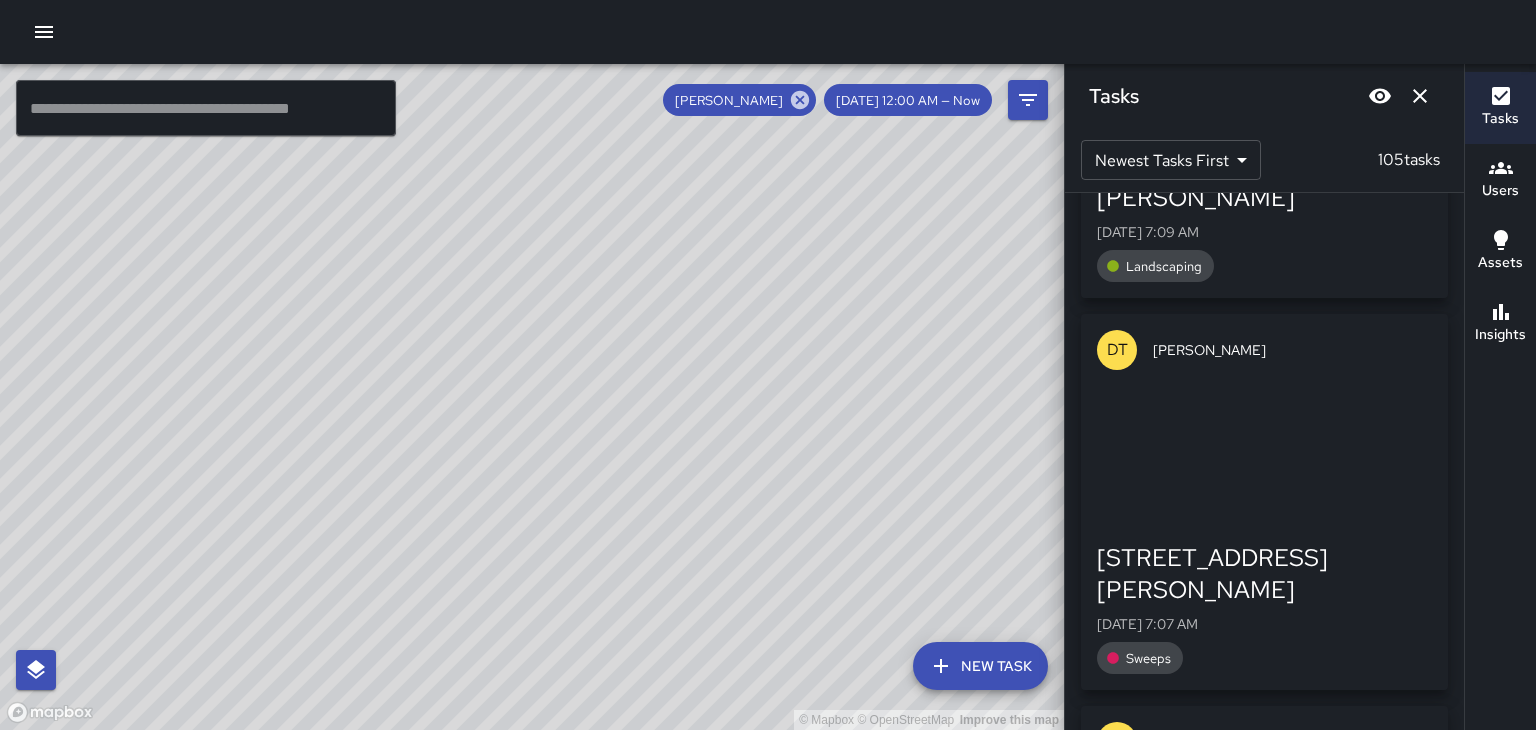 scroll, scrollTop: 34097, scrollLeft: 0, axis: vertical 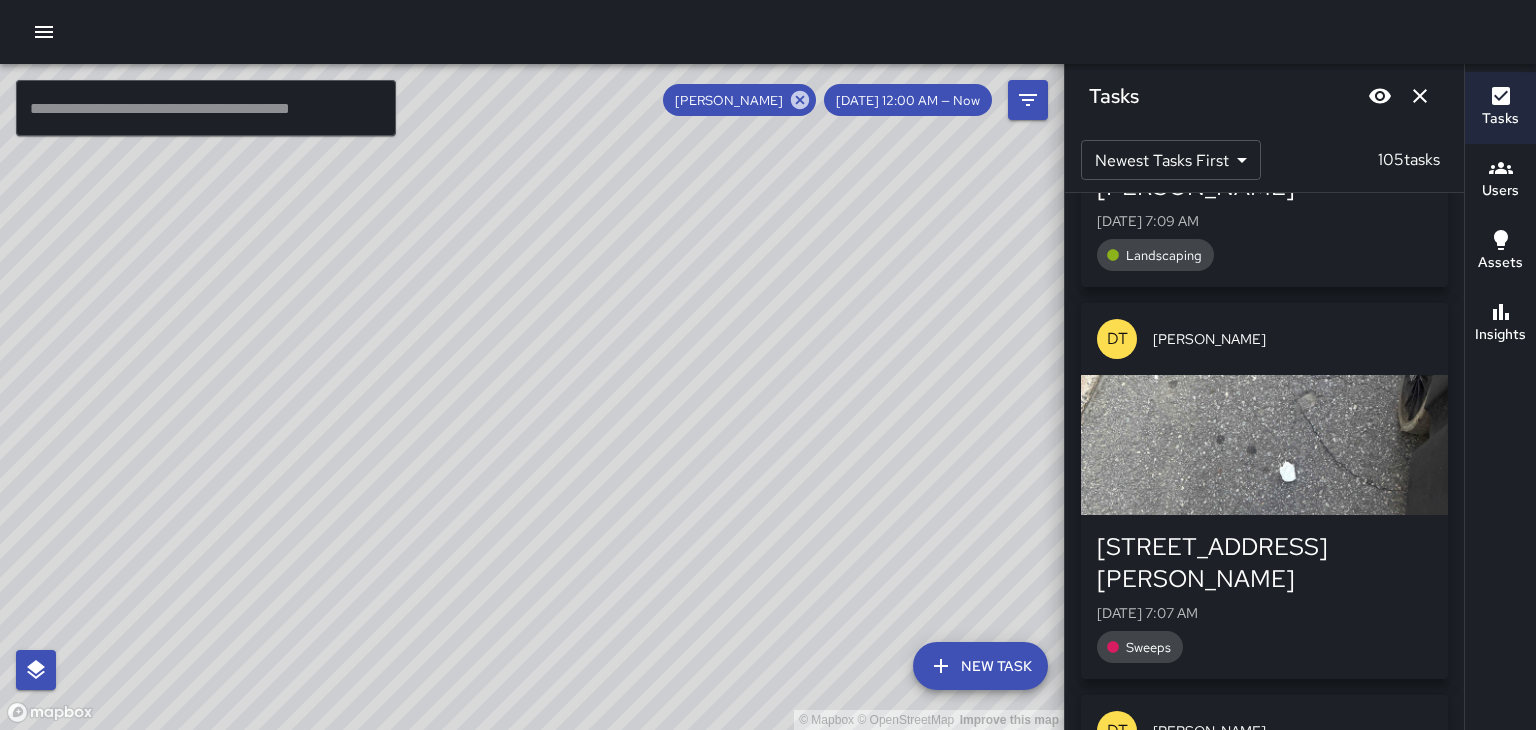 click at bounding box center (1420, 96) 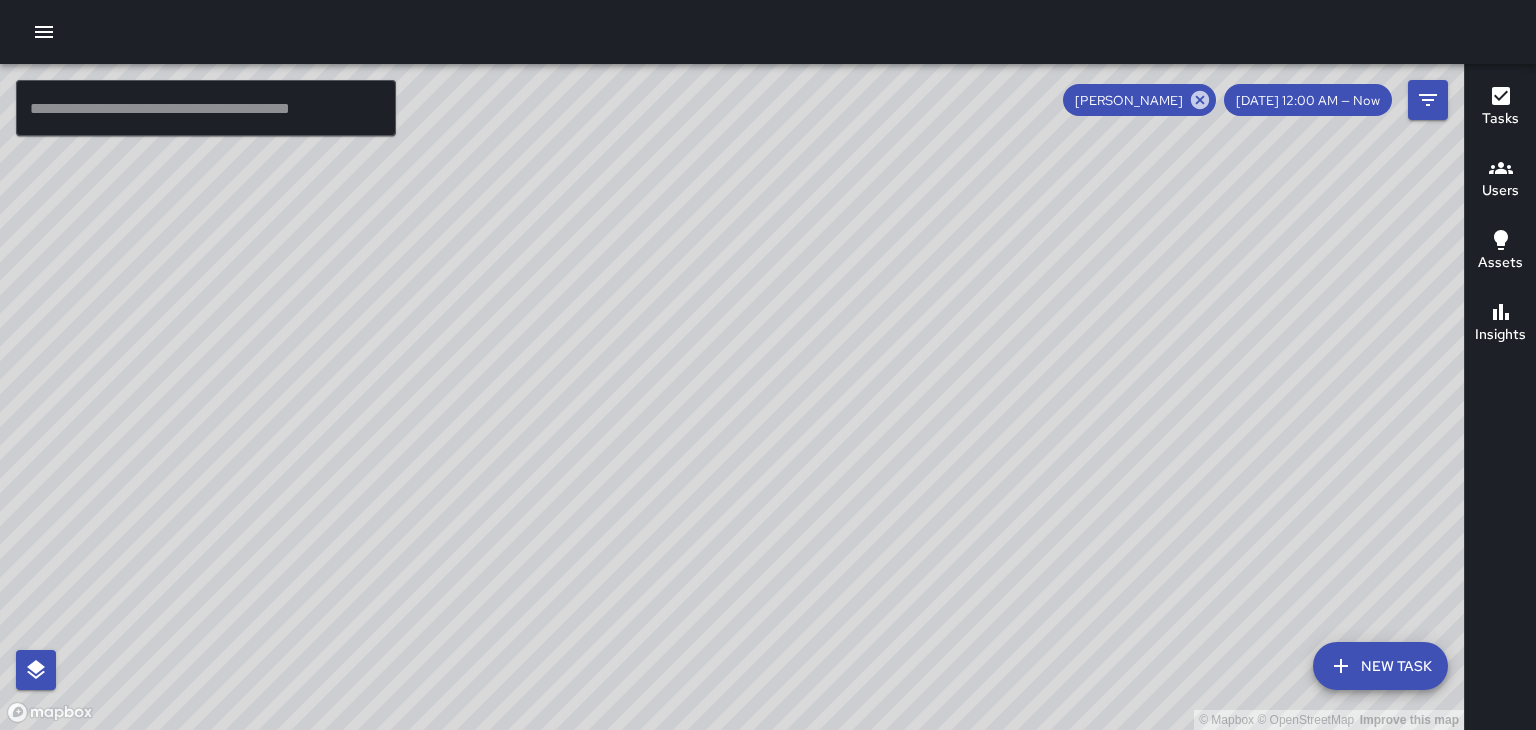 click on "DAVID TAYLOR 7/07 12:00 AM — Now" at bounding box center [1227, 100] 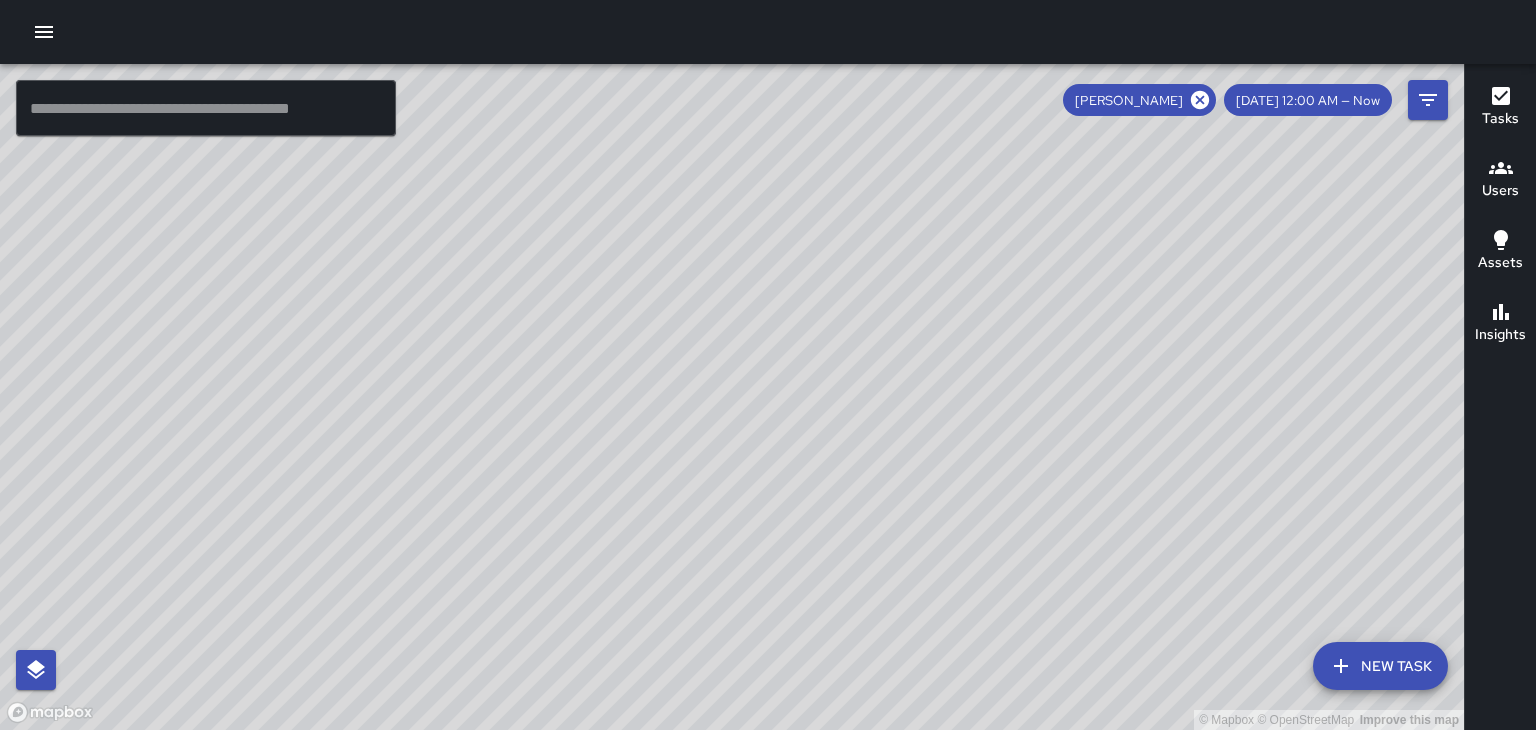 click 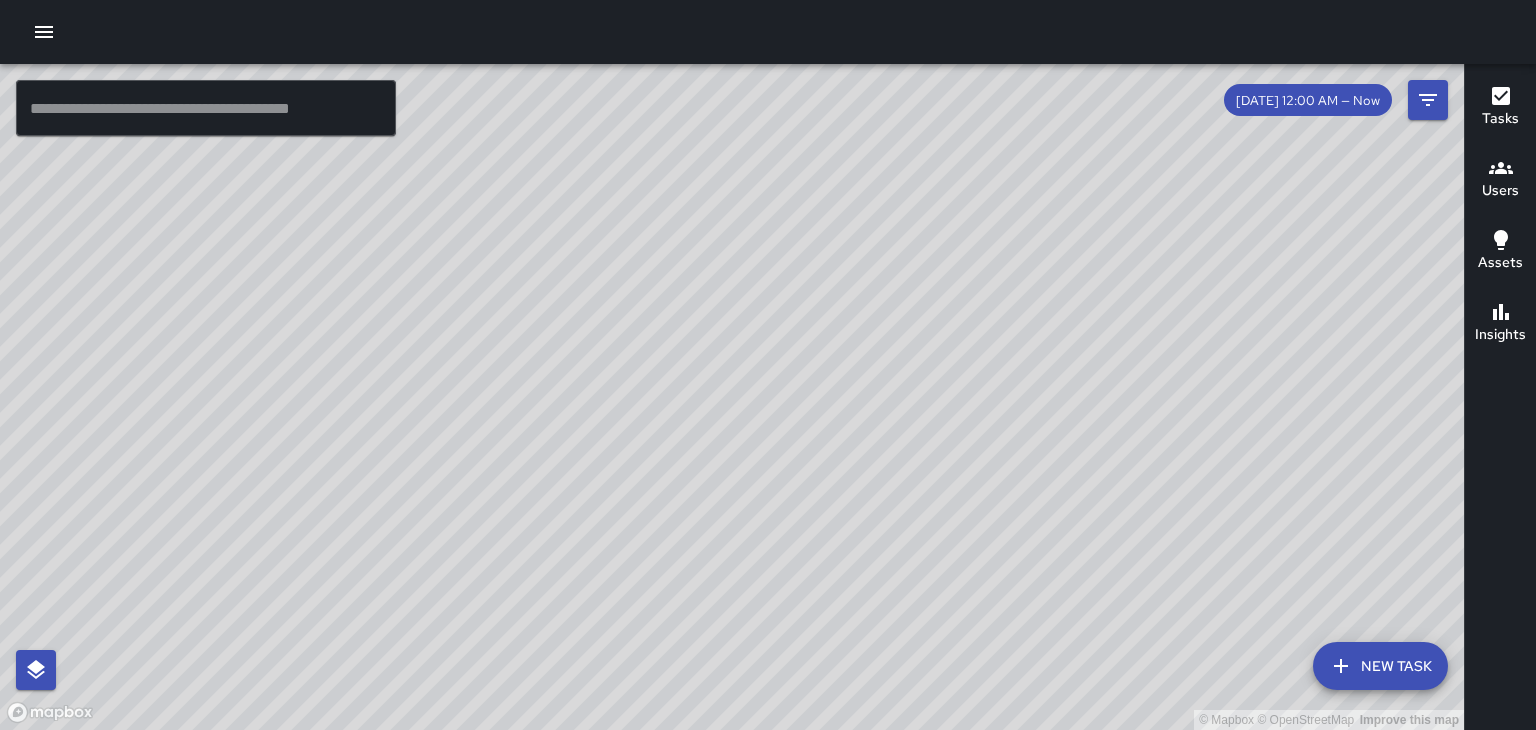 scroll, scrollTop: 114011, scrollLeft: 0, axis: vertical 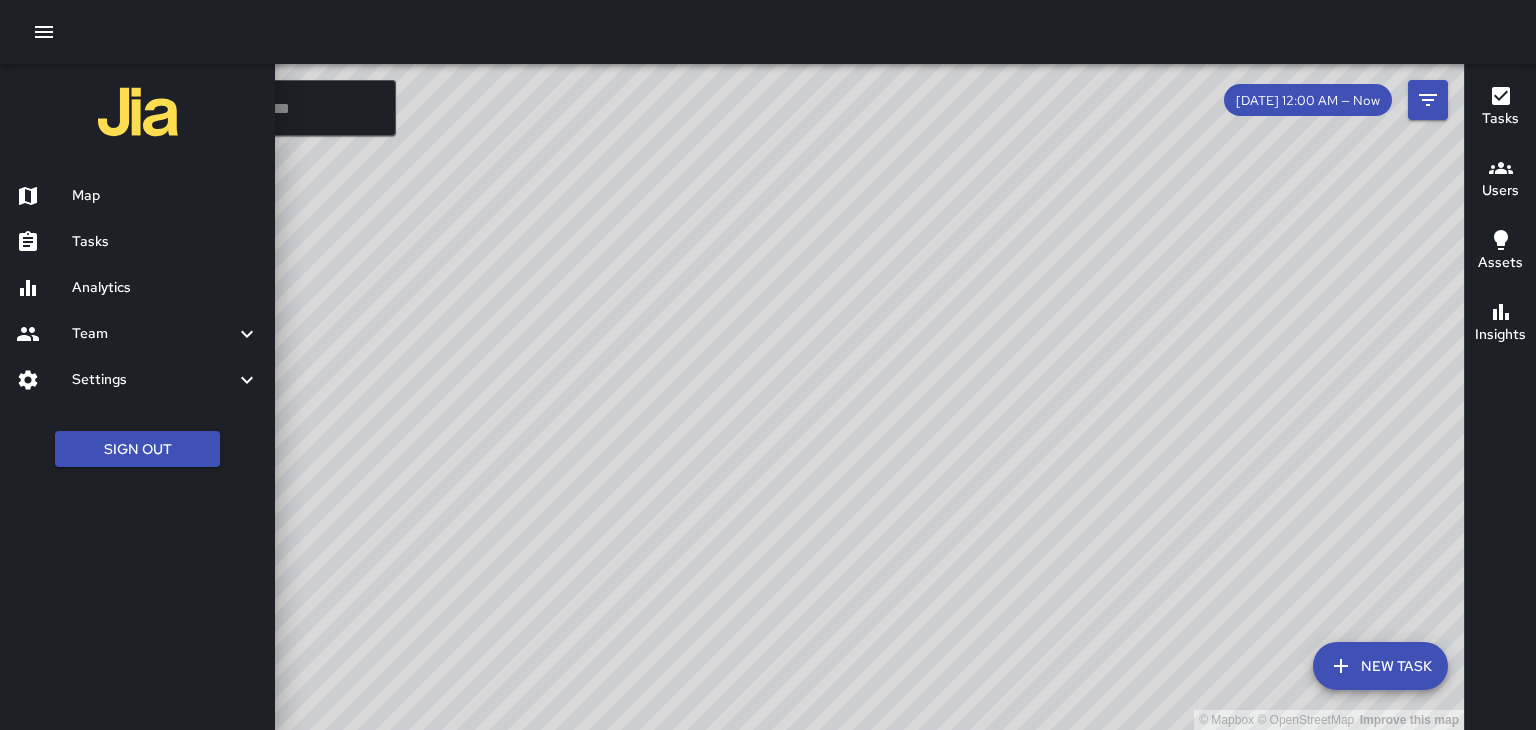 click on "Analytics" at bounding box center [165, 288] 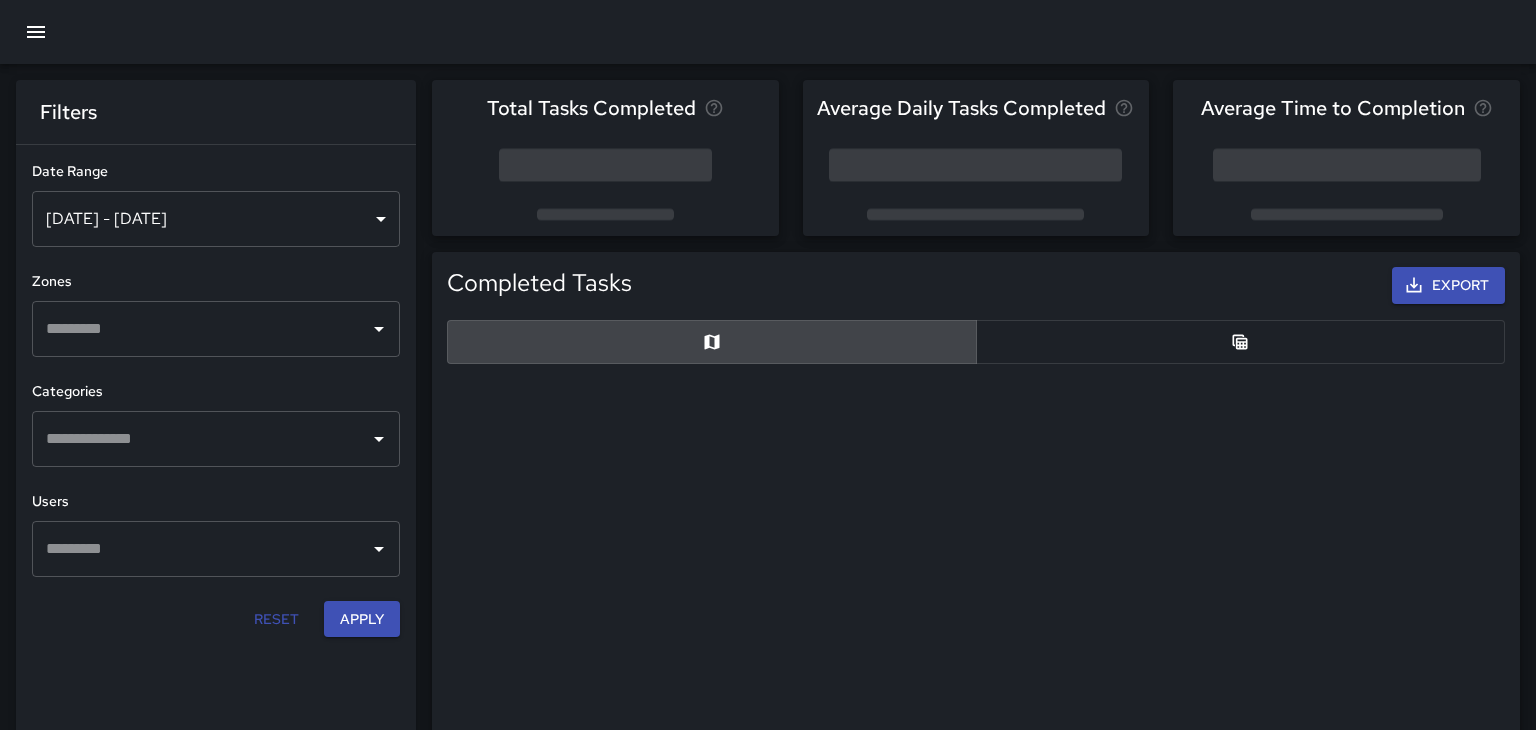 scroll, scrollTop: 0, scrollLeft: 0, axis: both 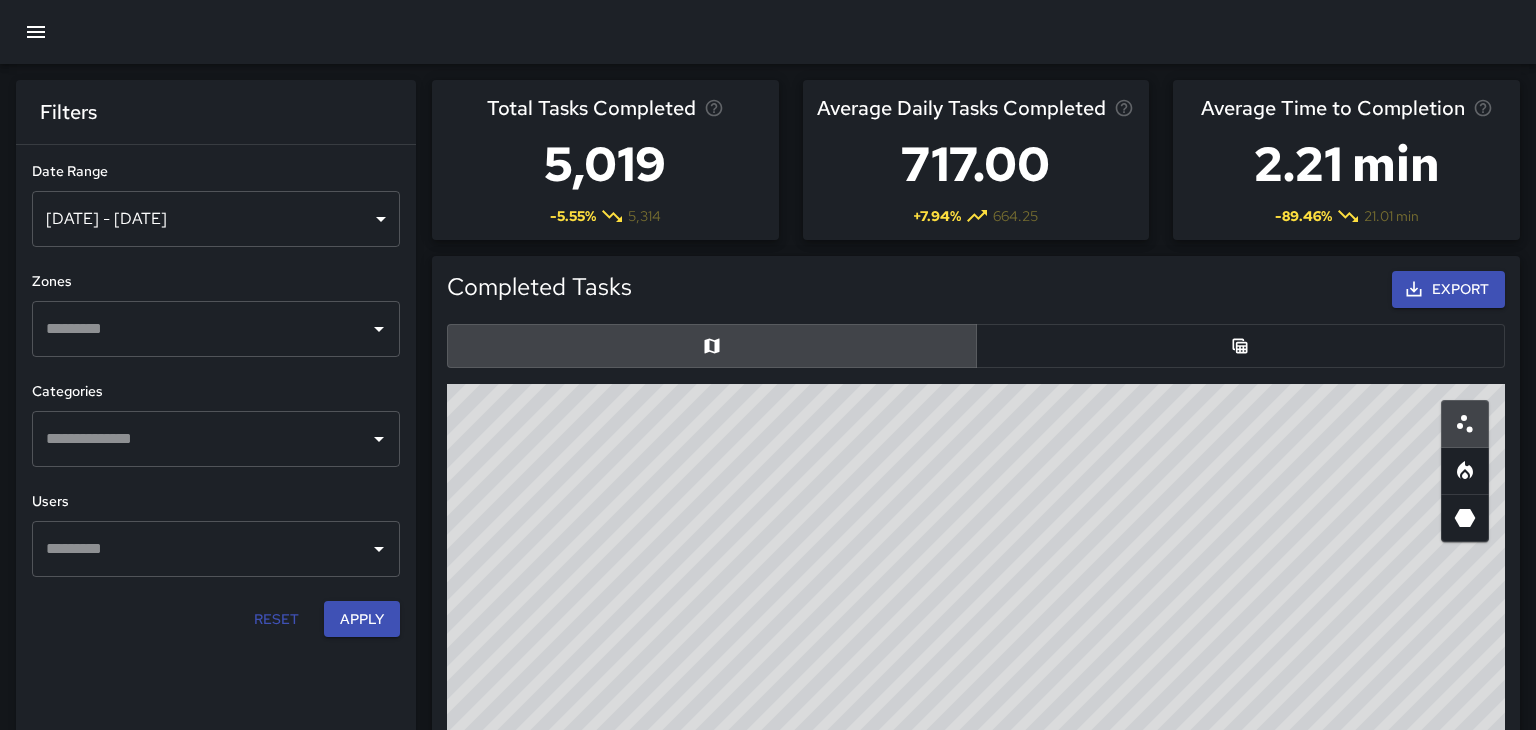 click 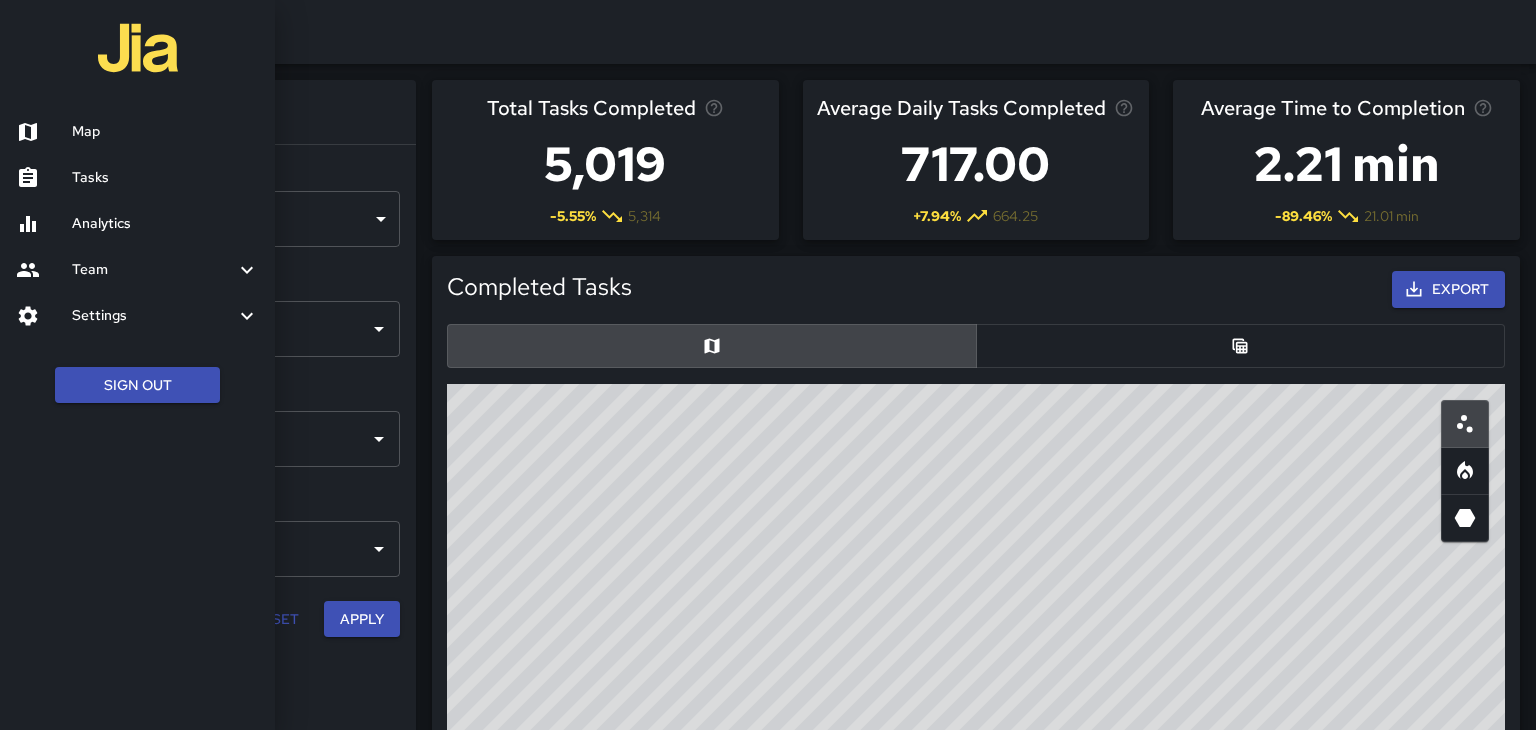 click on "Map" at bounding box center [165, 132] 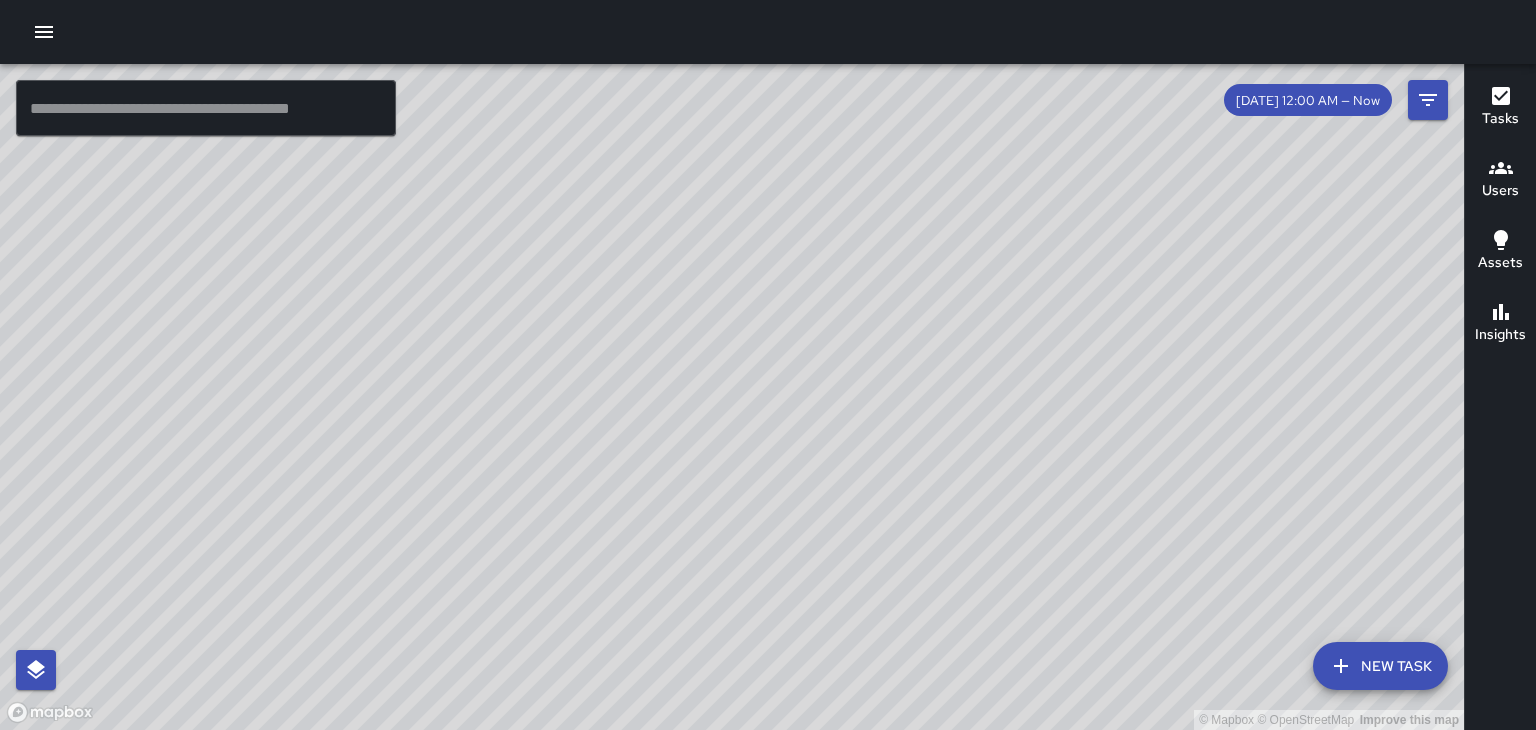 click 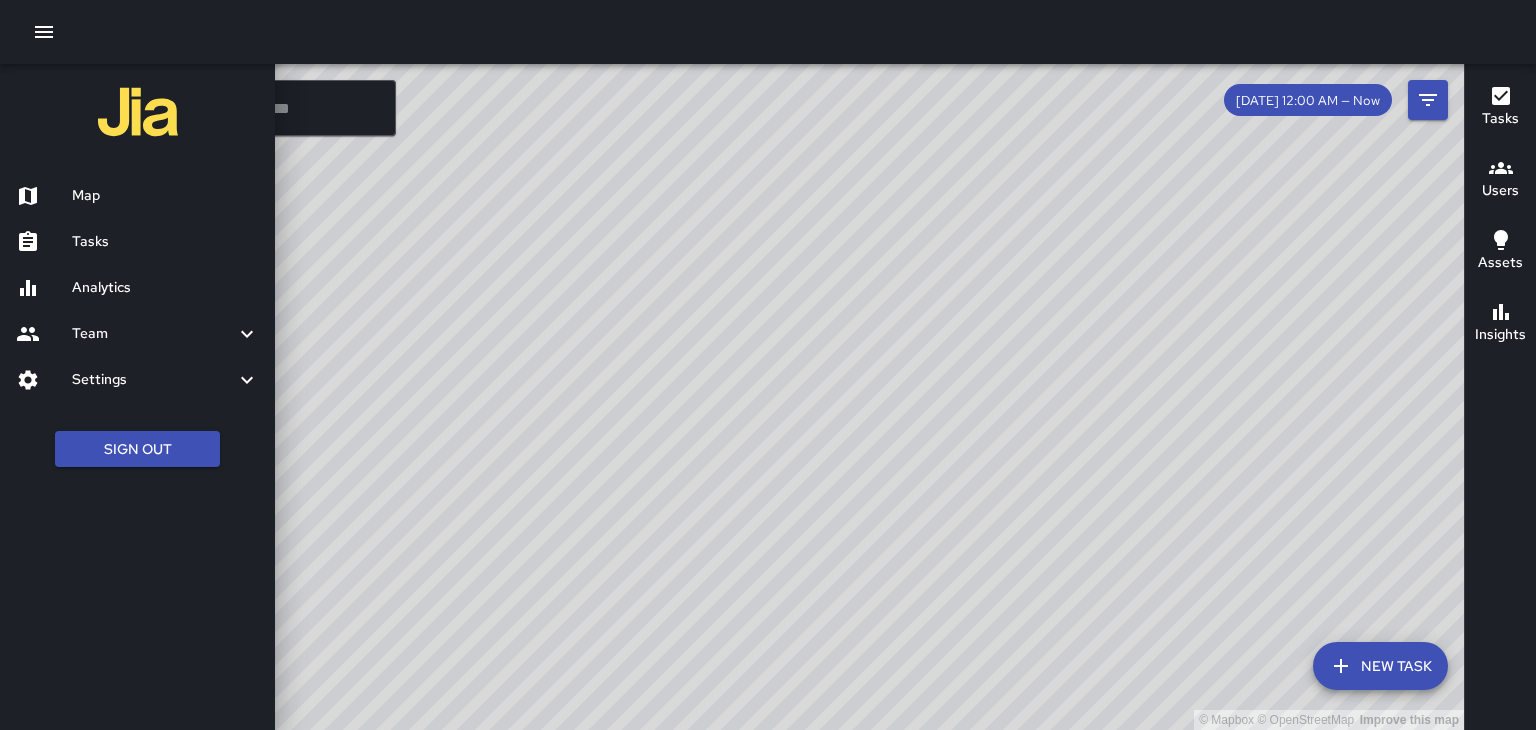 click on "Users" at bounding box center [1500, 191] 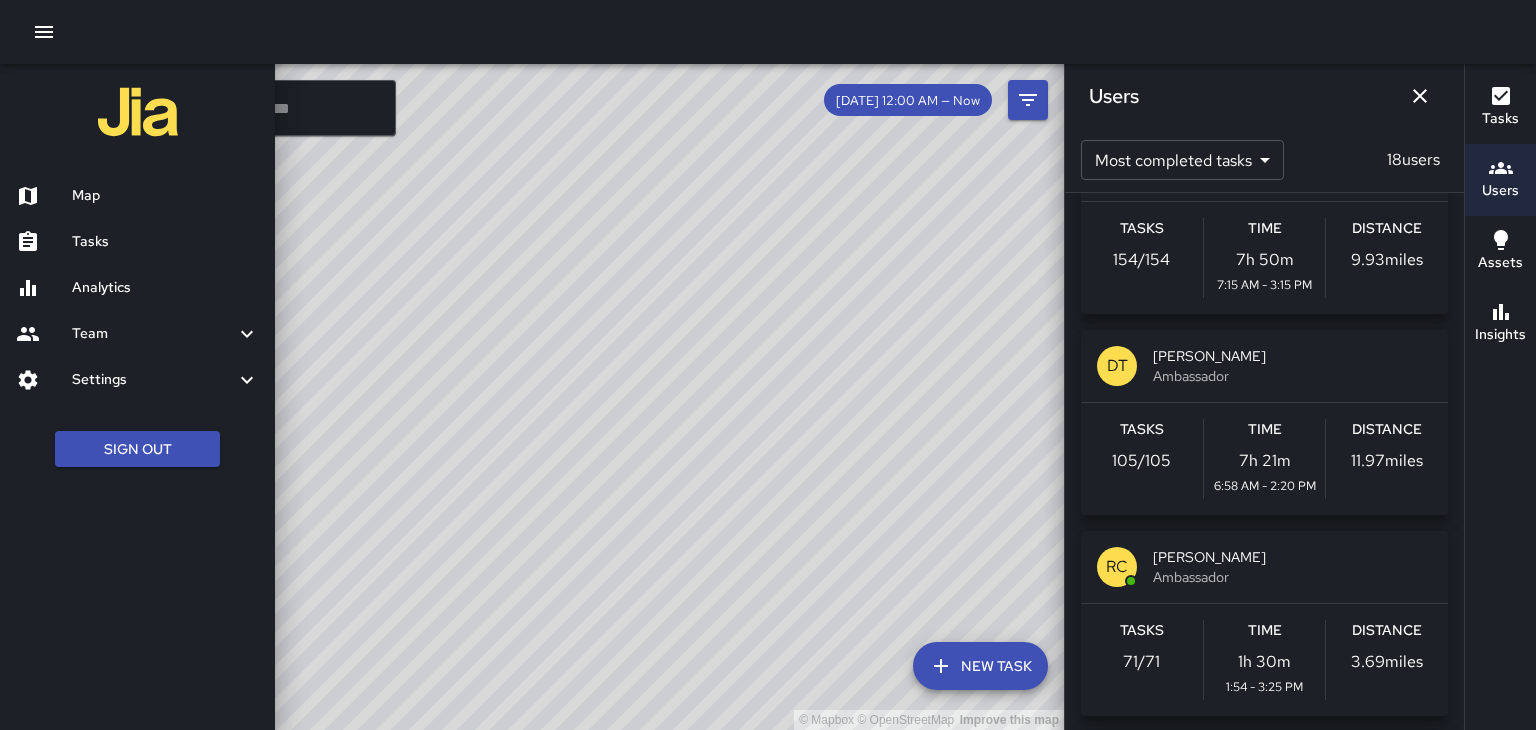 scroll, scrollTop: 89, scrollLeft: 0, axis: vertical 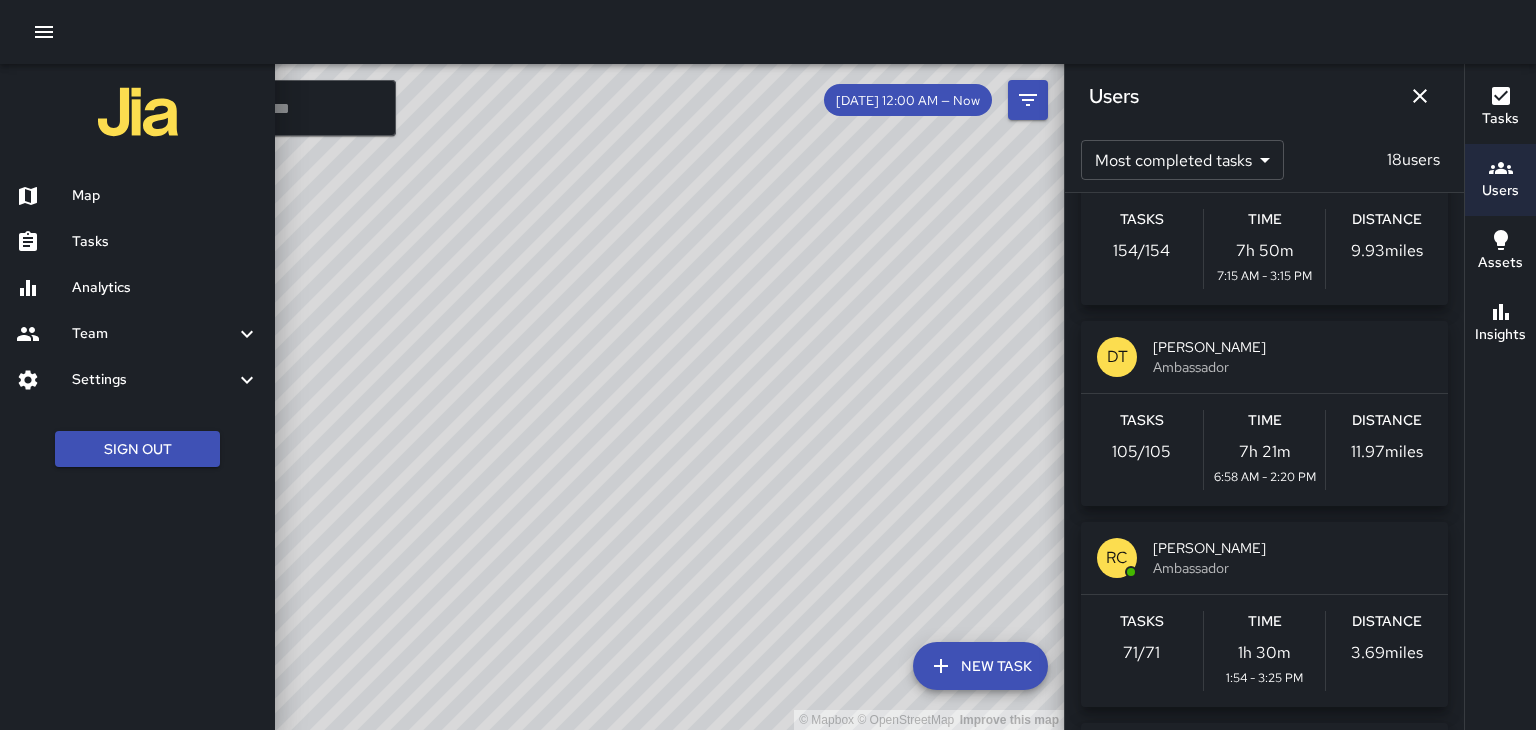 click at bounding box center [768, 365] 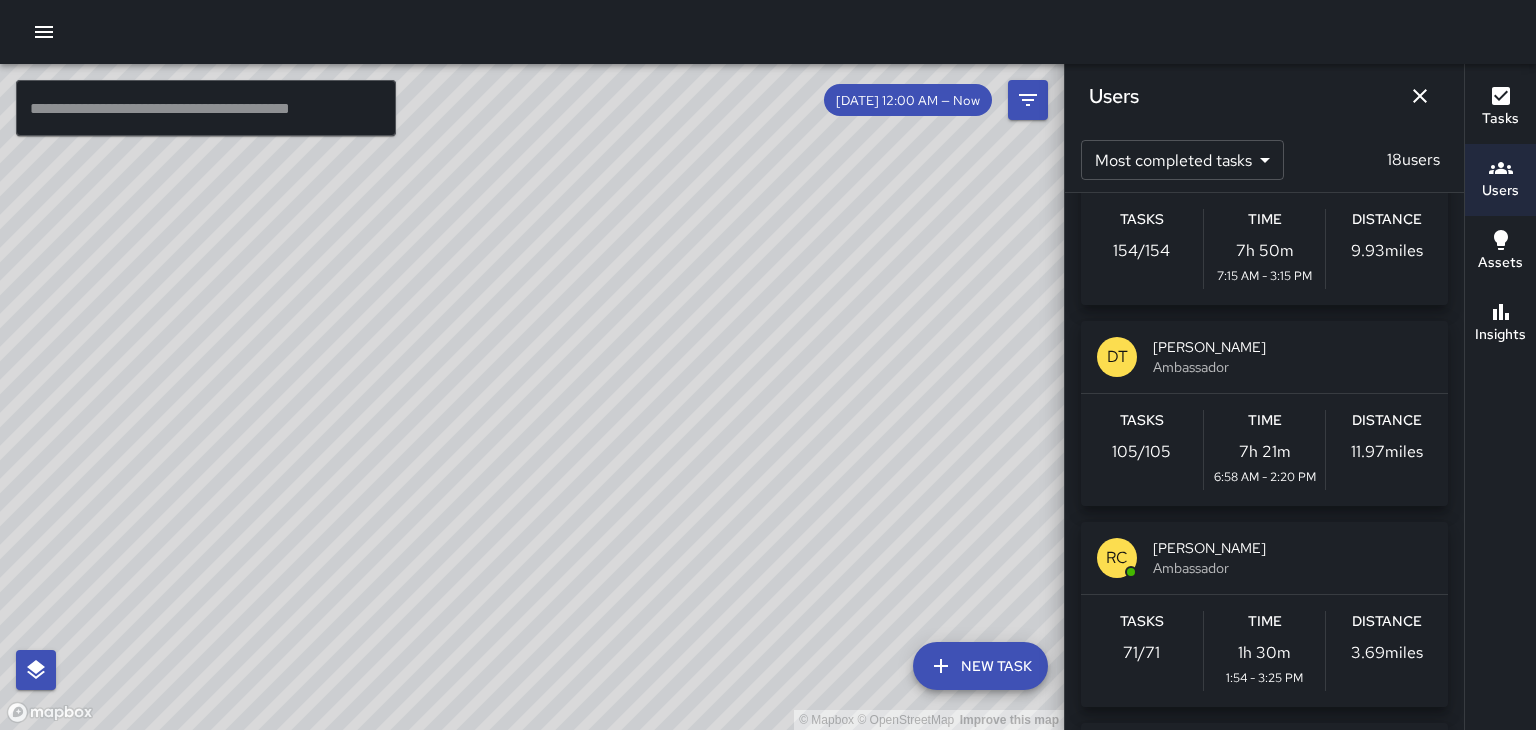 click on "© Mapbox   © OpenStreetMap   Improve this map" at bounding box center [532, 397] 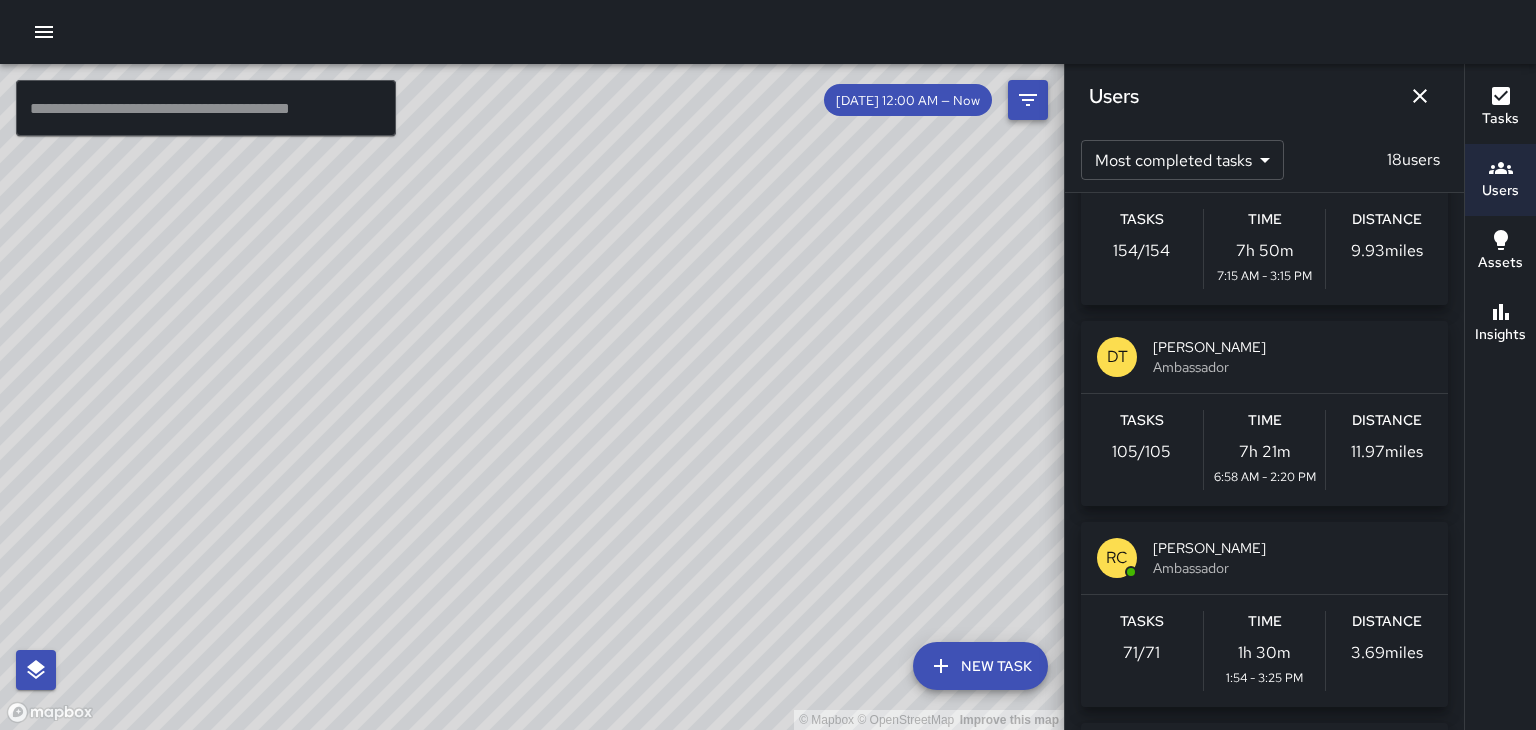 click 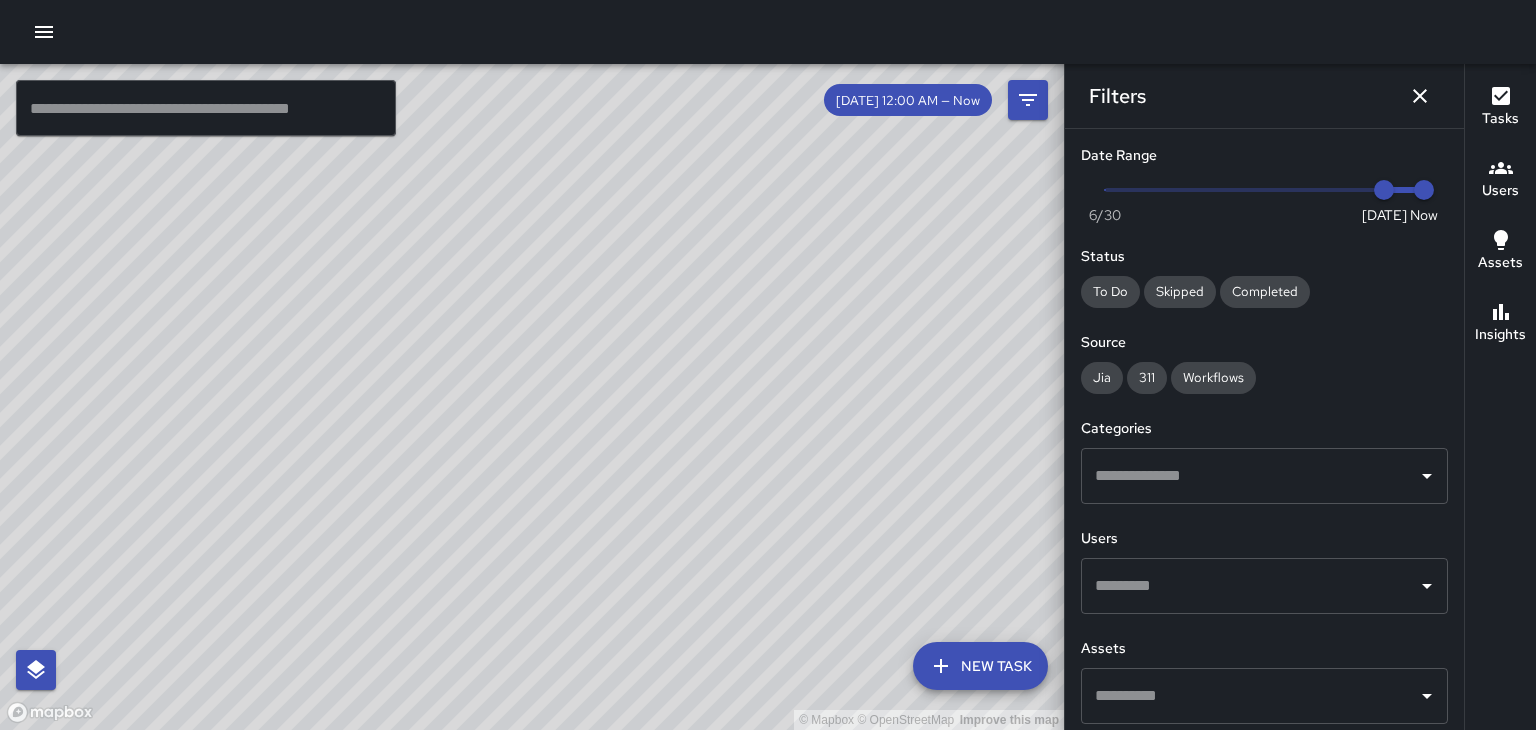 click on "Now Today 6/30 7/7 3:33 pm" at bounding box center (1264, 190) 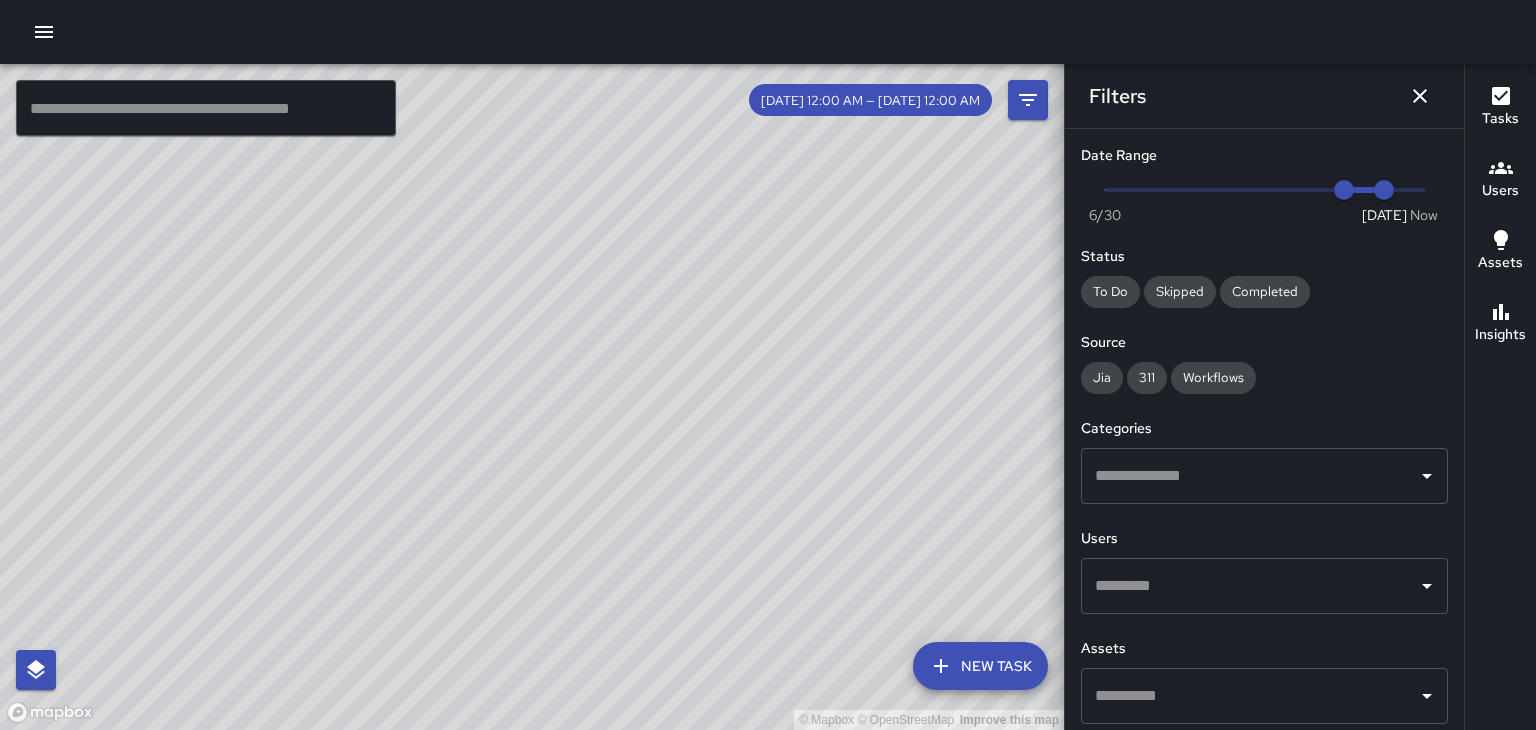 click 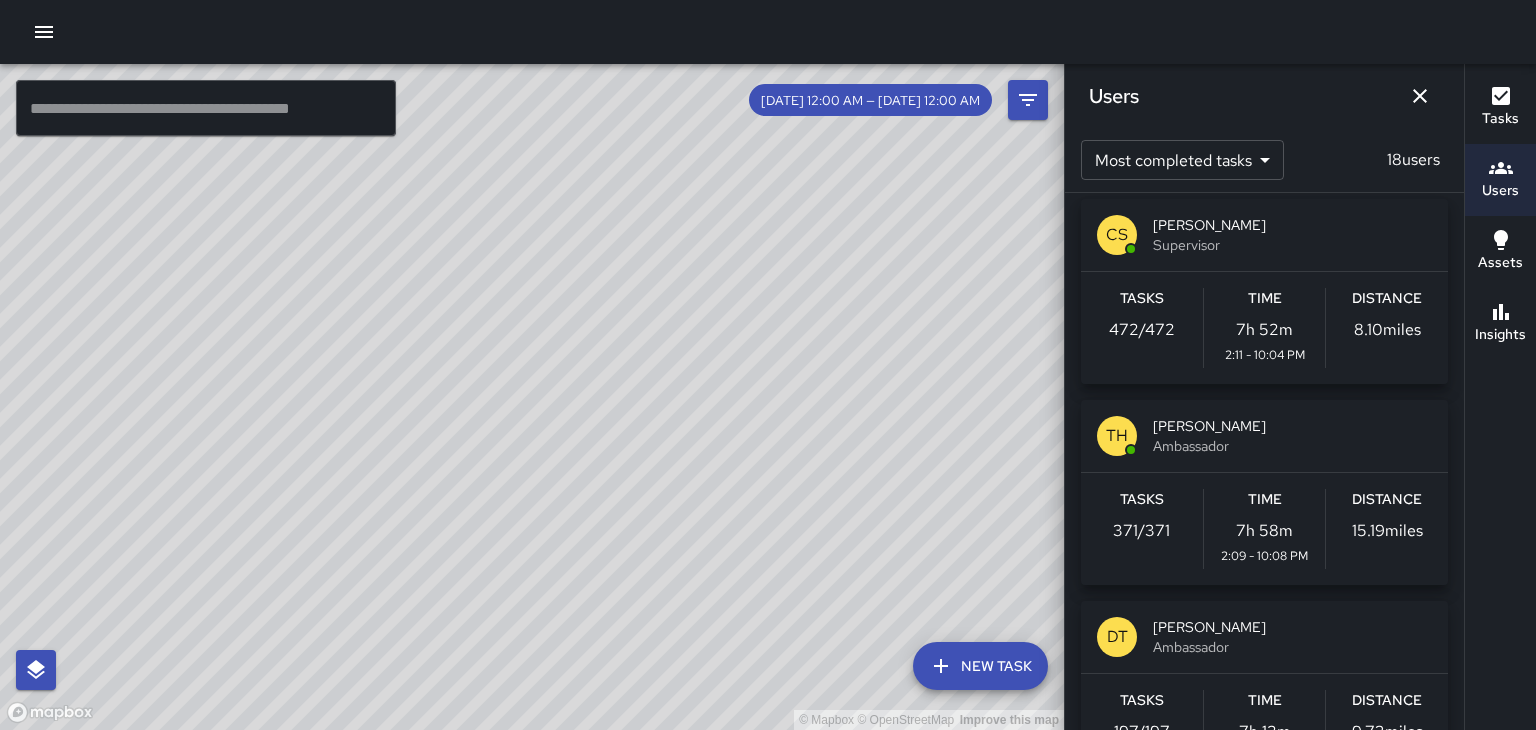 scroll, scrollTop: 0, scrollLeft: 0, axis: both 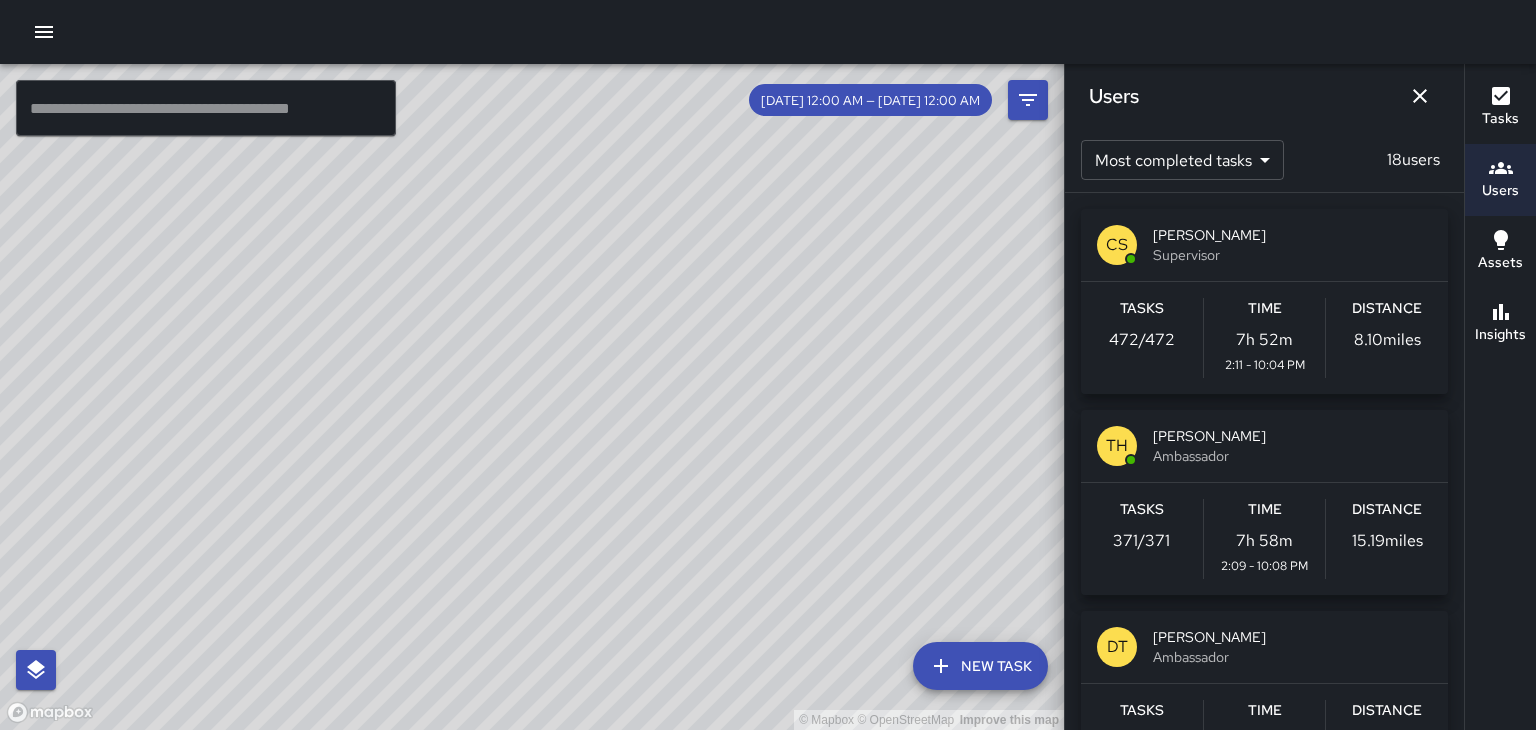 click on "© Mapbox   © OpenStreetMap   Improve this map" at bounding box center [532, 397] 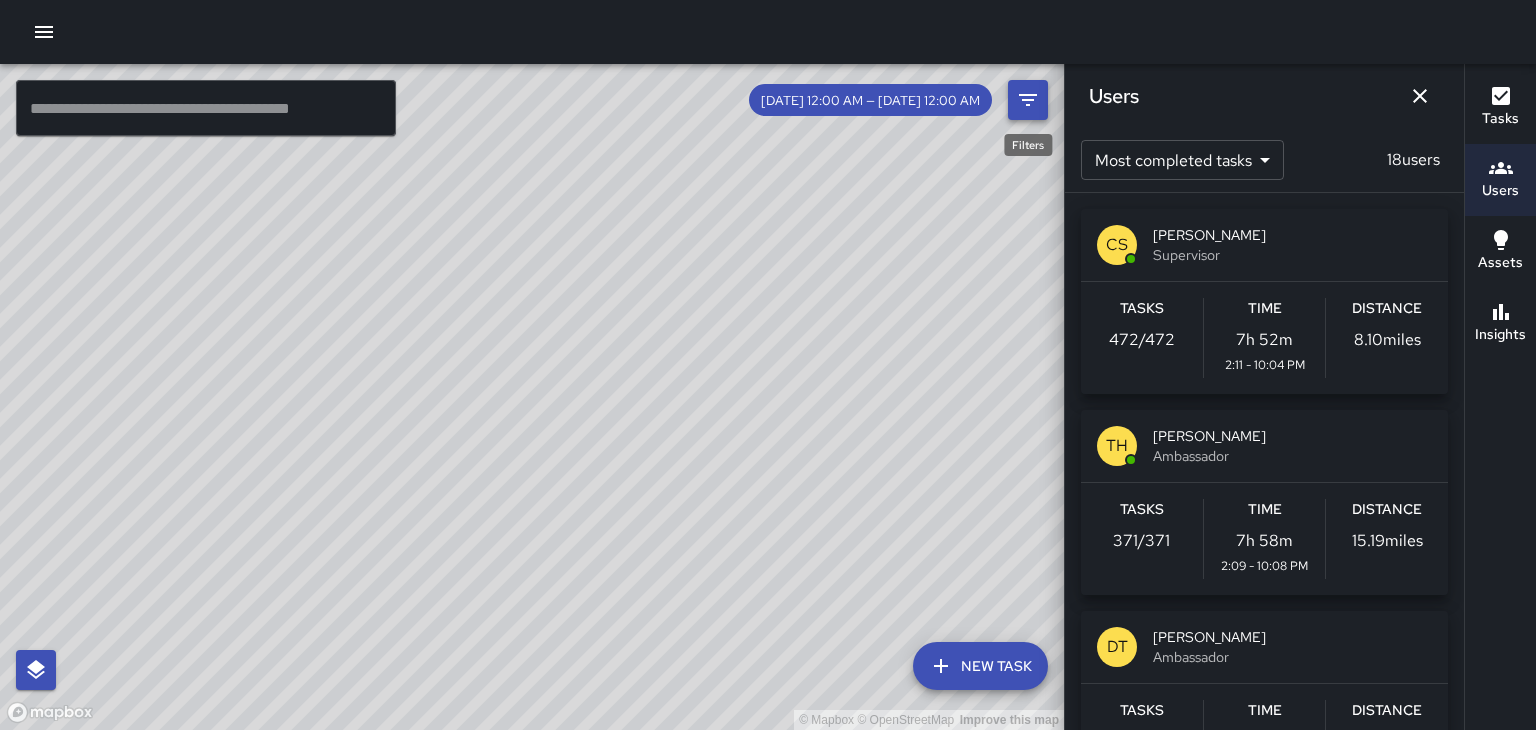 click 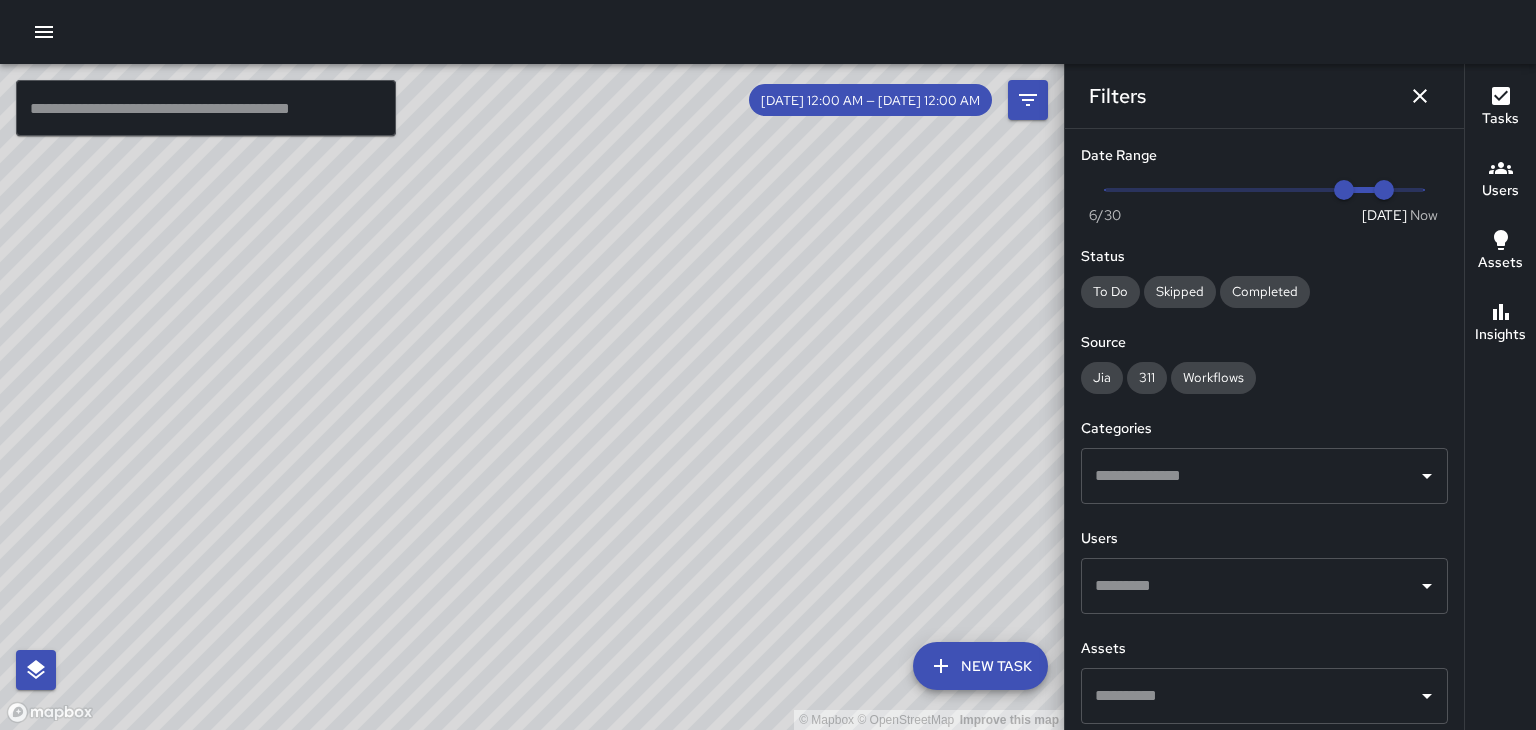 click on "Now Today 6/30 7/6 7/7" at bounding box center (1264, 190) 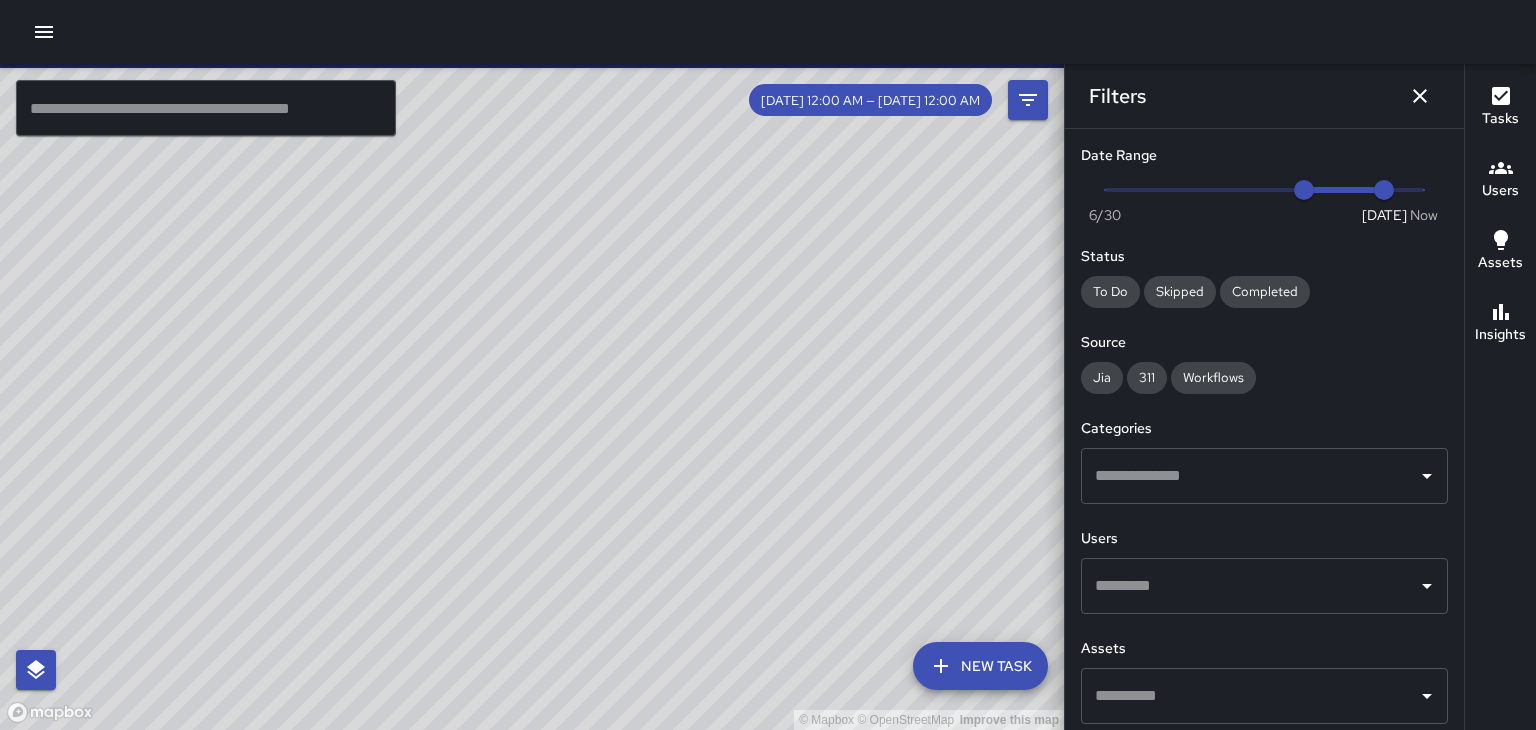 click on "Now Today 6/30 7/5 7/7" at bounding box center (1264, 190) 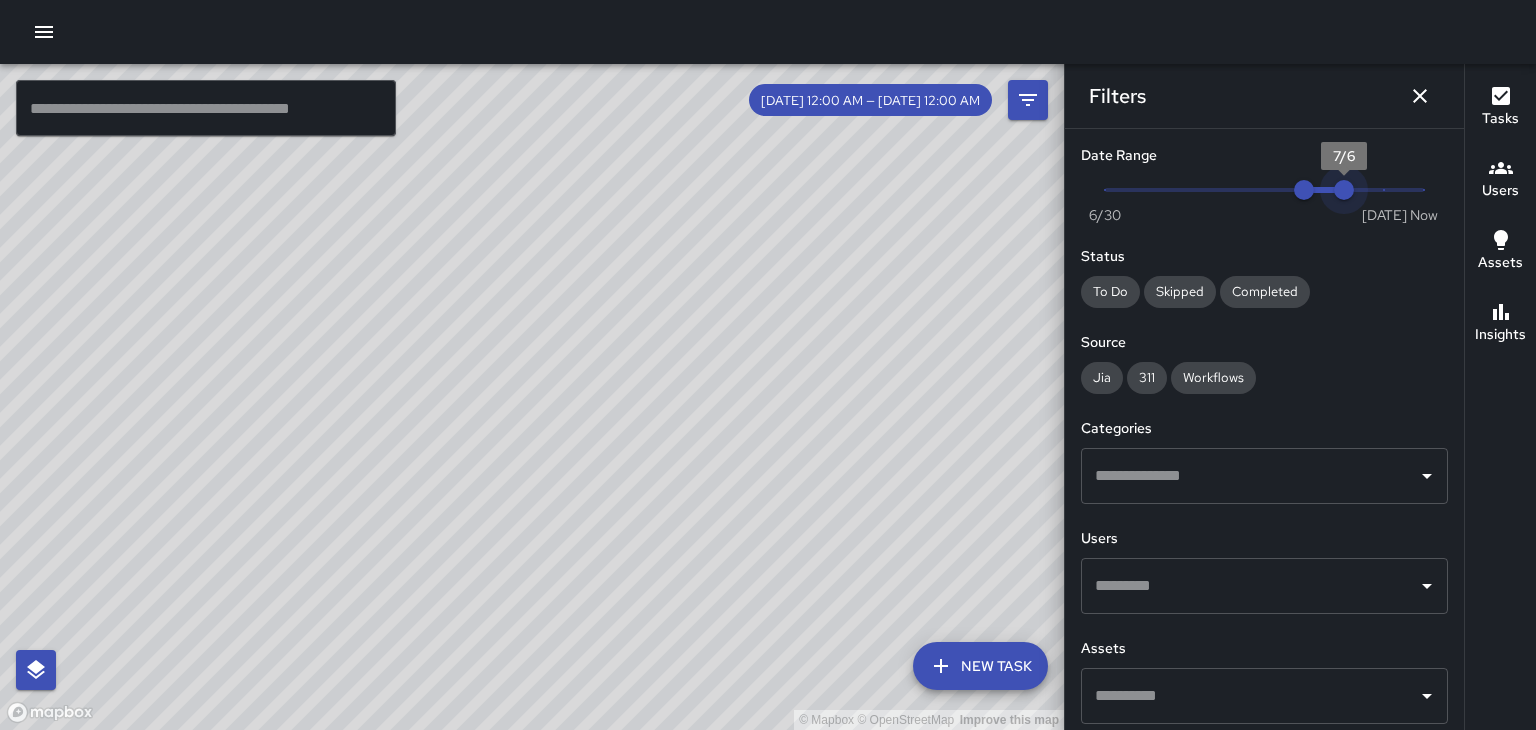 type on "*" 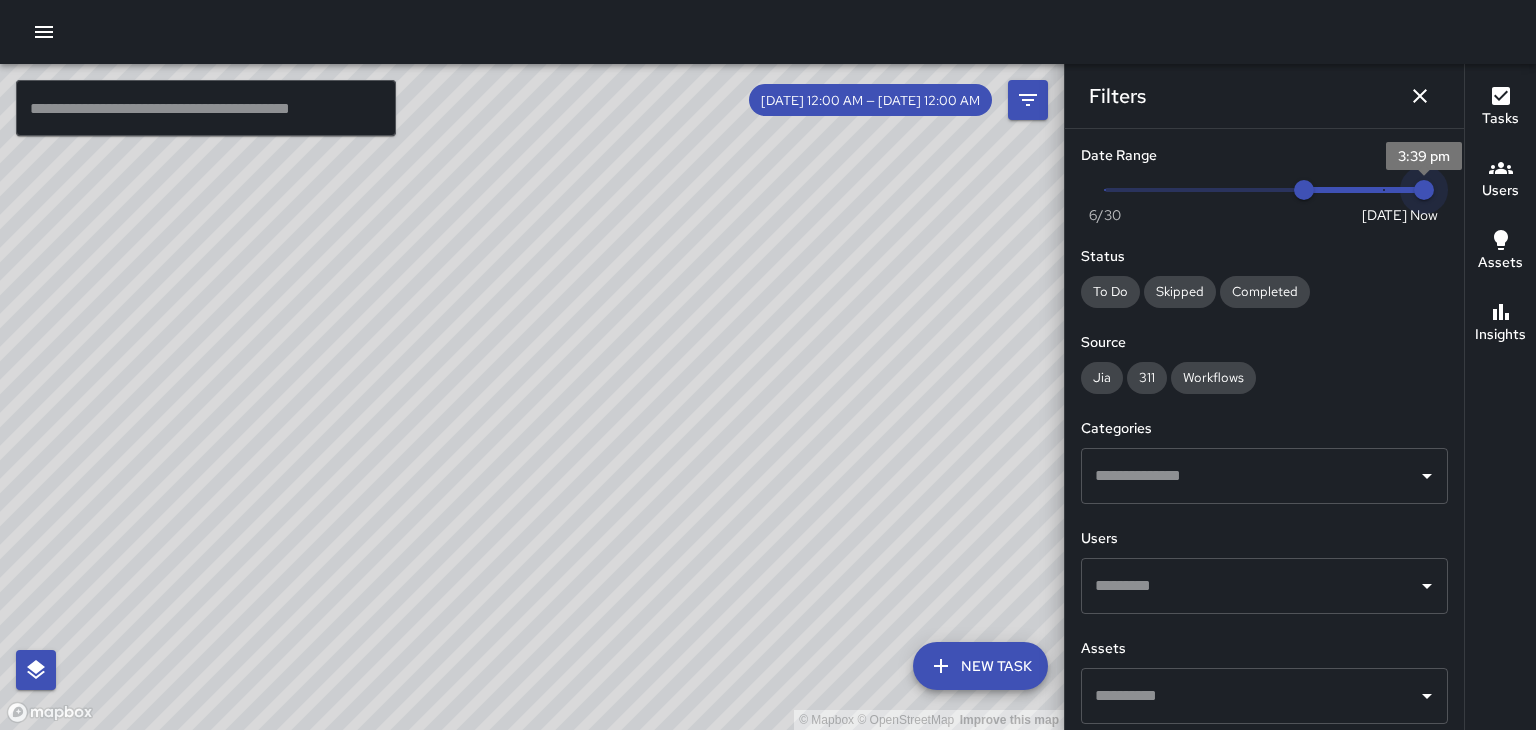 drag, startPoint x: 1337, startPoint y: 192, endPoint x: 1433, endPoint y: 191, distance: 96.00521 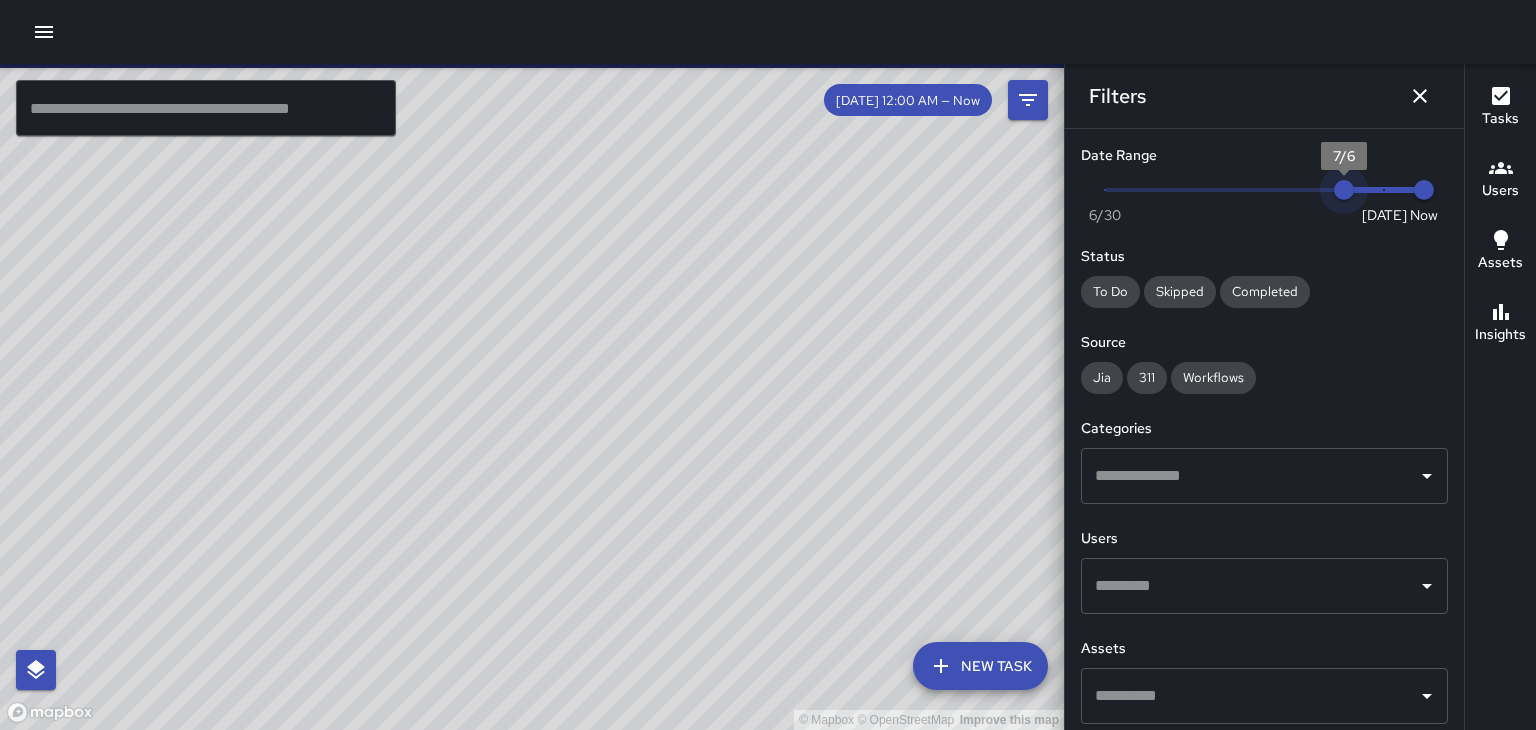 type on "*" 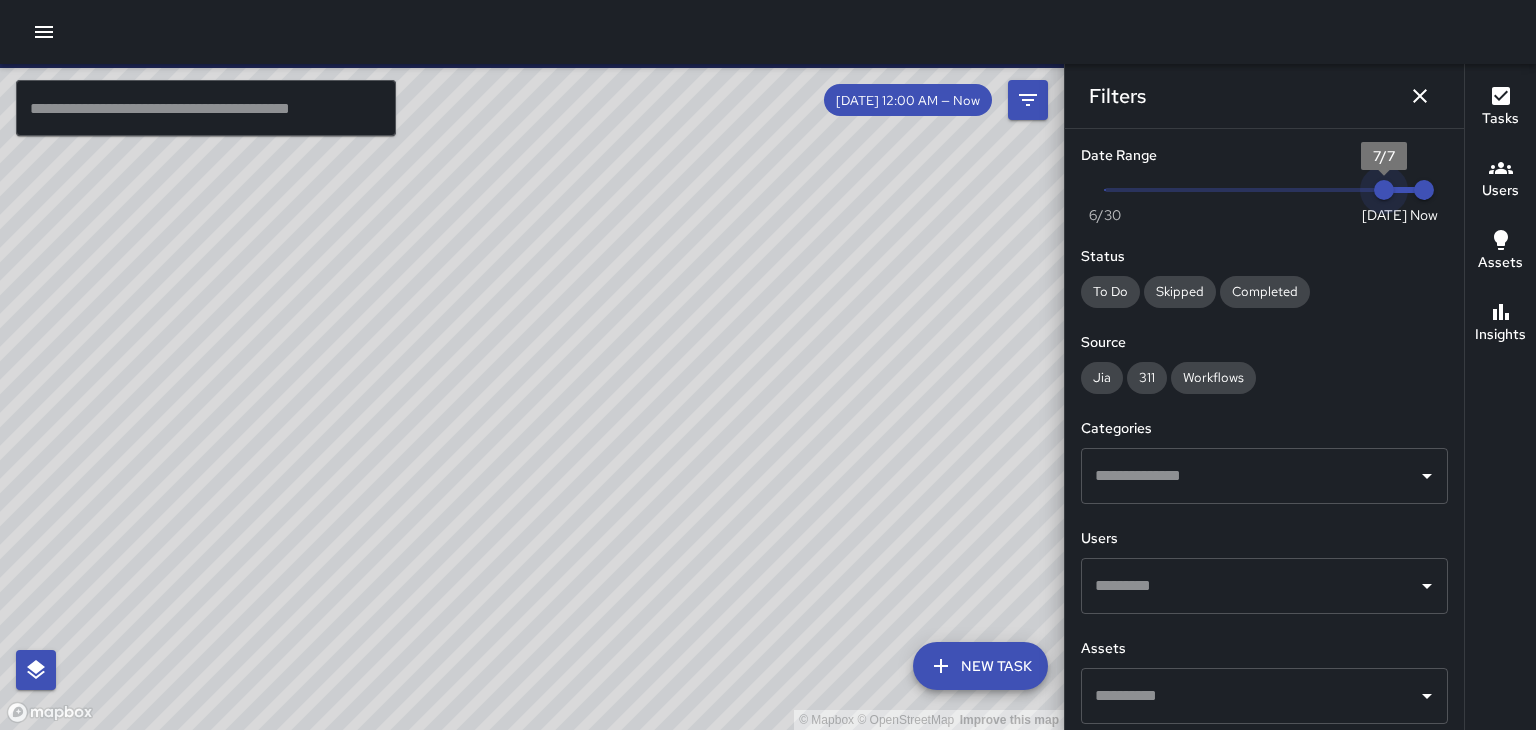 drag, startPoint x: 1311, startPoint y: 188, endPoint x: 1380, endPoint y: 190, distance: 69.02898 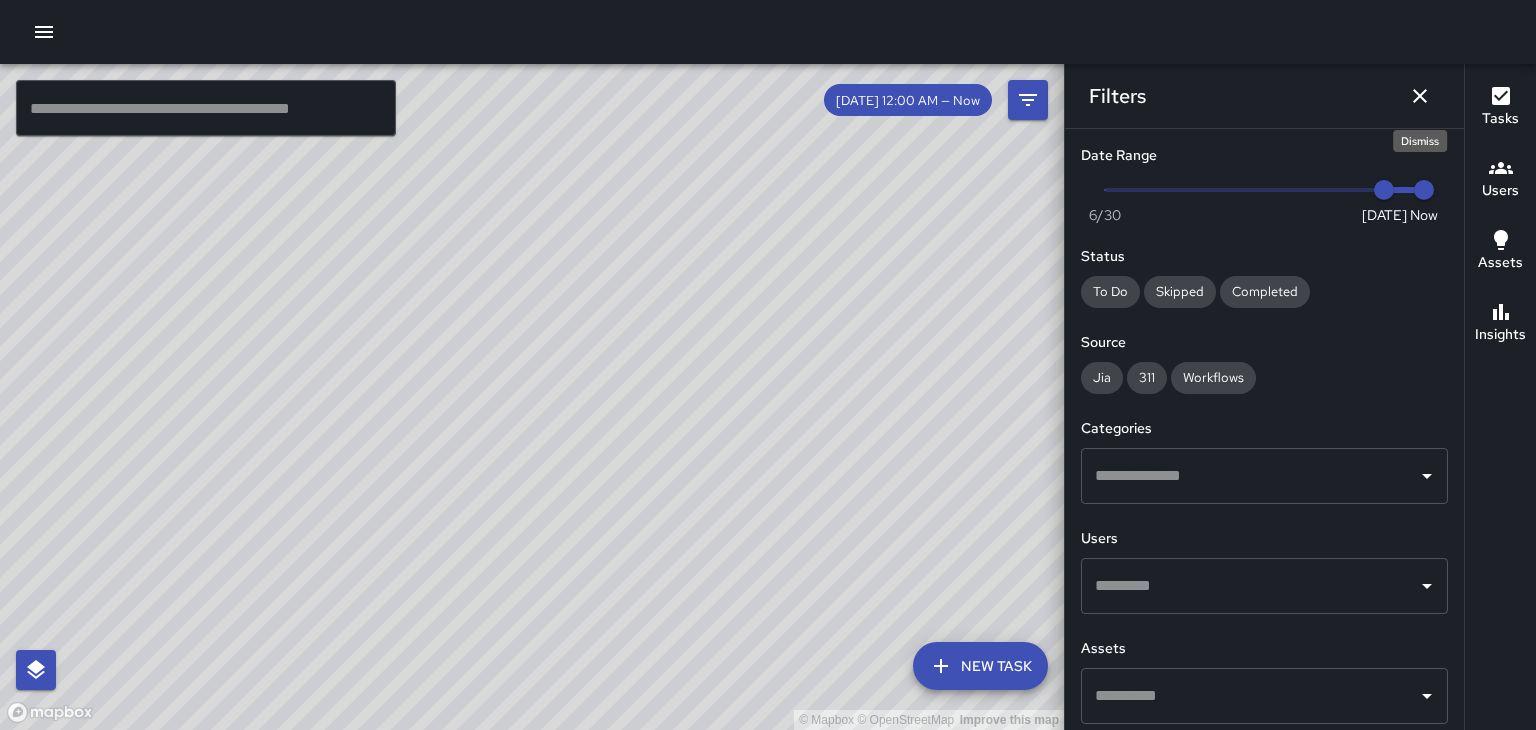 click 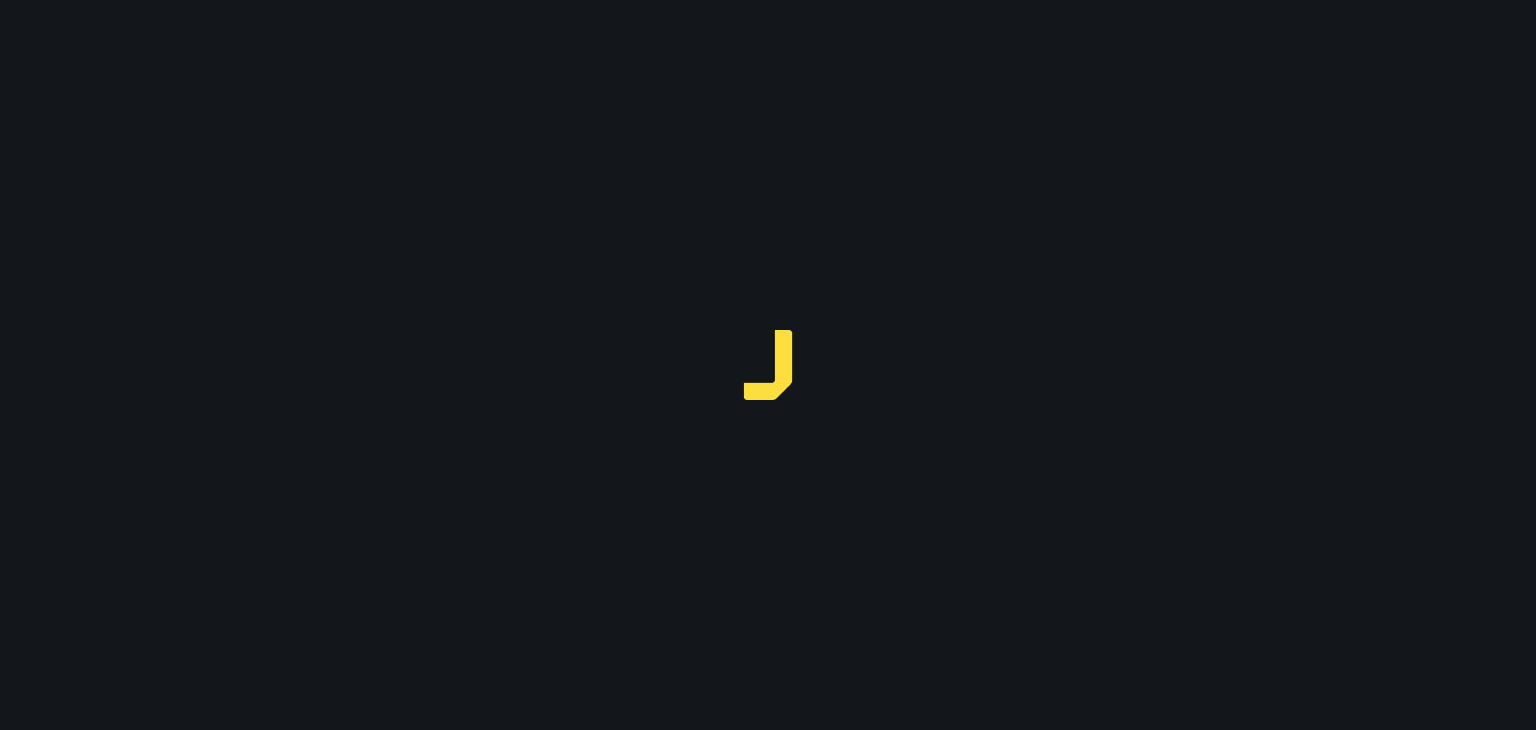 scroll, scrollTop: 0, scrollLeft: 0, axis: both 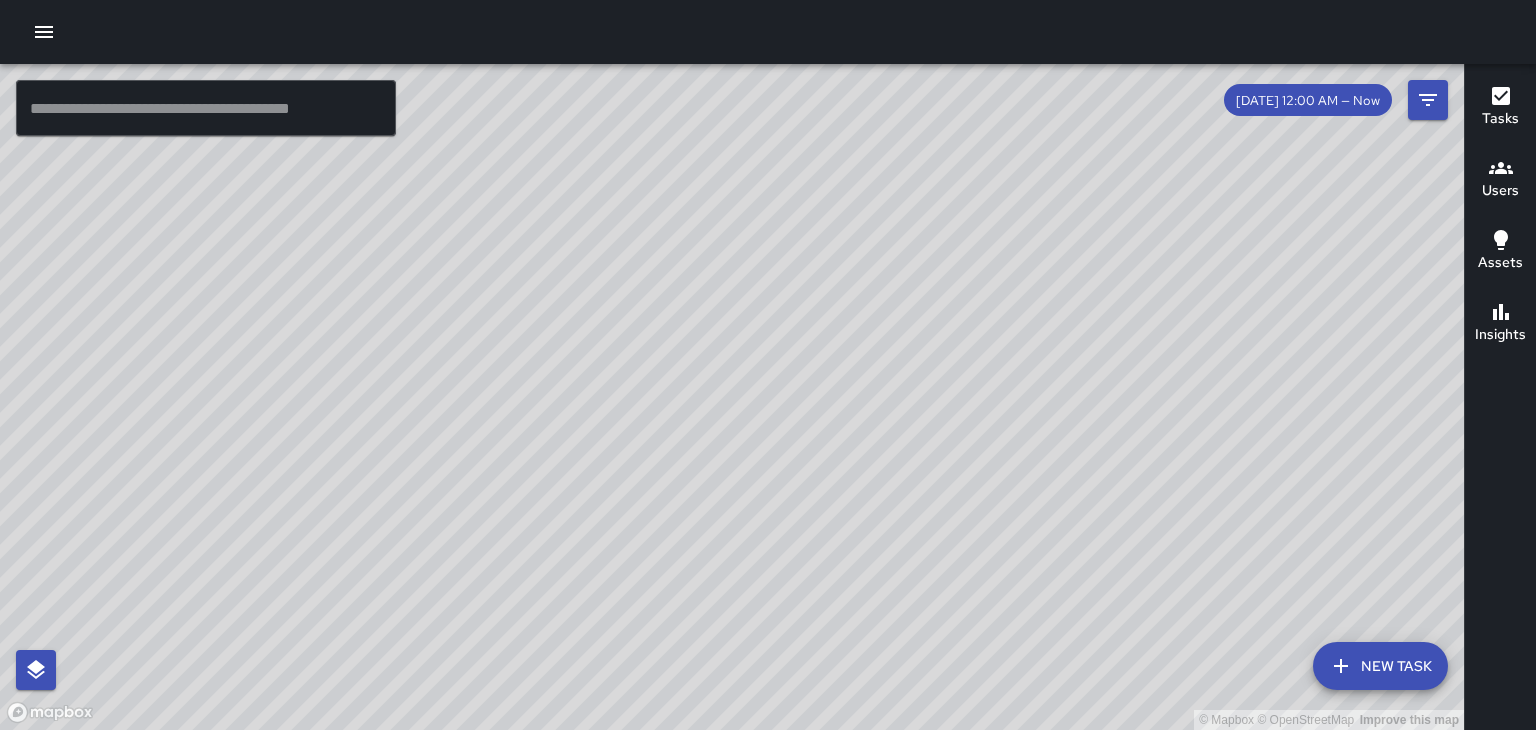 click on "© Mapbox   © OpenStreetMap   Improve this map" at bounding box center [732, 397] 